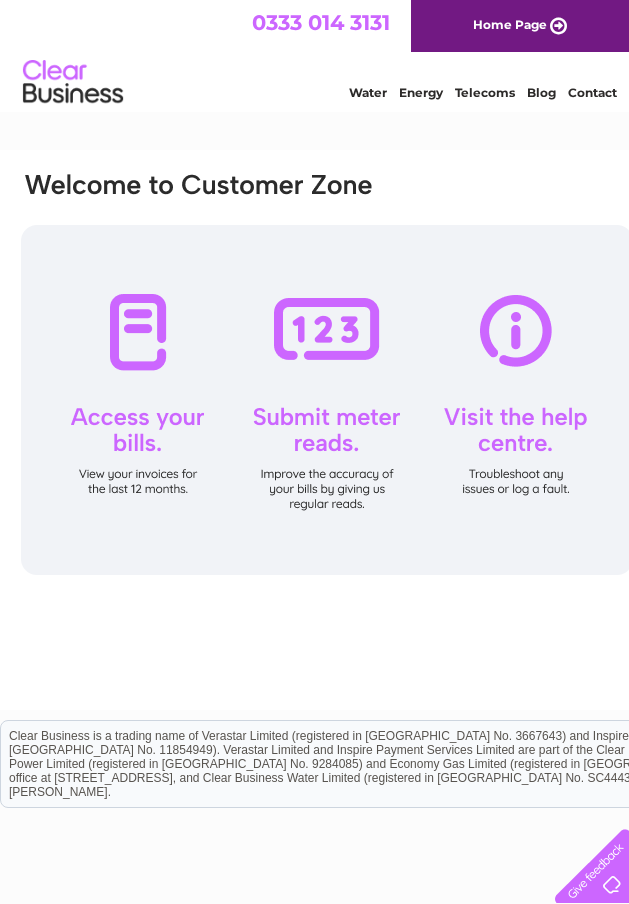 scroll, scrollTop: 0, scrollLeft: 0, axis: both 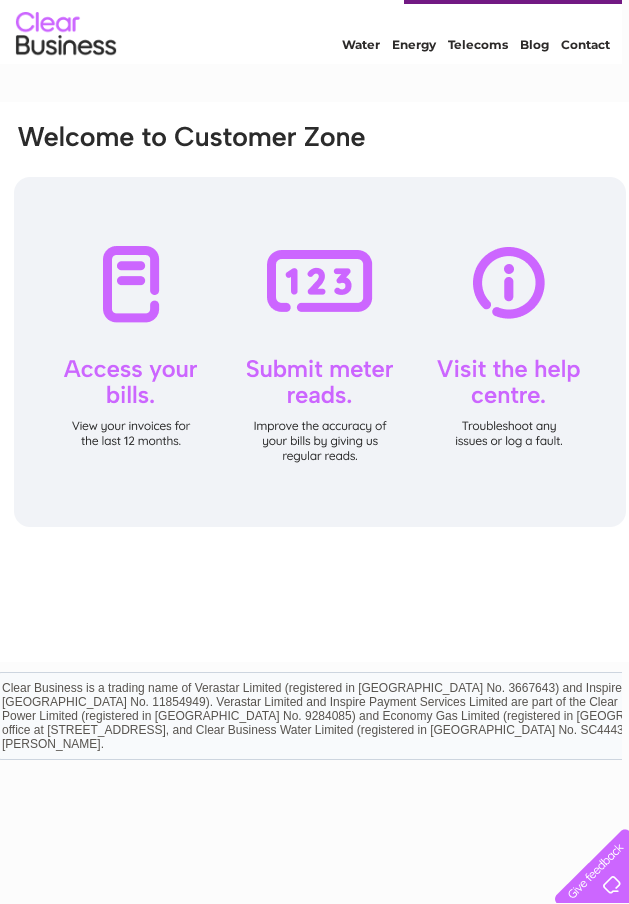click at bounding box center (320, 352) 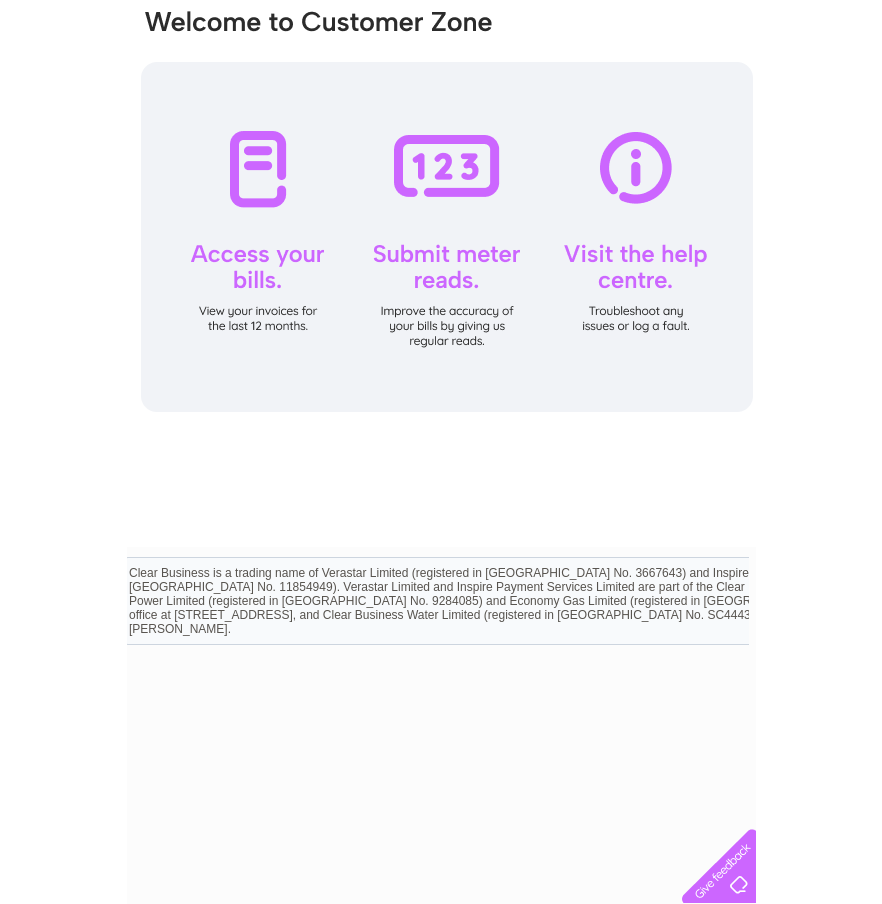 scroll, scrollTop: 162, scrollLeft: 7, axis: both 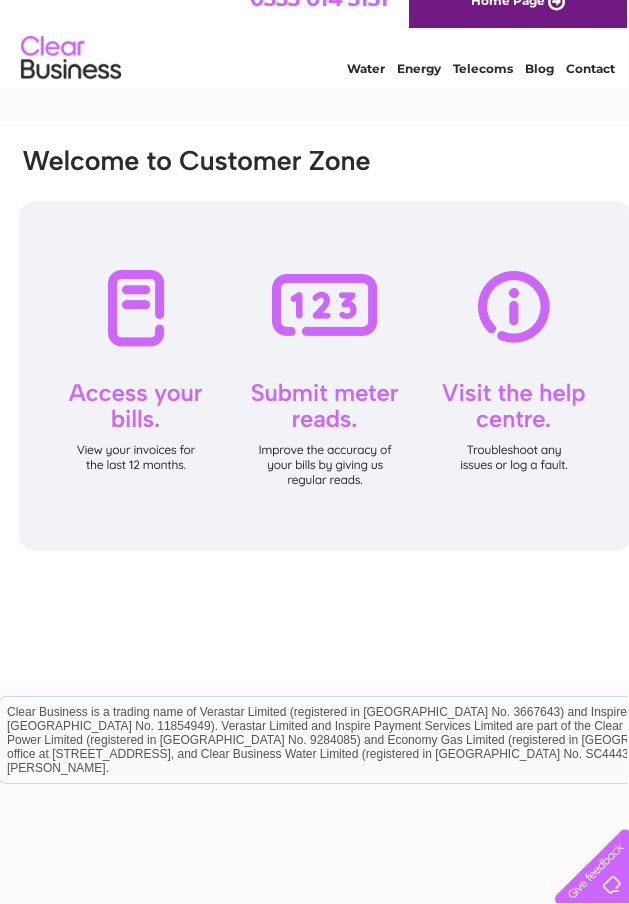 click at bounding box center (588, 862) 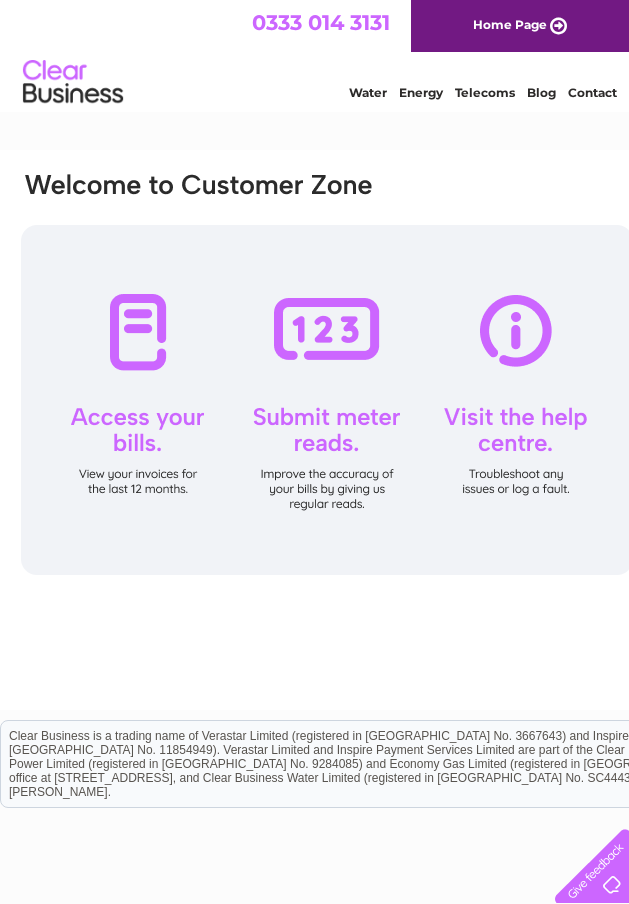 scroll, scrollTop: 0, scrollLeft: 0, axis: both 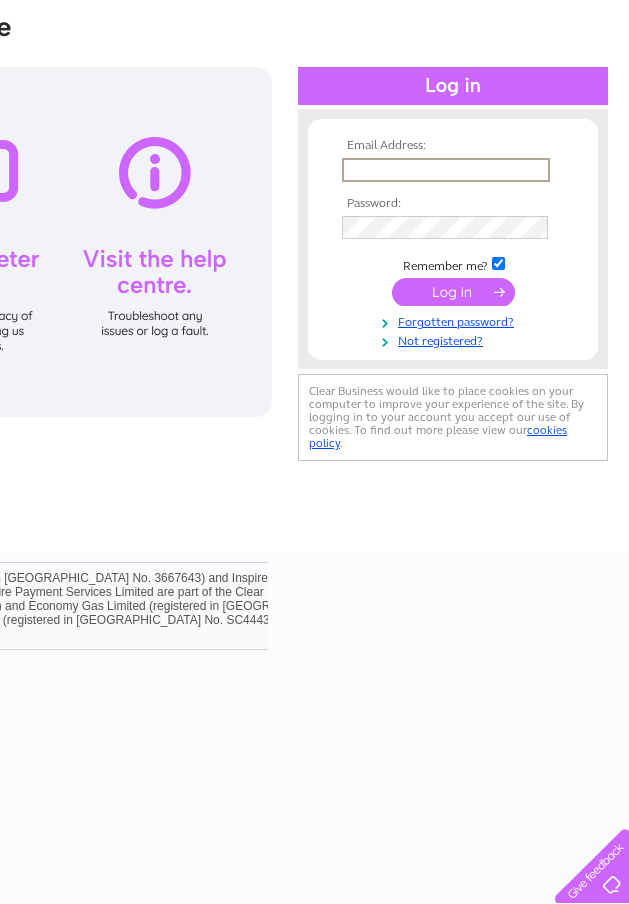 type on "[PERSON_NAME][EMAIL_ADDRESS][DOMAIN_NAME]" 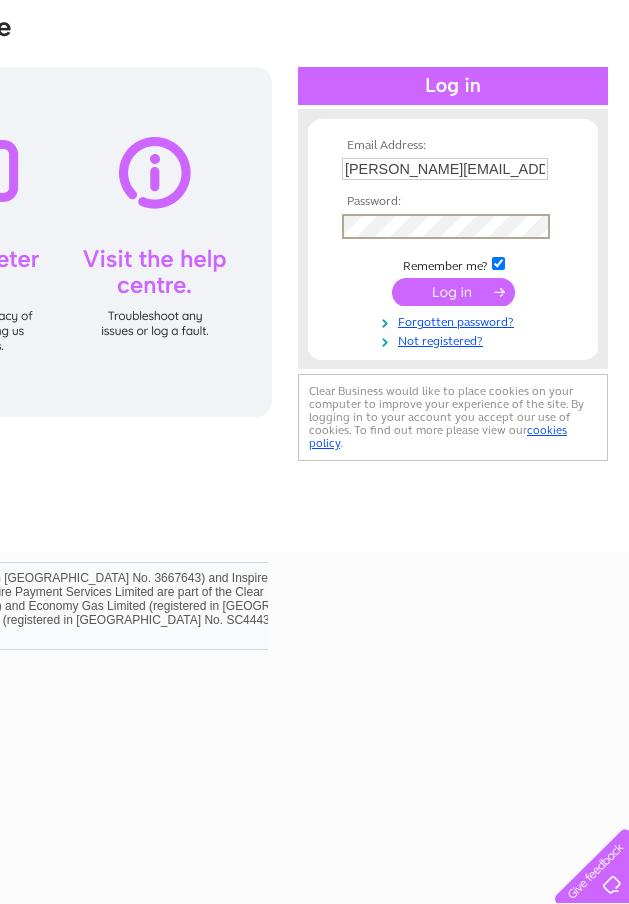 click at bounding box center (453, 292) 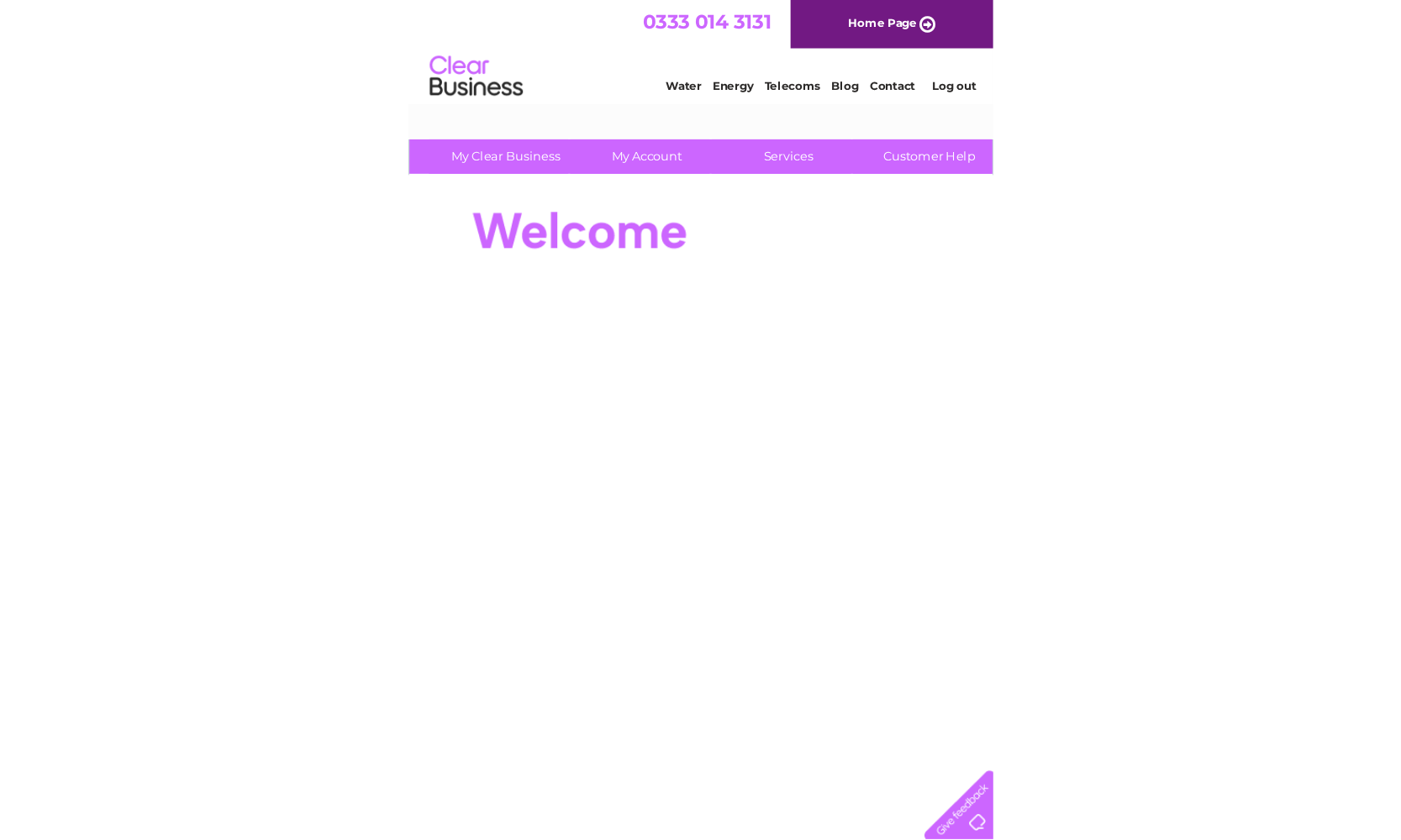 scroll, scrollTop: 0, scrollLeft: 0, axis: both 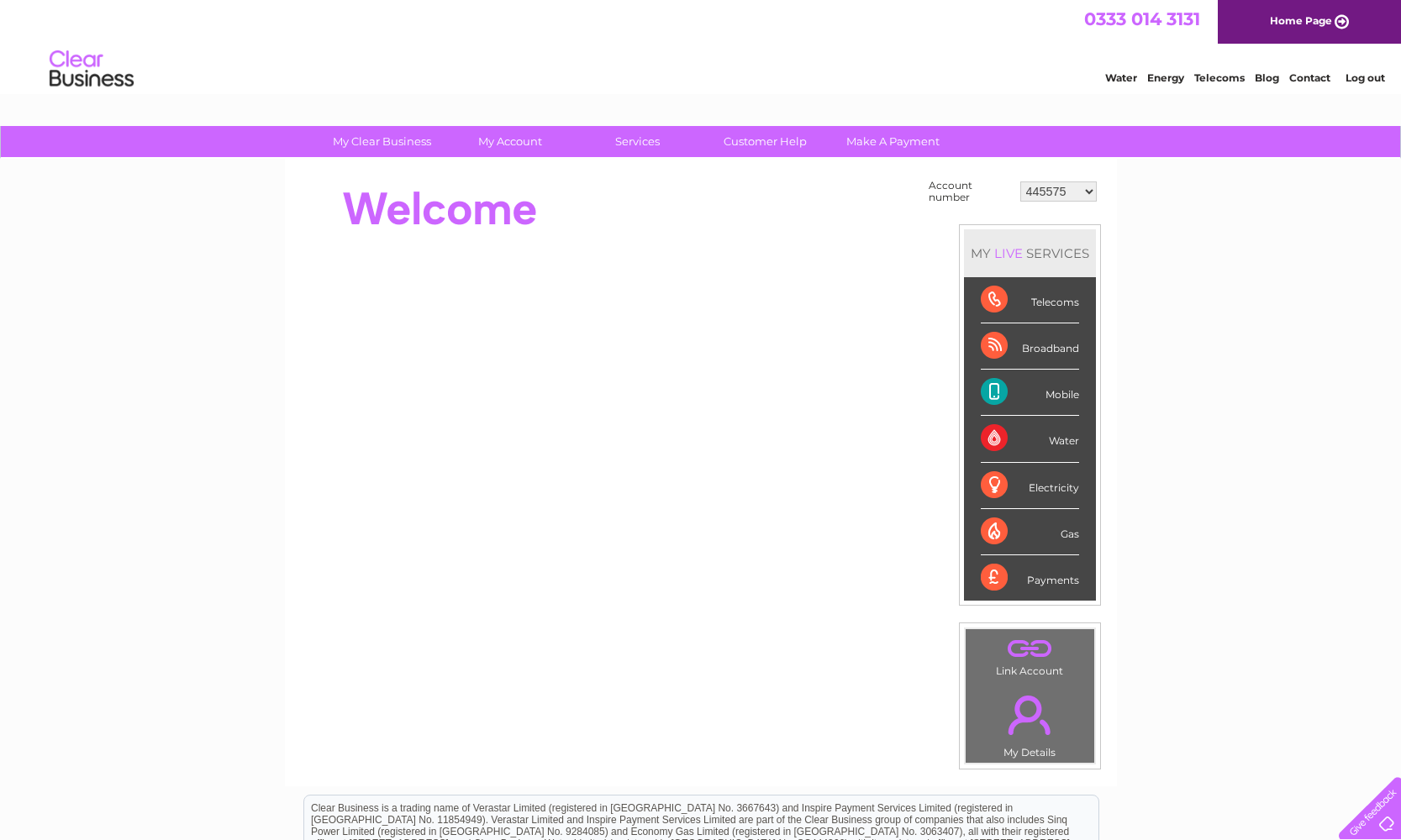 select on "30297979" 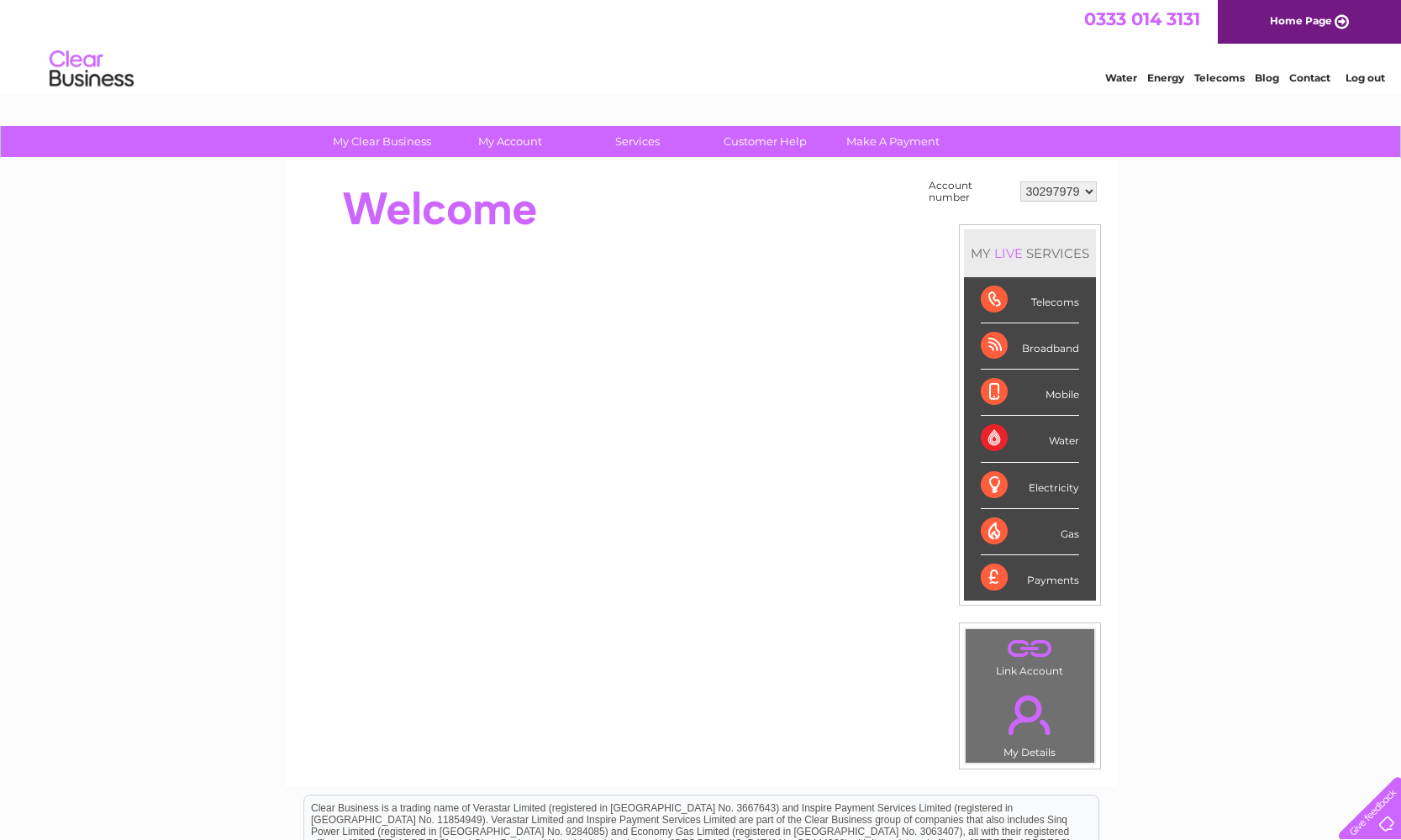 scroll, scrollTop: 0, scrollLeft: 0, axis: both 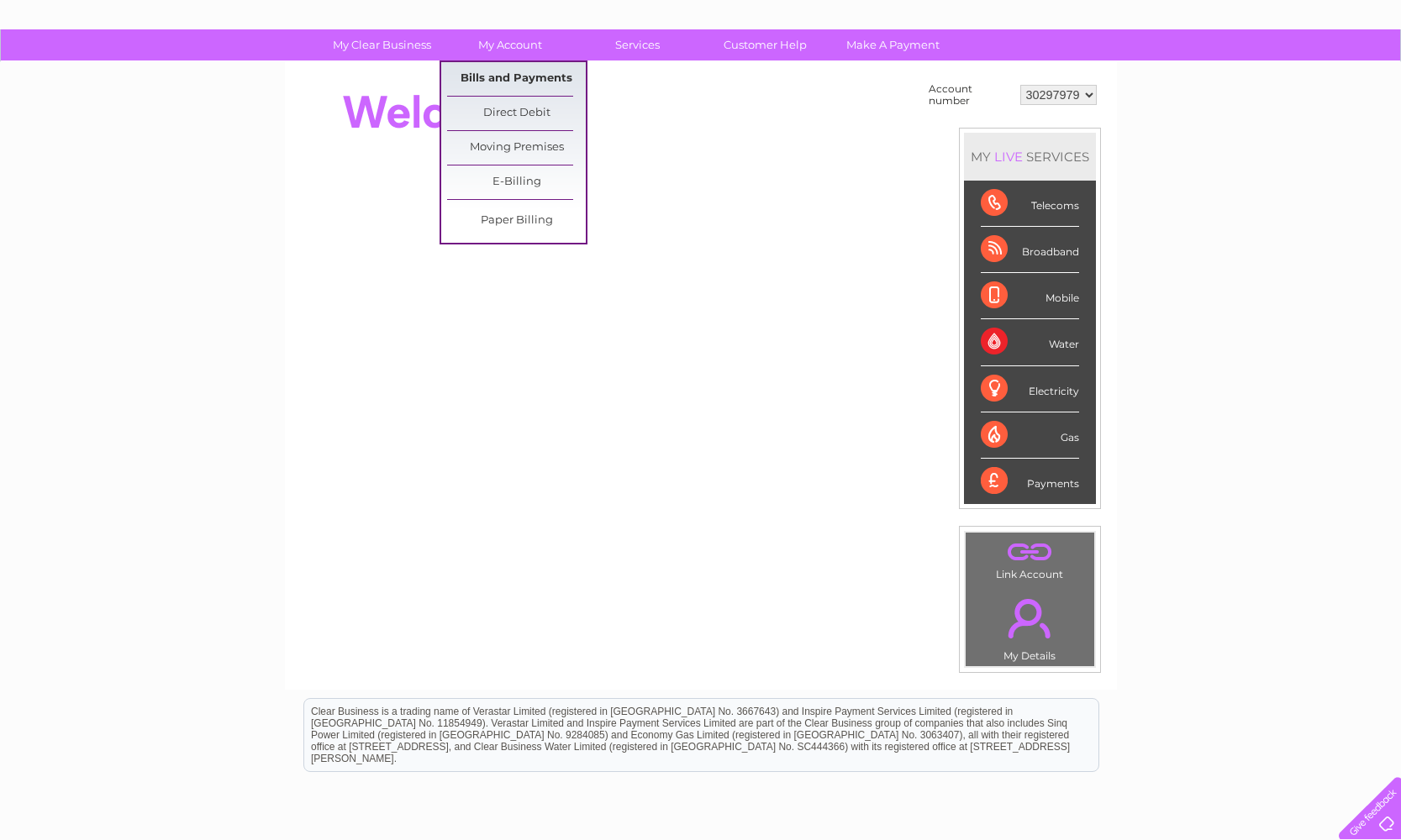 click on "Bills and Payments" at bounding box center [516, 79] 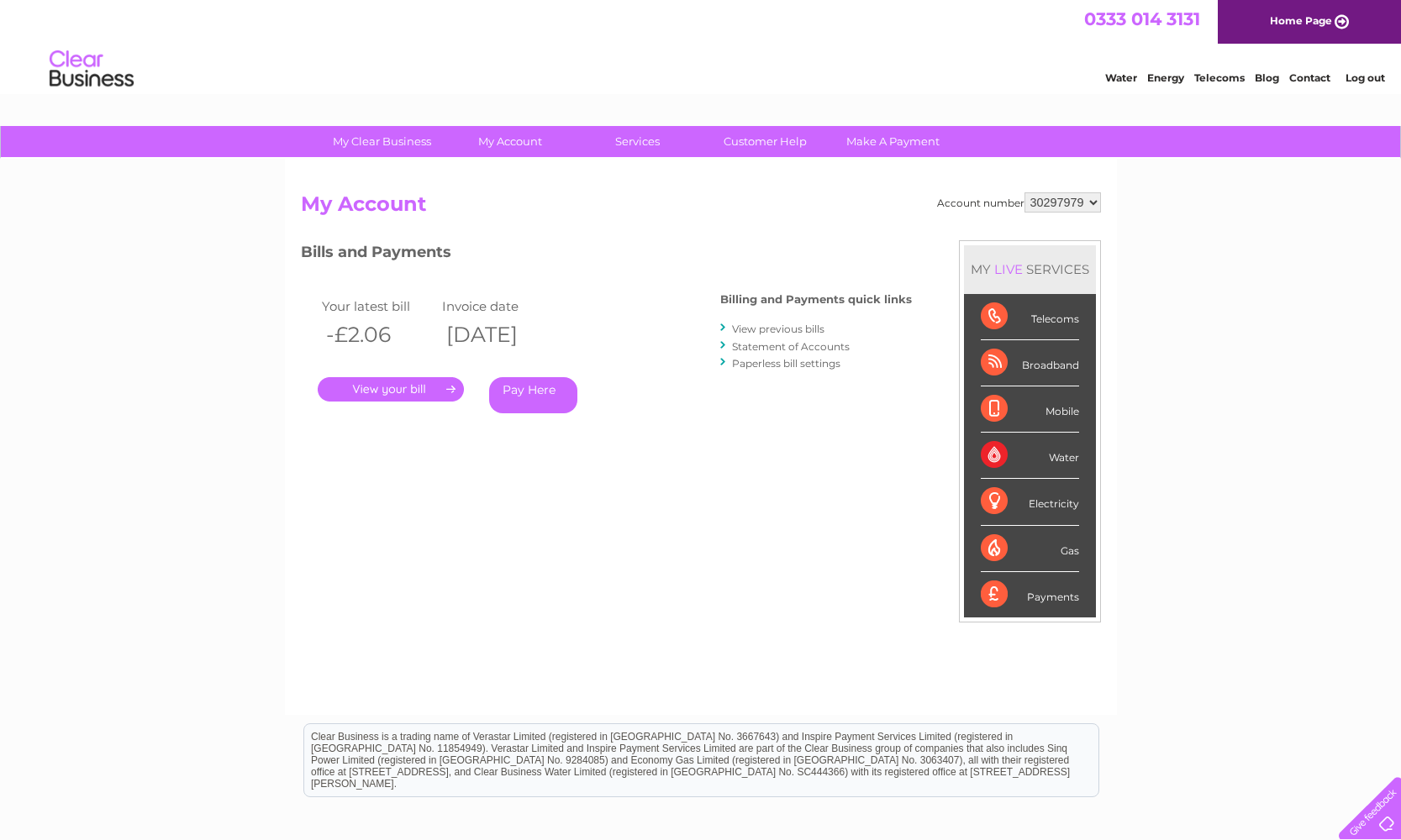 scroll, scrollTop: 0, scrollLeft: 0, axis: both 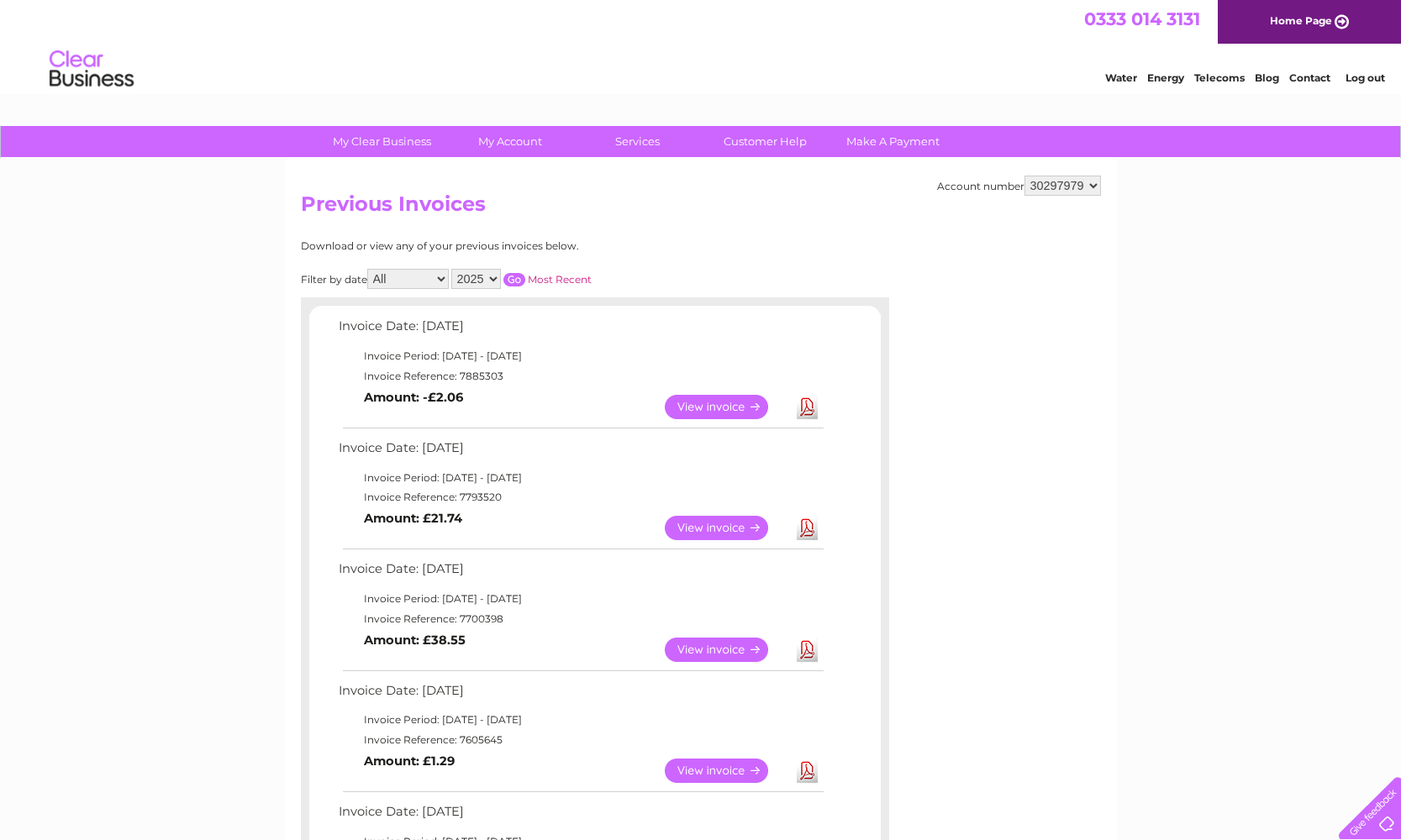 select on "2024" 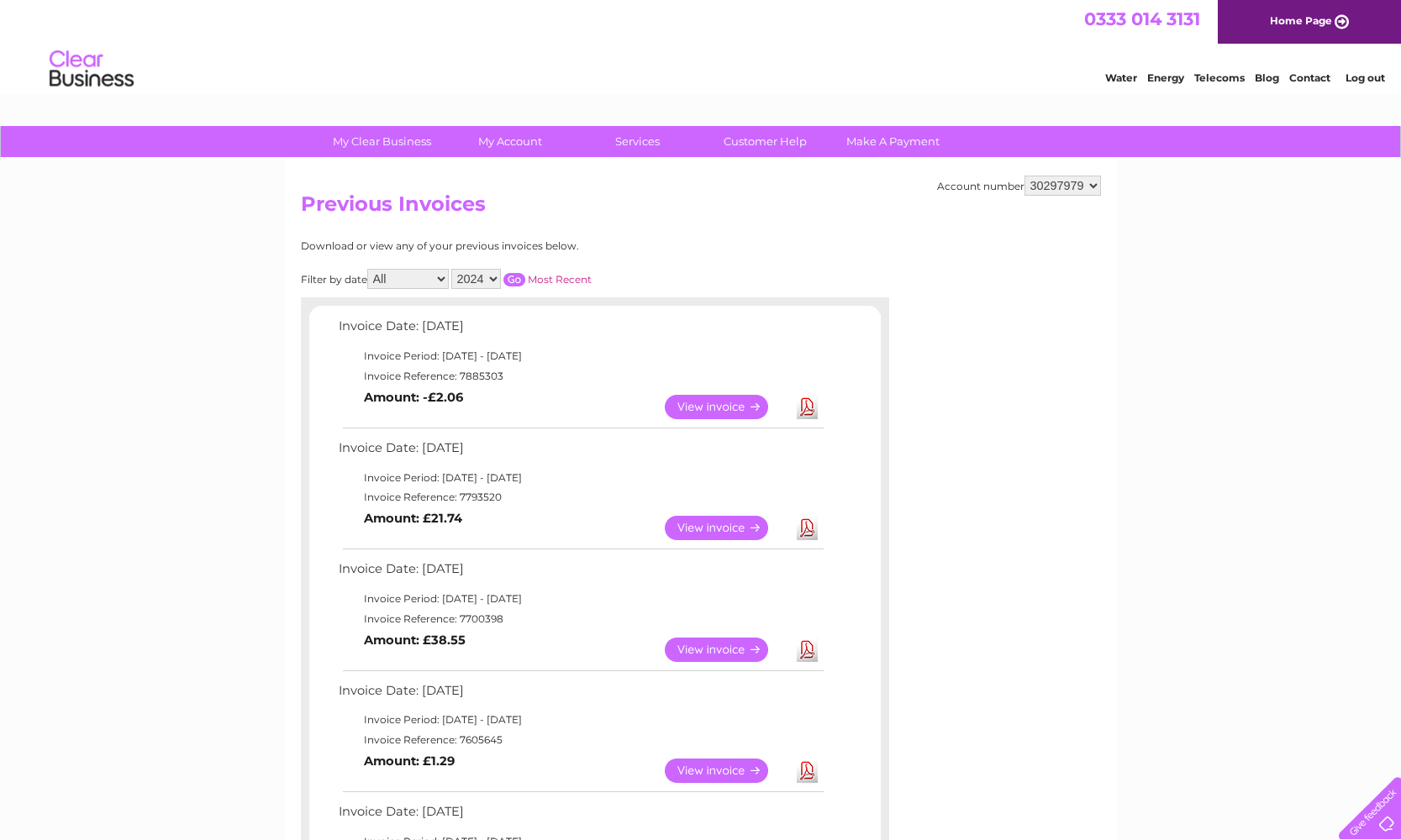 click at bounding box center (514, 280) 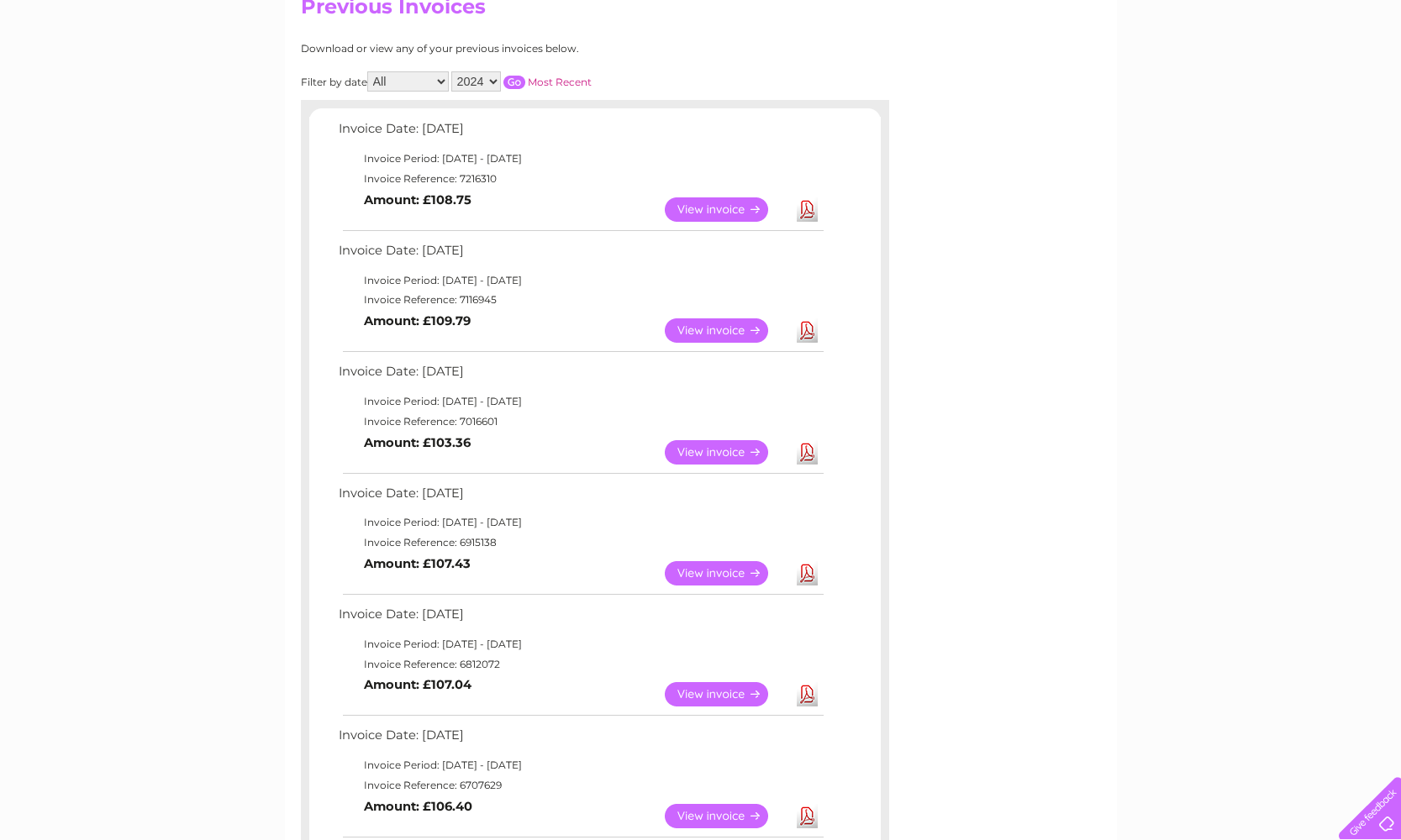 scroll, scrollTop: 186, scrollLeft: 0, axis: vertical 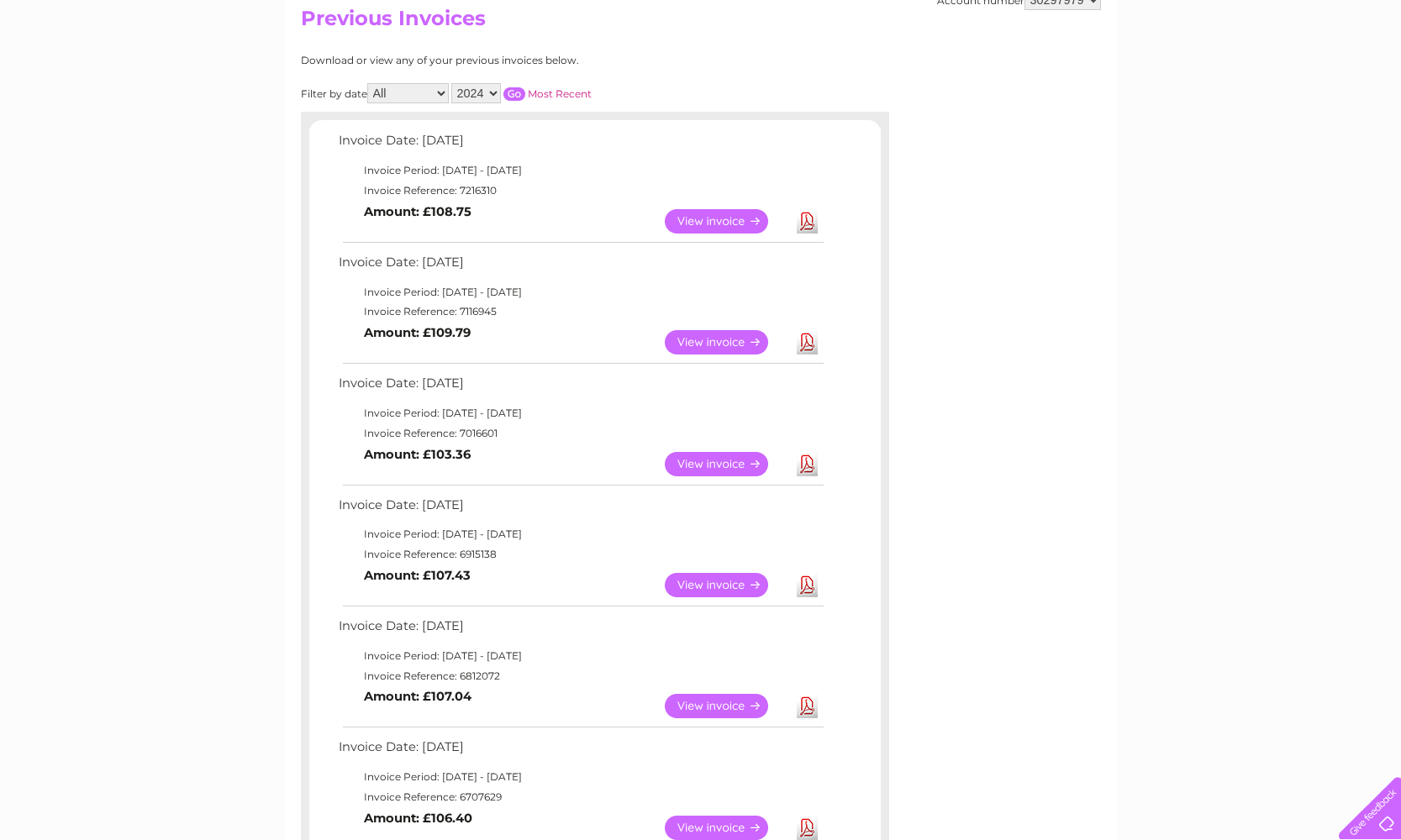 click on "View
Download
Amount: £109.79" at bounding box center [580, 342] 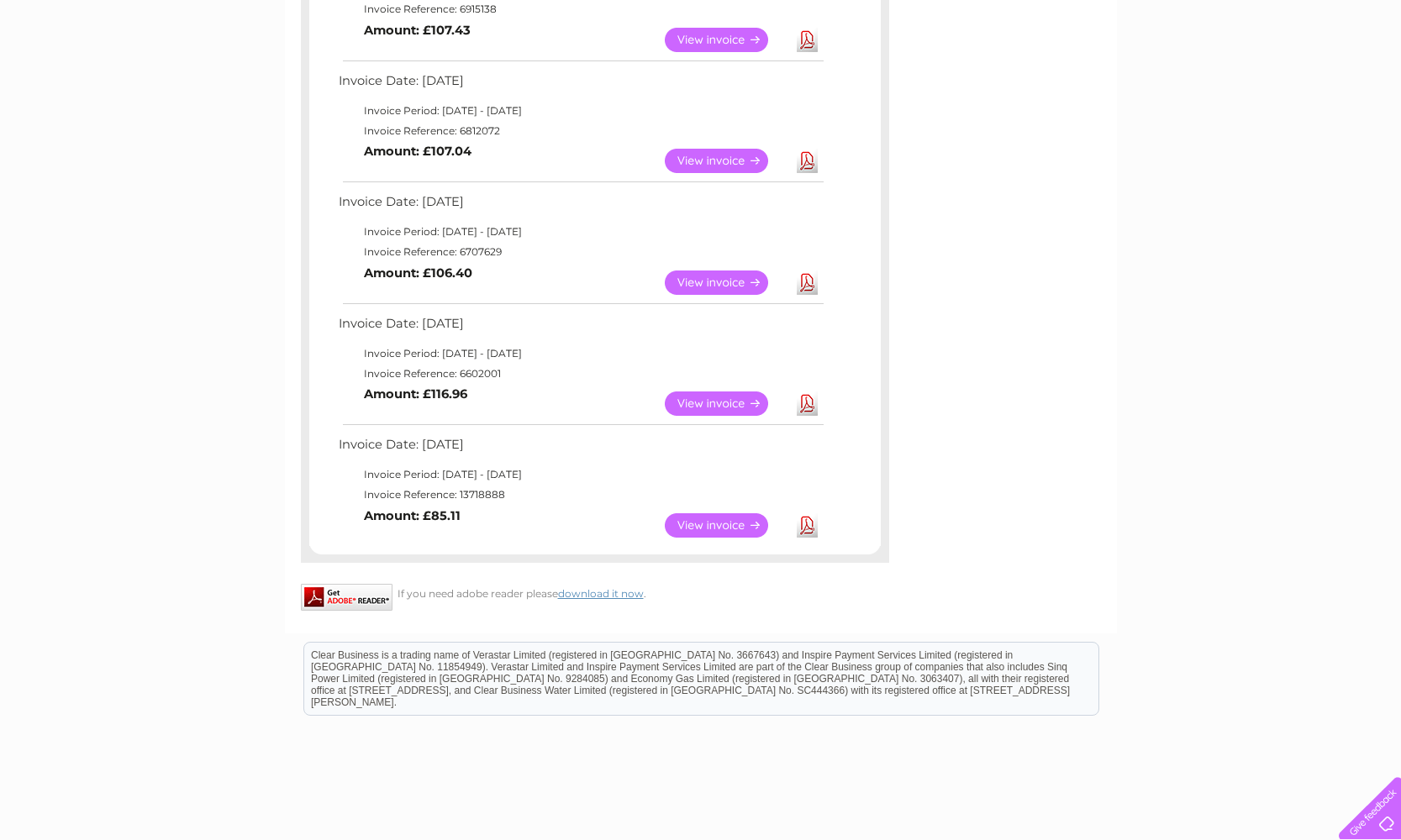 scroll, scrollTop: 736, scrollLeft: 0, axis: vertical 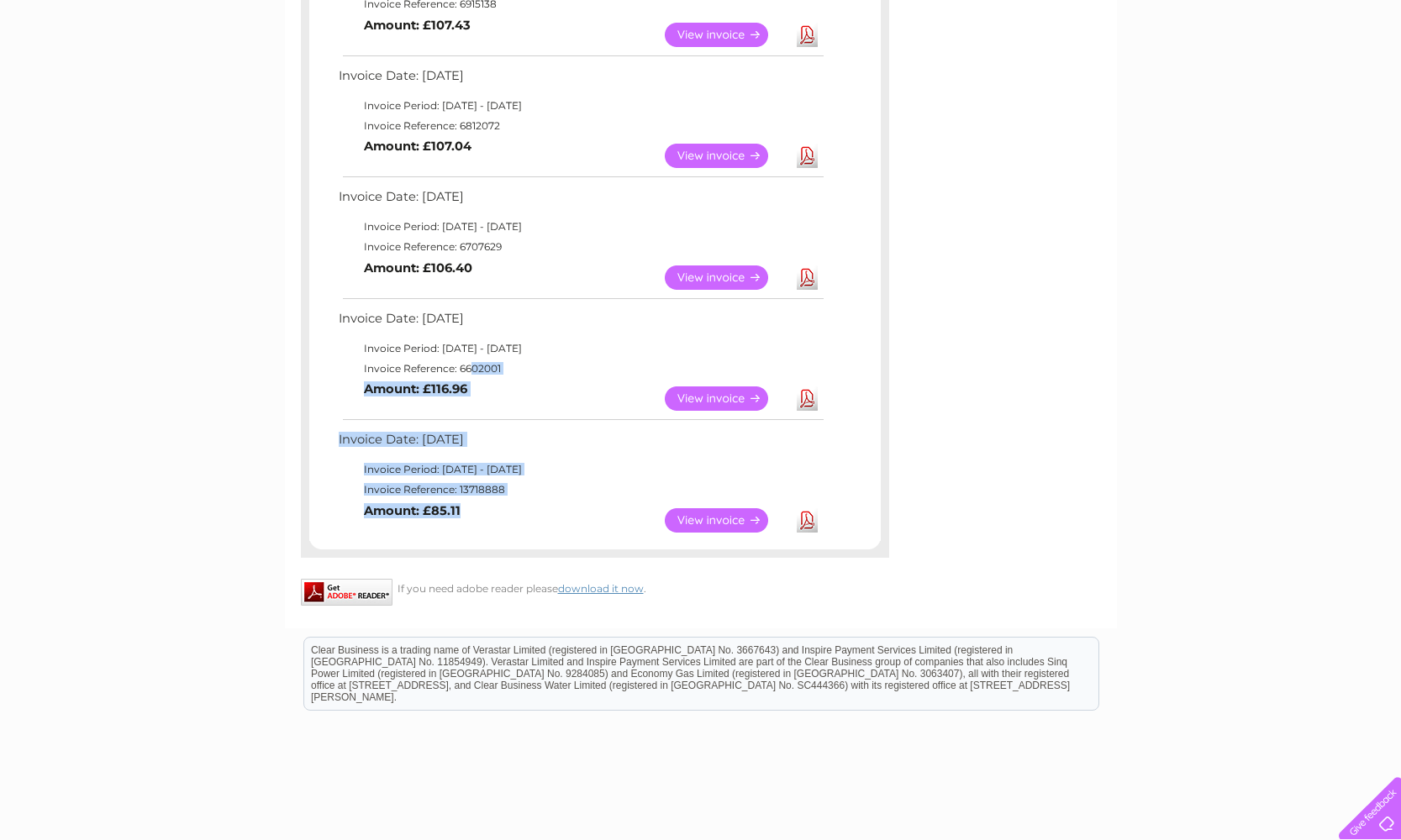 drag, startPoint x: 538, startPoint y: 348, endPoint x: 645, endPoint y: 491, distance: 178.60011 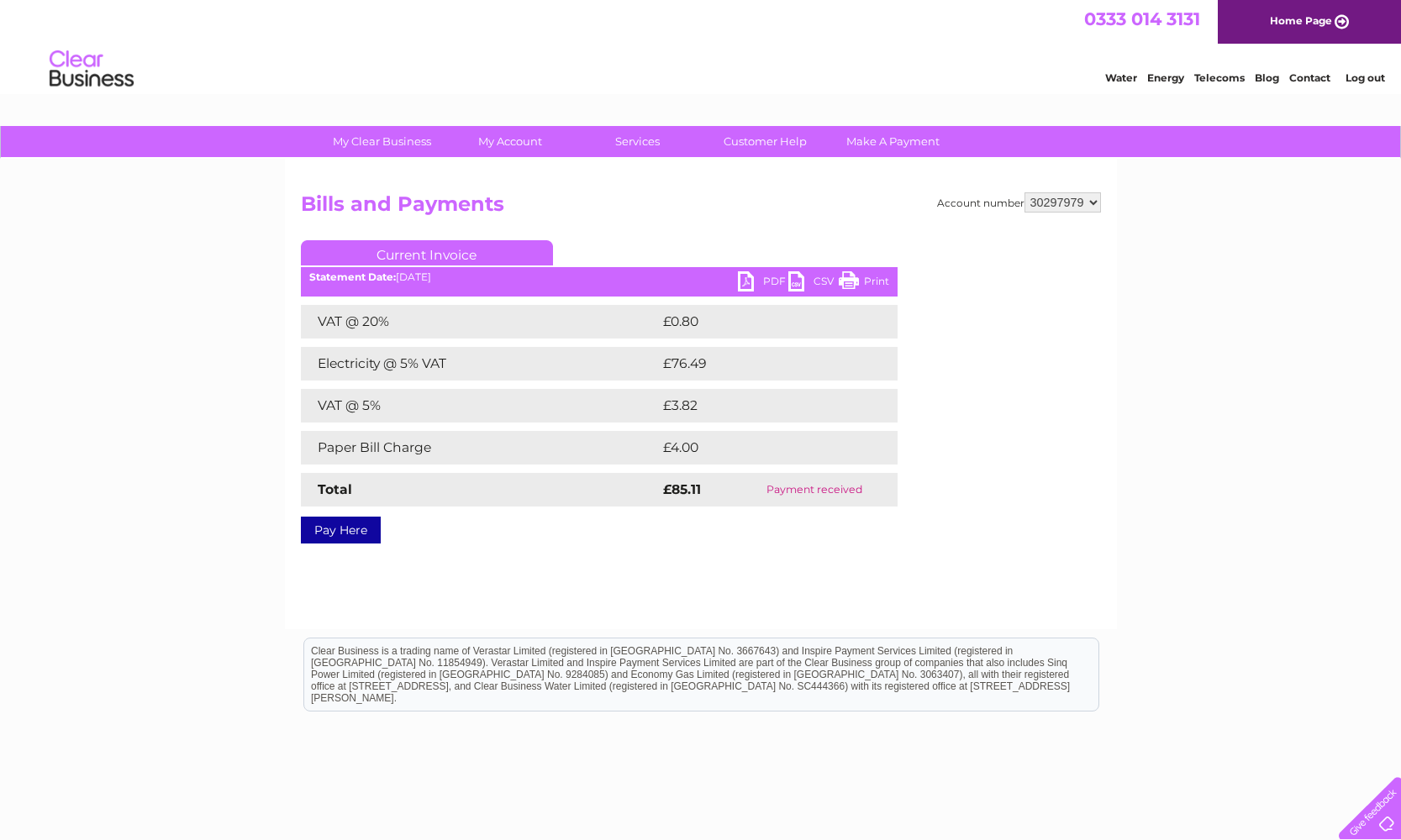 scroll, scrollTop: 0, scrollLeft: 0, axis: both 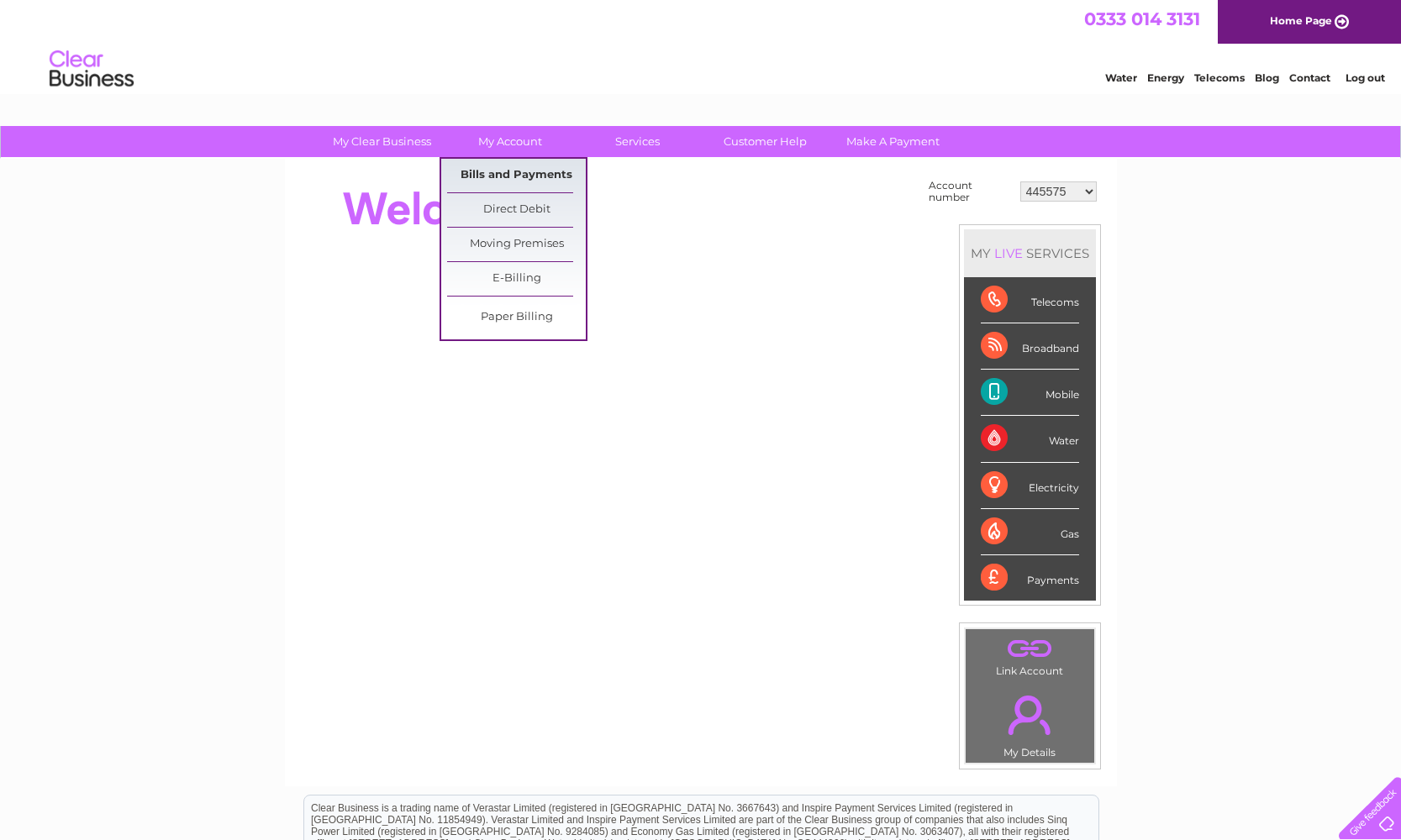 click on "Bills and Payments" at bounding box center (516, 176) 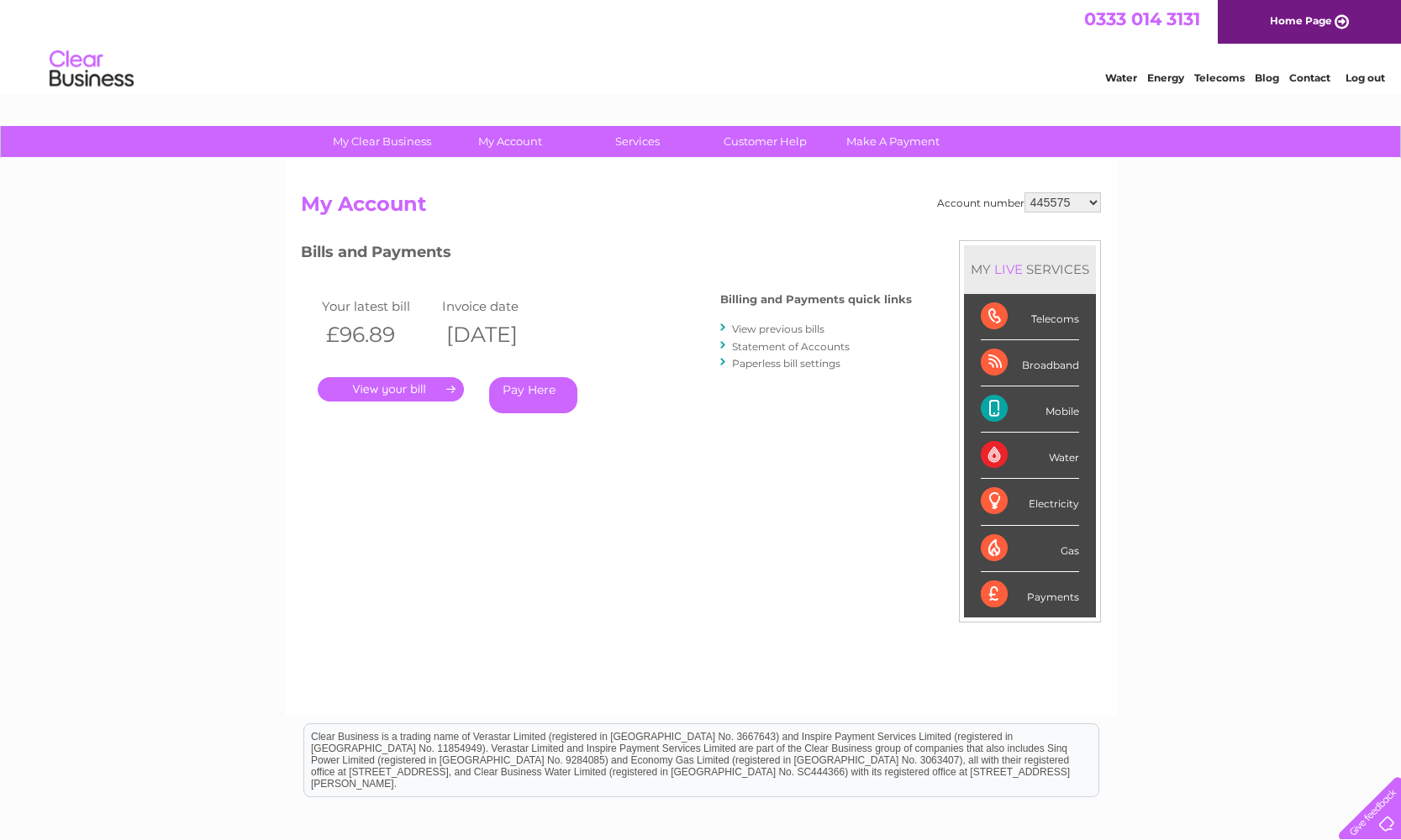 scroll, scrollTop: 0, scrollLeft: 0, axis: both 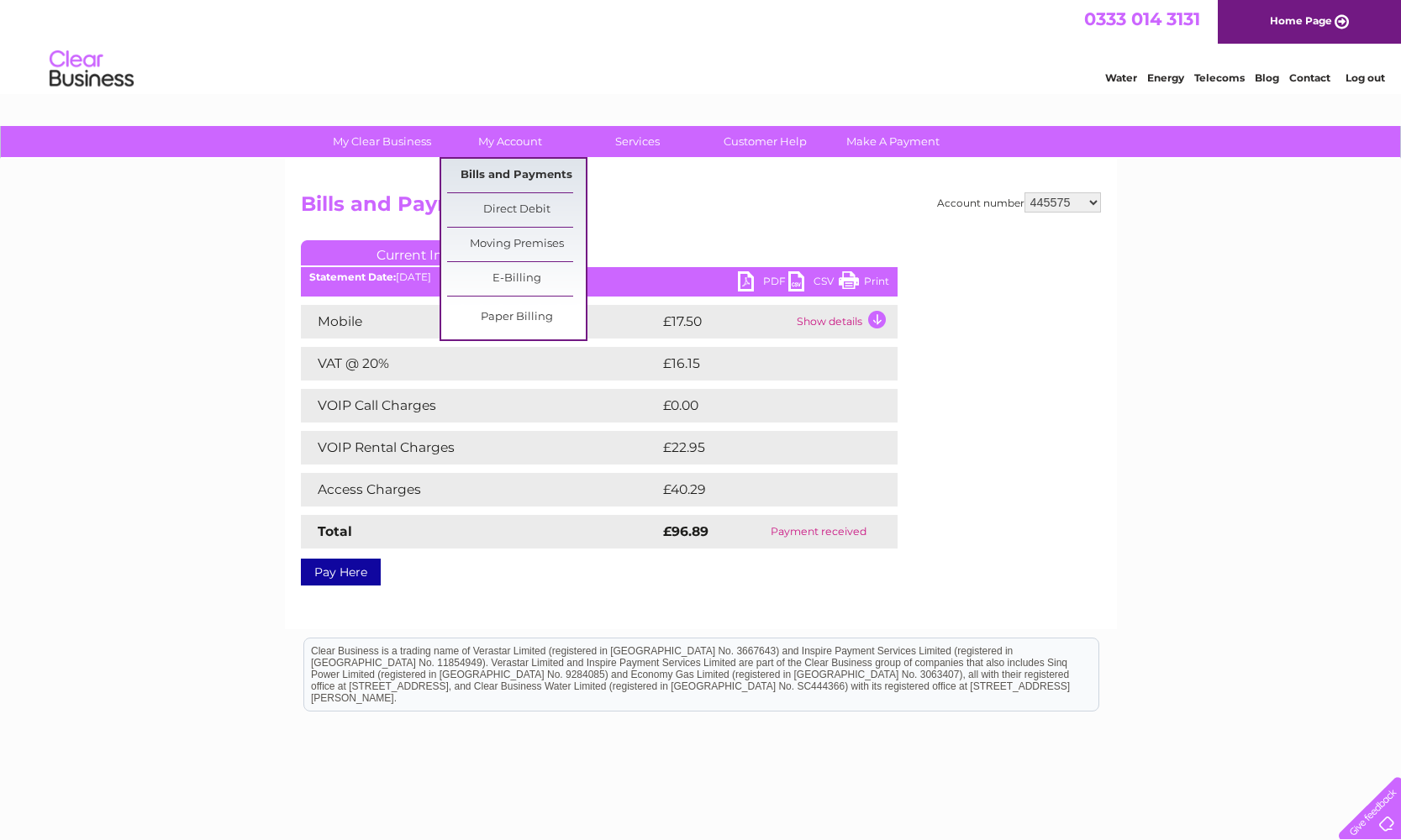 click on "Bills and Payments" at bounding box center [516, 176] 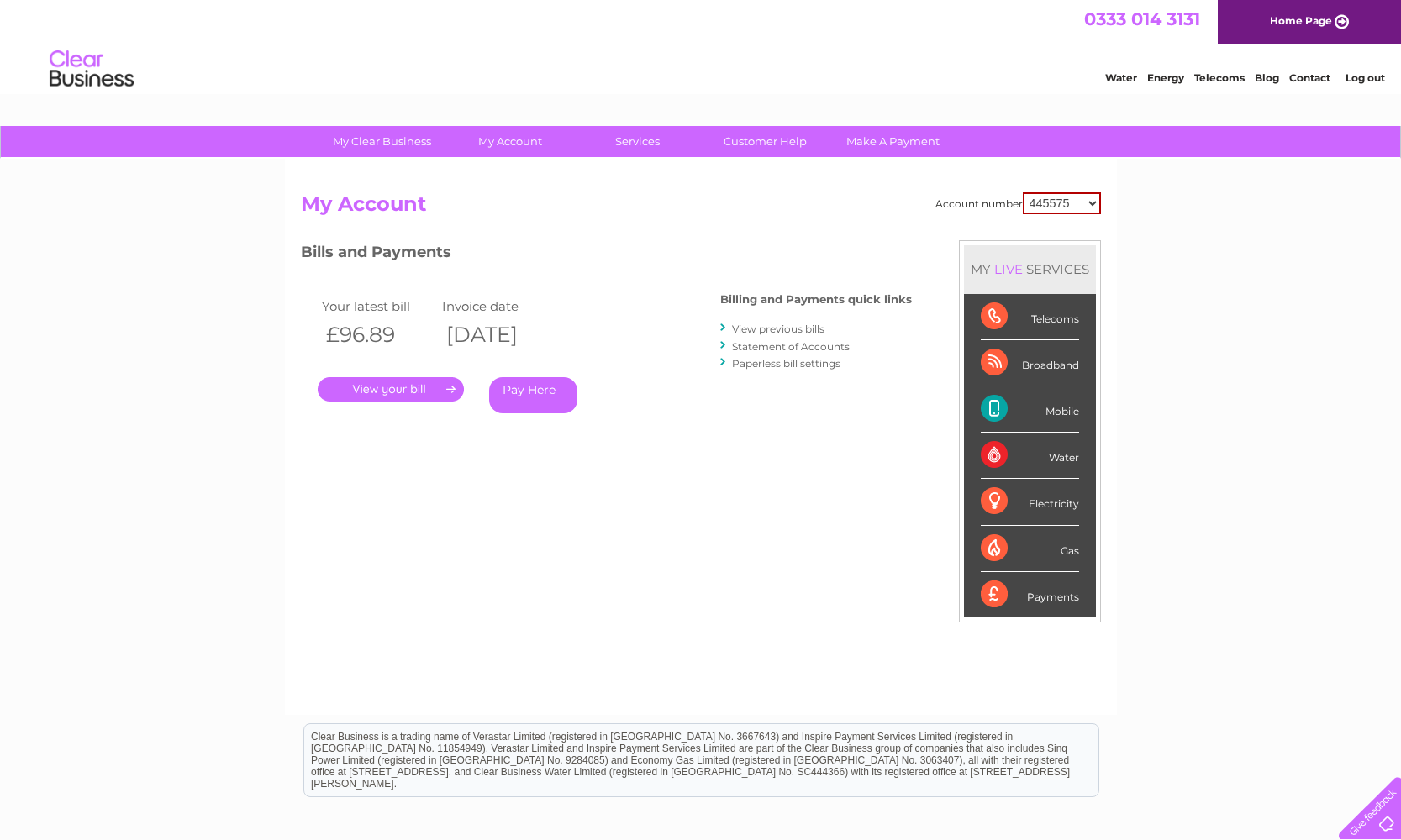 scroll, scrollTop: 0, scrollLeft: 0, axis: both 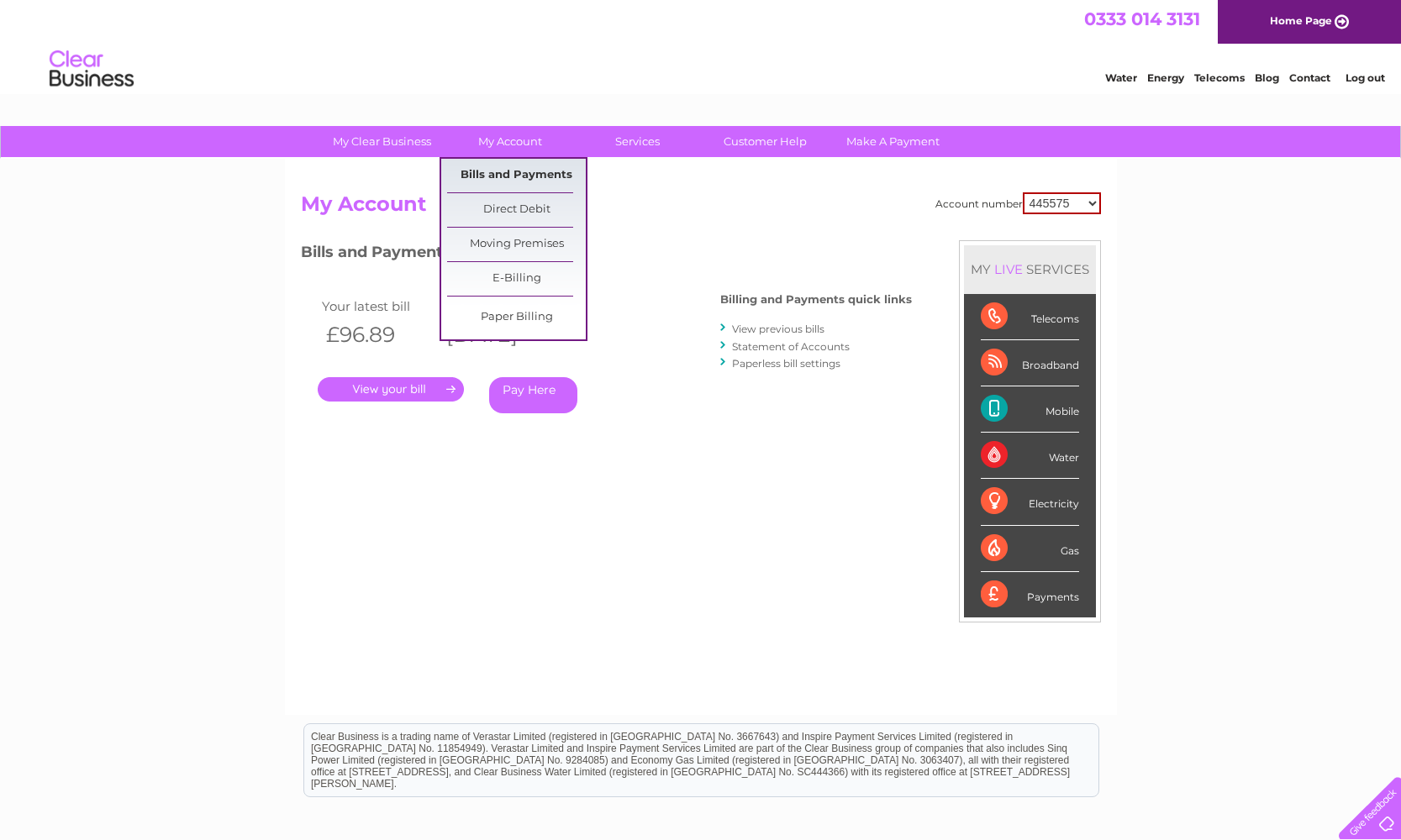 click on "Bills and Payments" at bounding box center [516, 176] 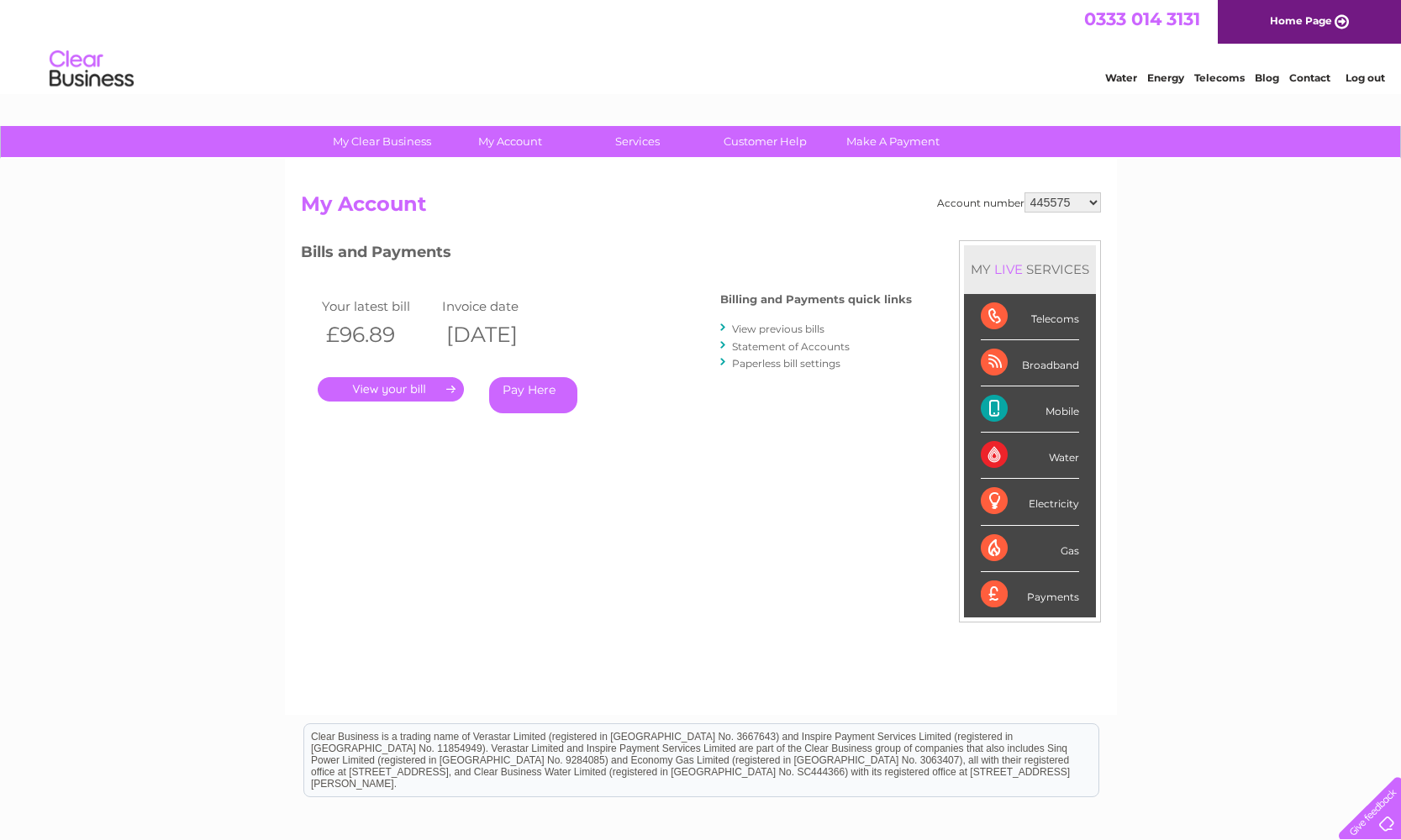 scroll, scrollTop: 0, scrollLeft: 0, axis: both 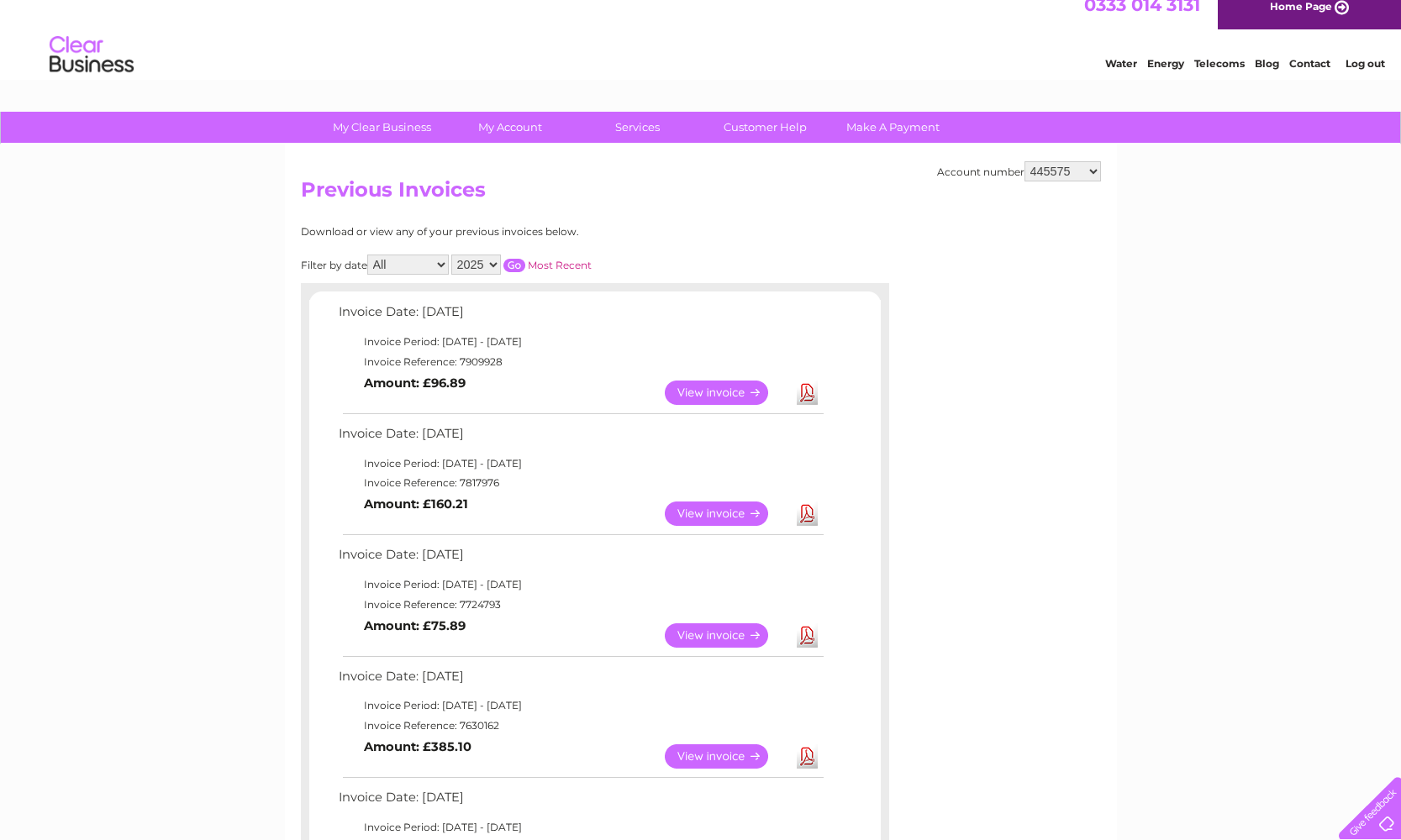 select on "2024" 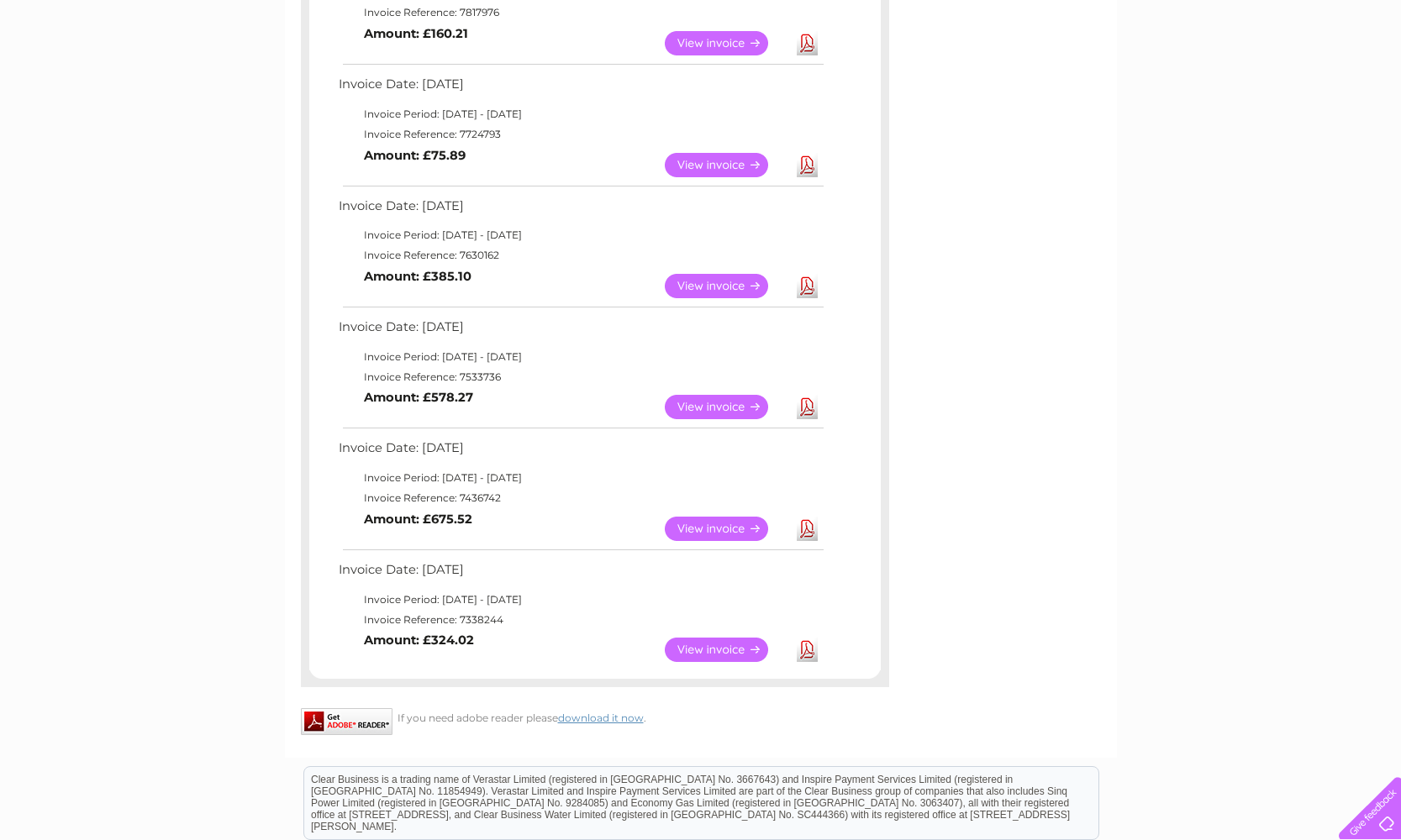 scroll, scrollTop: 492, scrollLeft: 0, axis: vertical 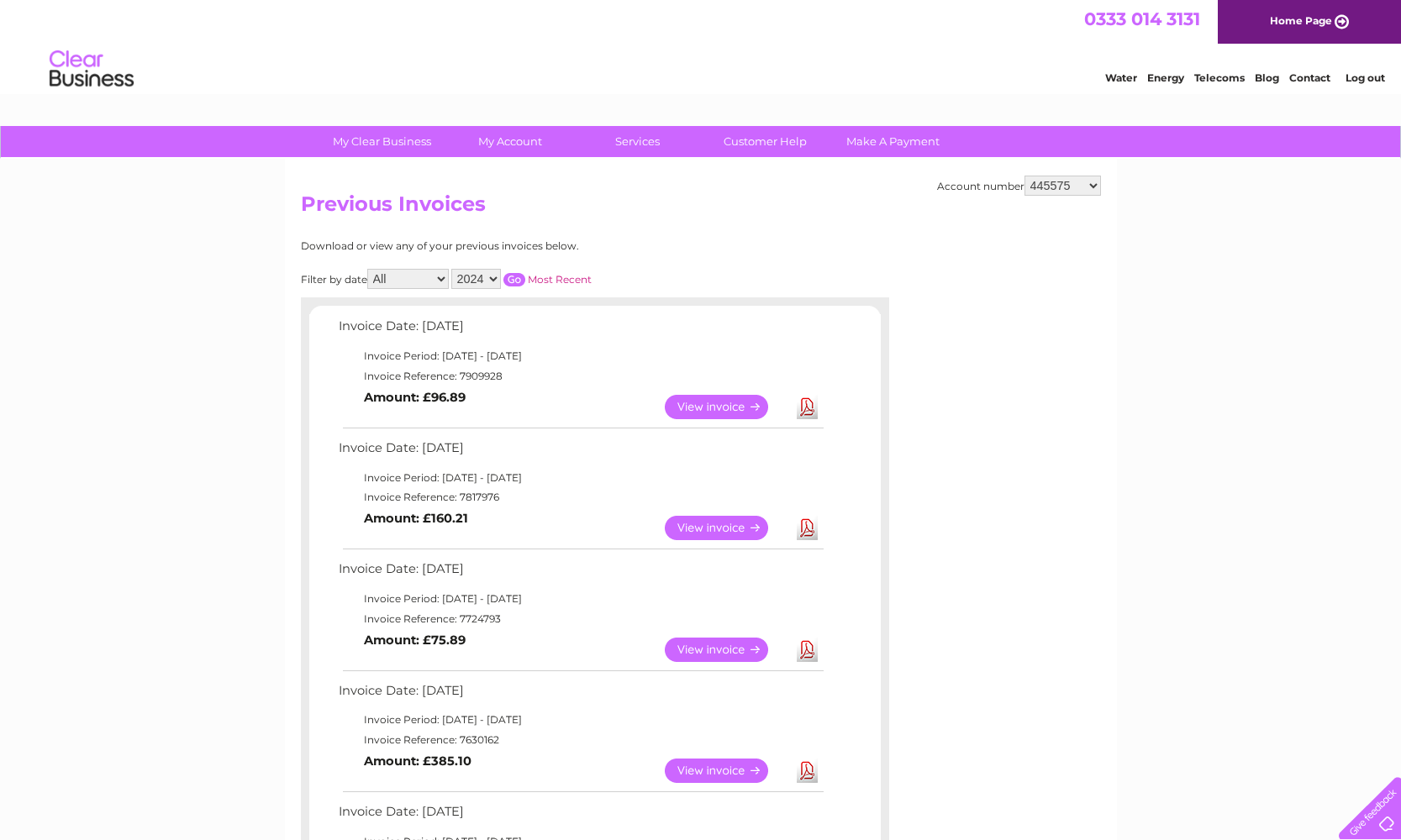 click at bounding box center (514, 280) 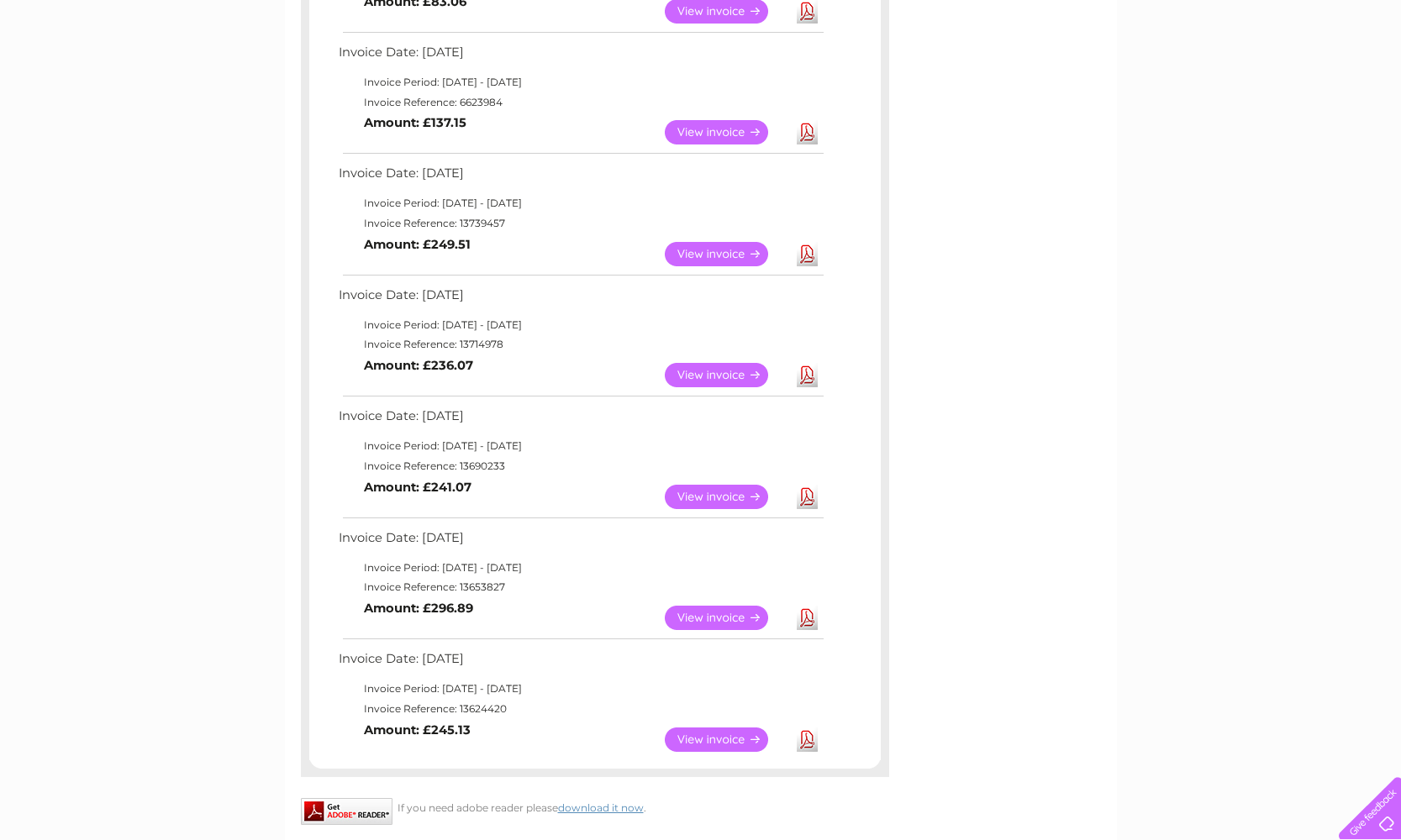 scroll, scrollTop: 943, scrollLeft: 0, axis: vertical 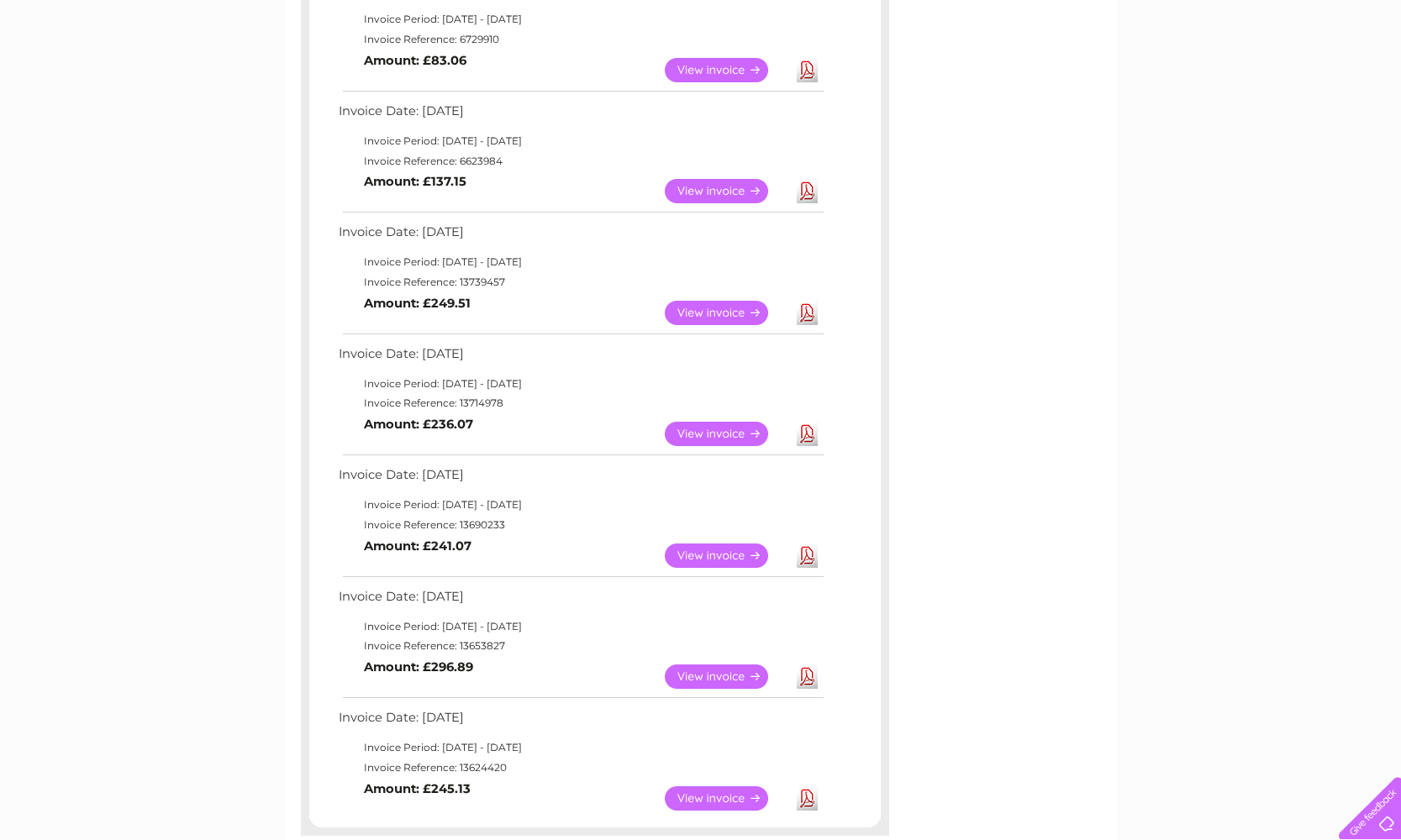 click on "View" at bounding box center [726, 433] 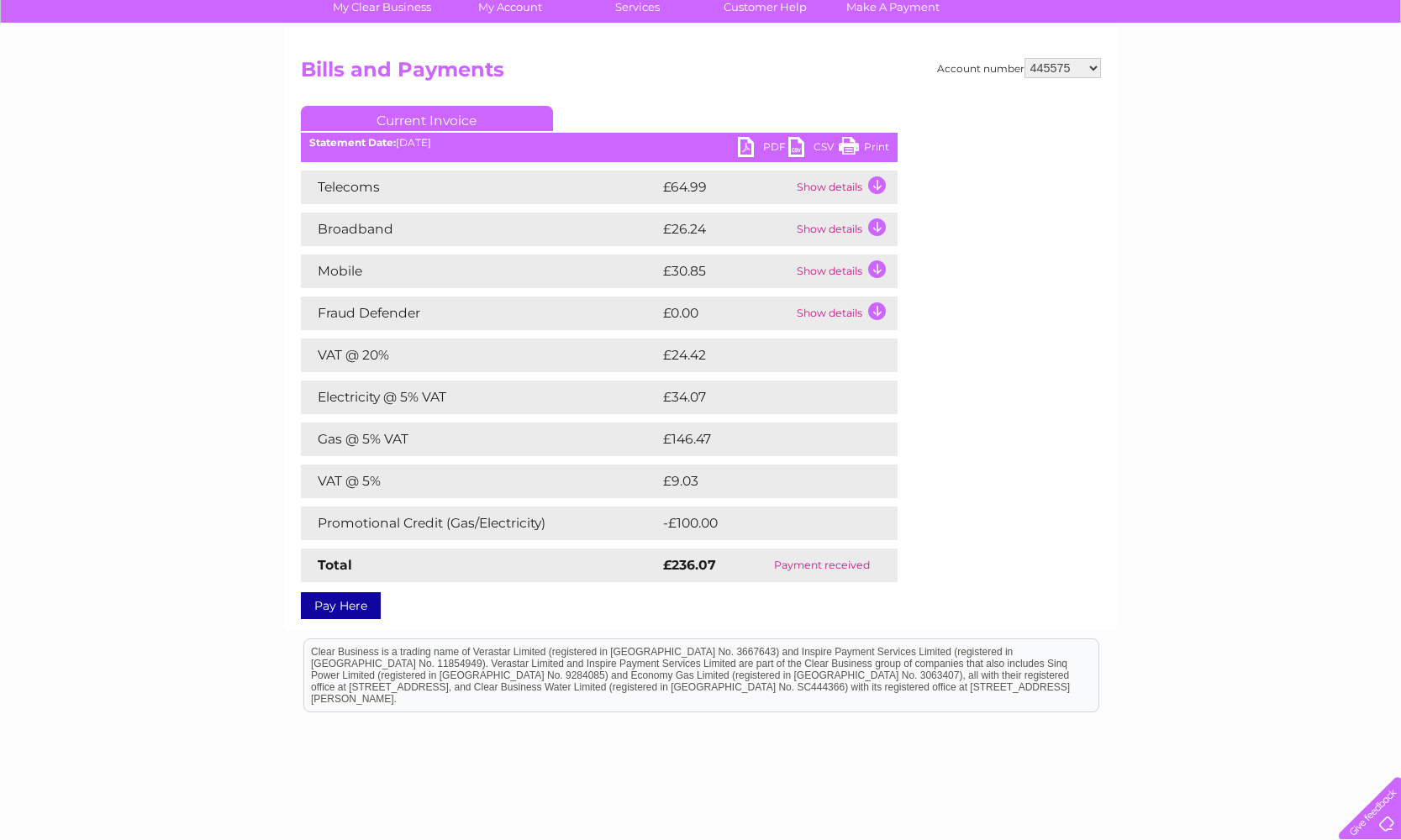 scroll, scrollTop: 26, scrollLeft: 0, axis: vertical 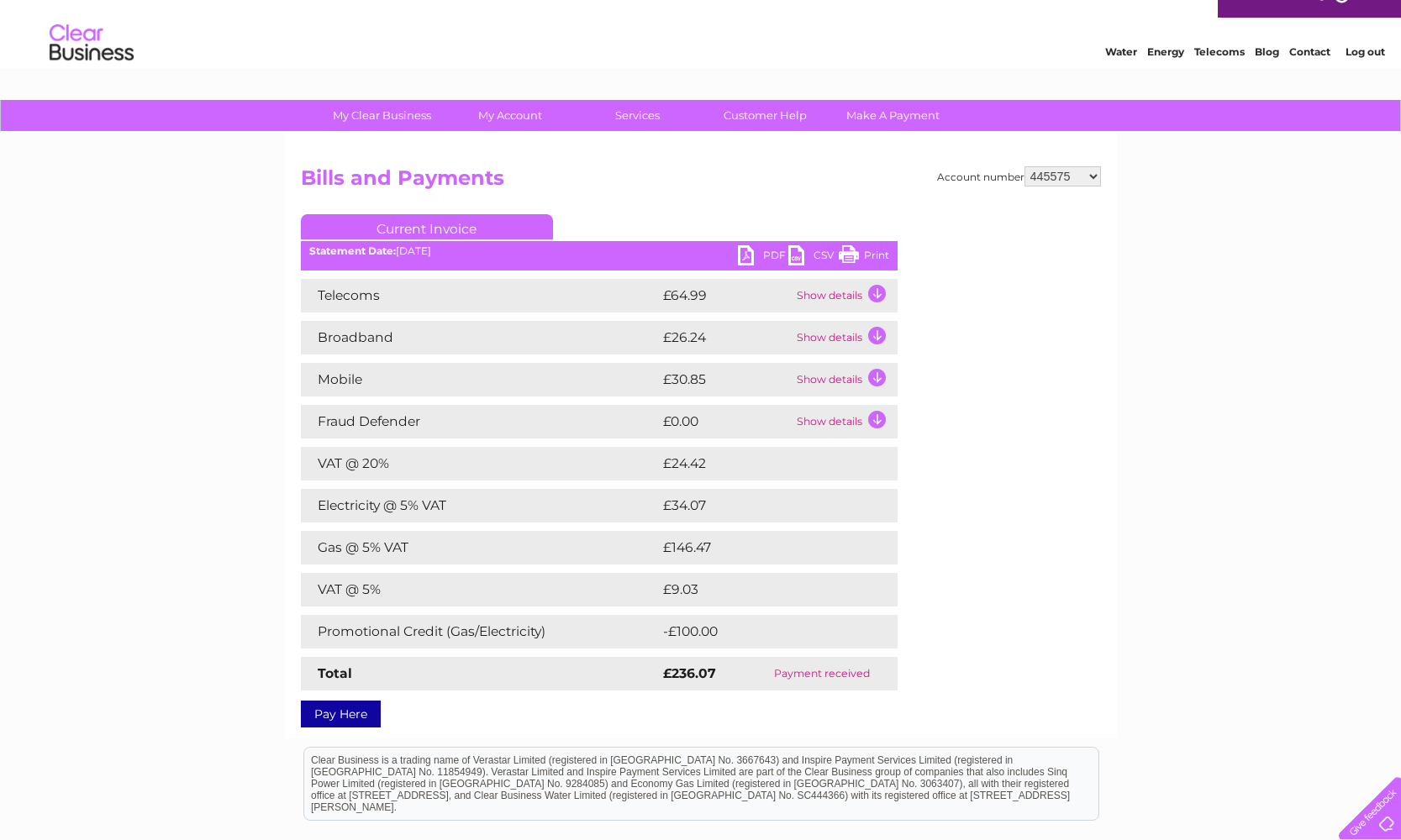 click on "PDF" at bounding box center (763, 257) 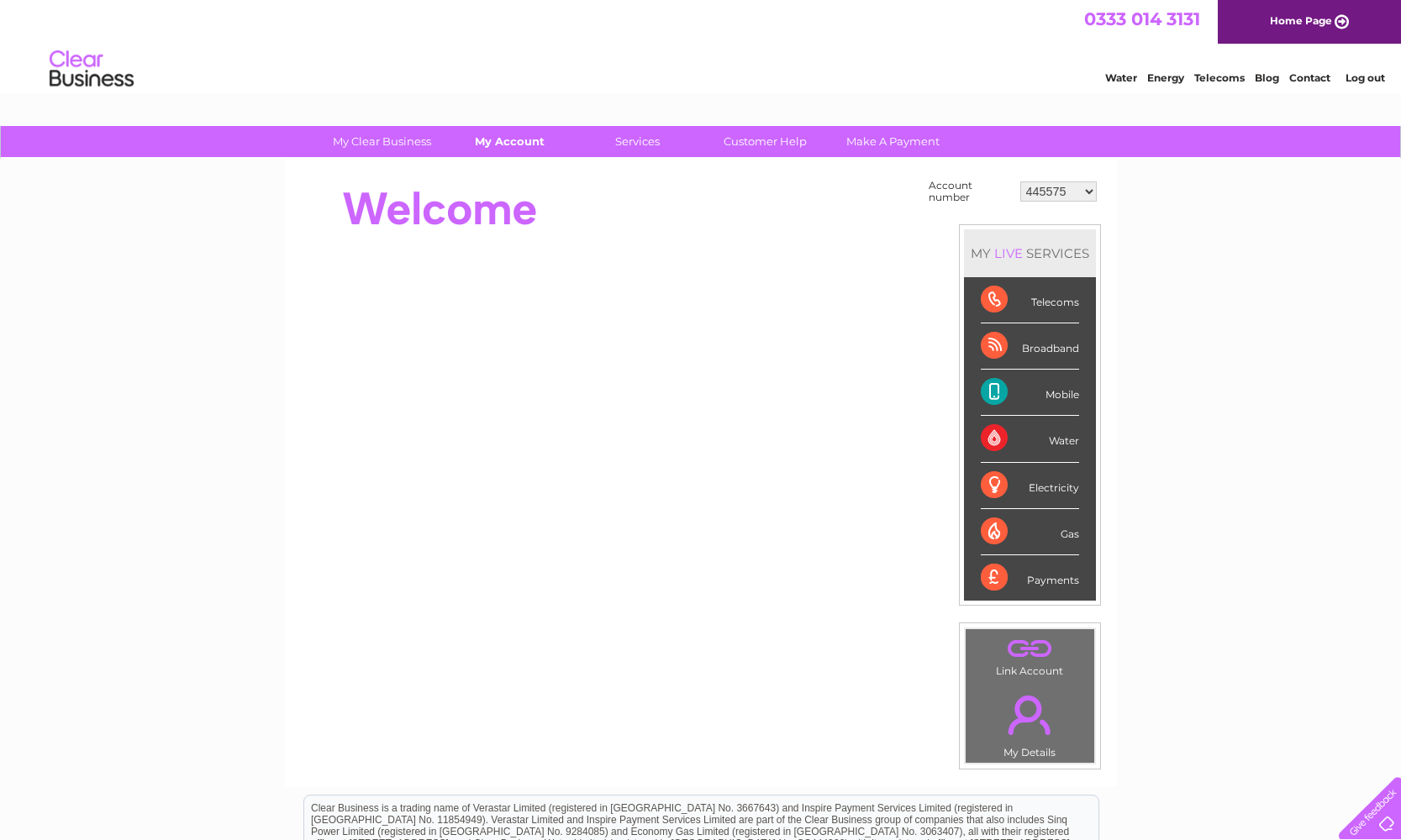 scroll, scrollTop: 0, scrollLeft: 0, axis: both 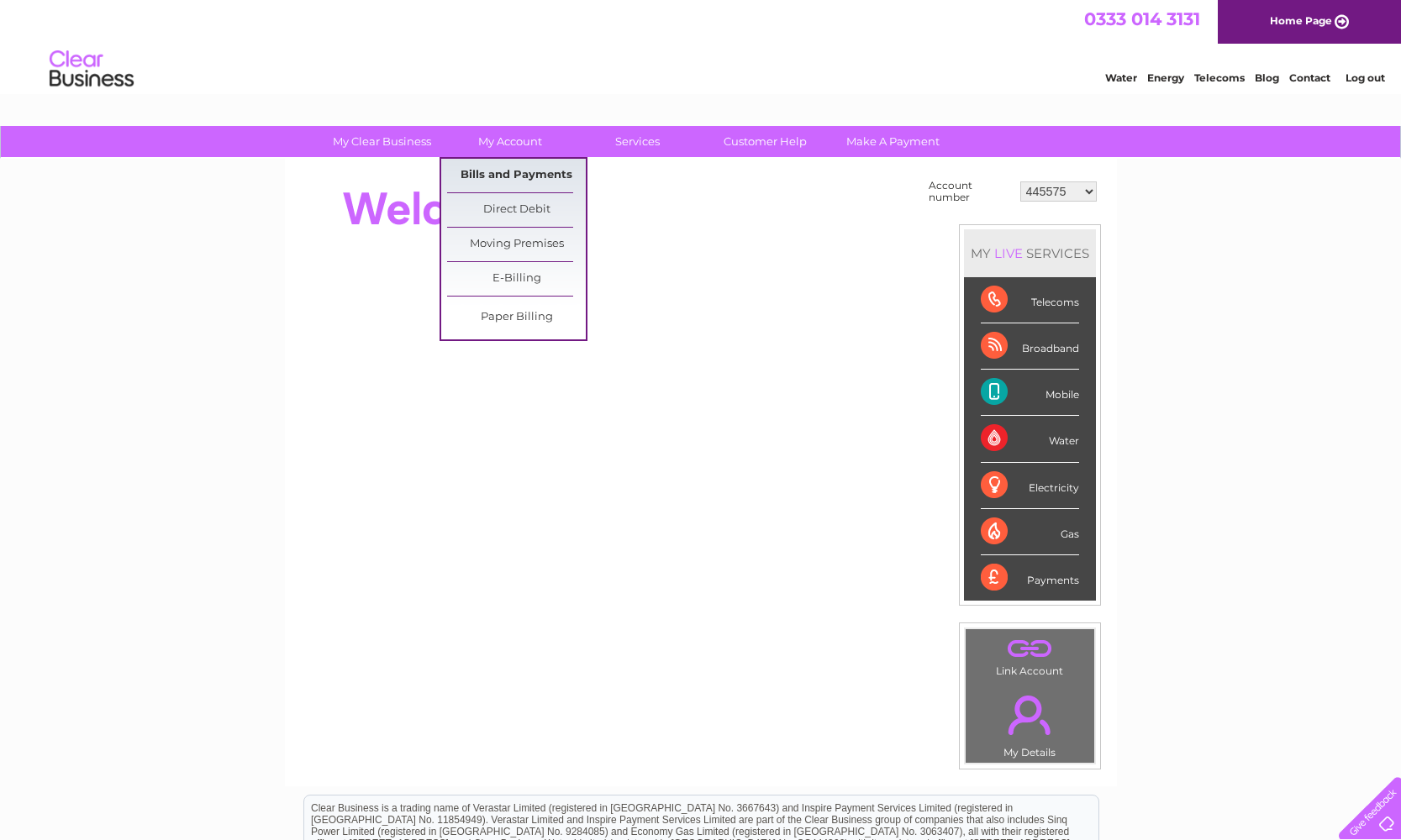 click on "Bills and Payments" at bounding box center (516, 176) 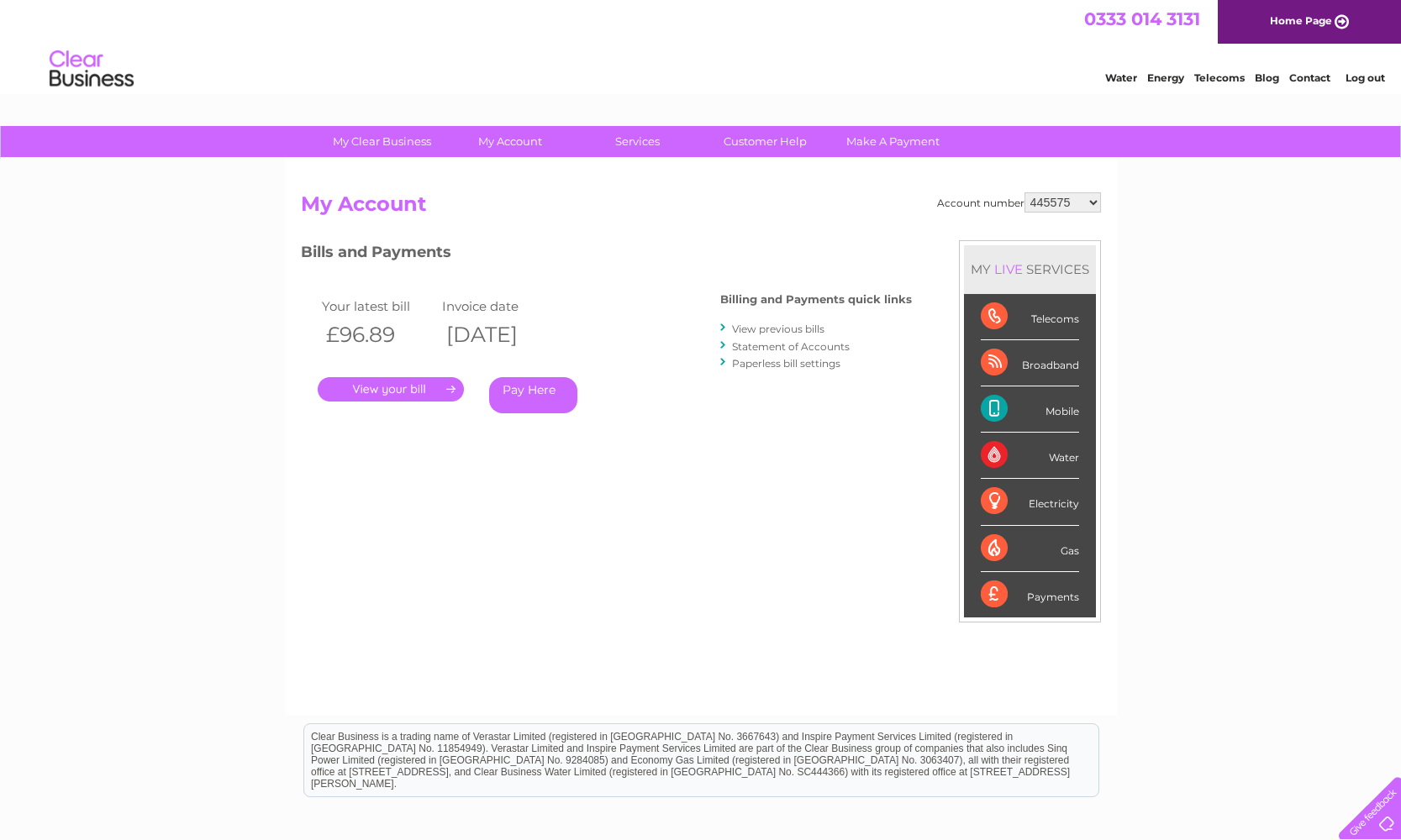 scroll, scrollTop: 0, scrollLeft: 0, axis: both 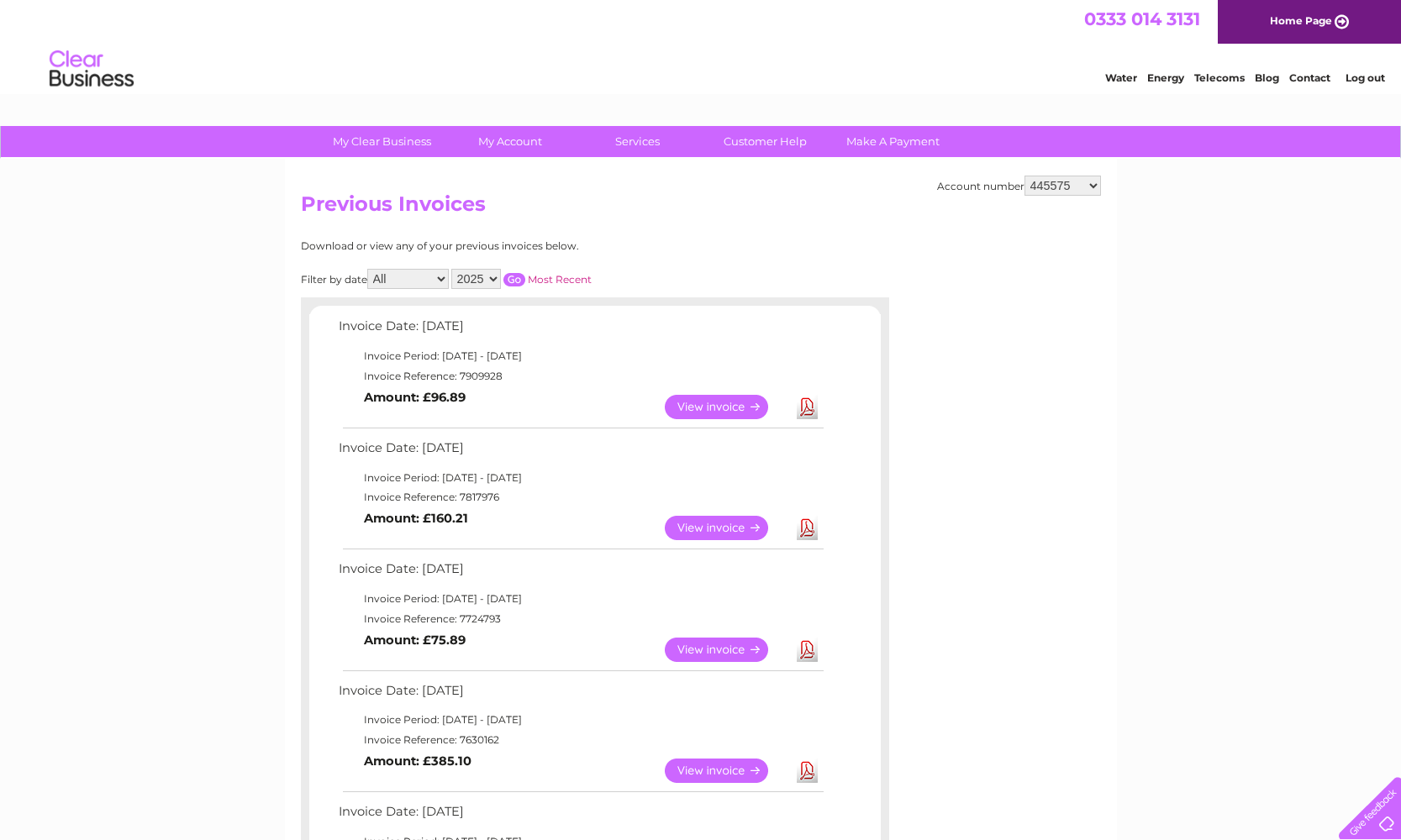 select on "2024" 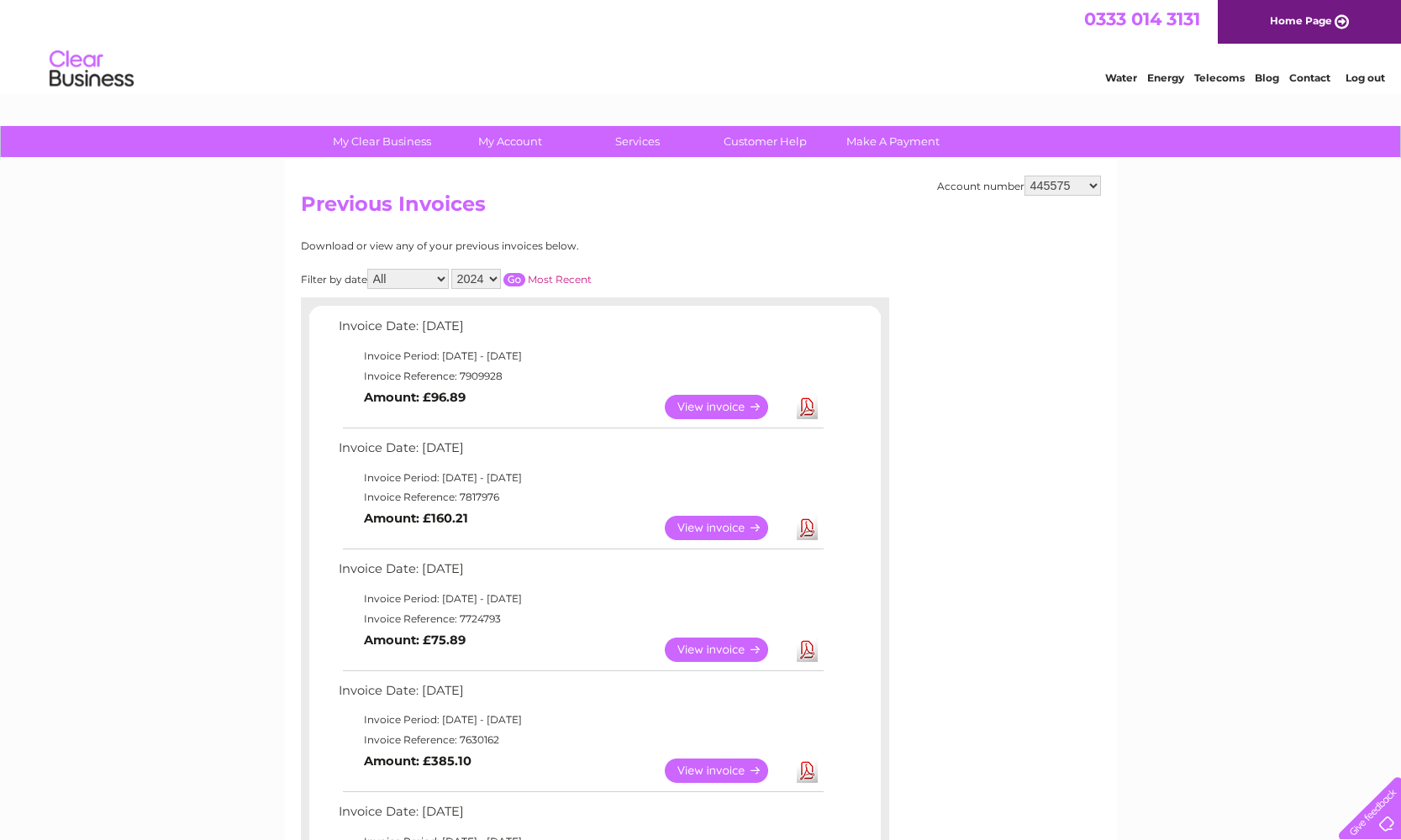 click at bounding box center (514, 280) 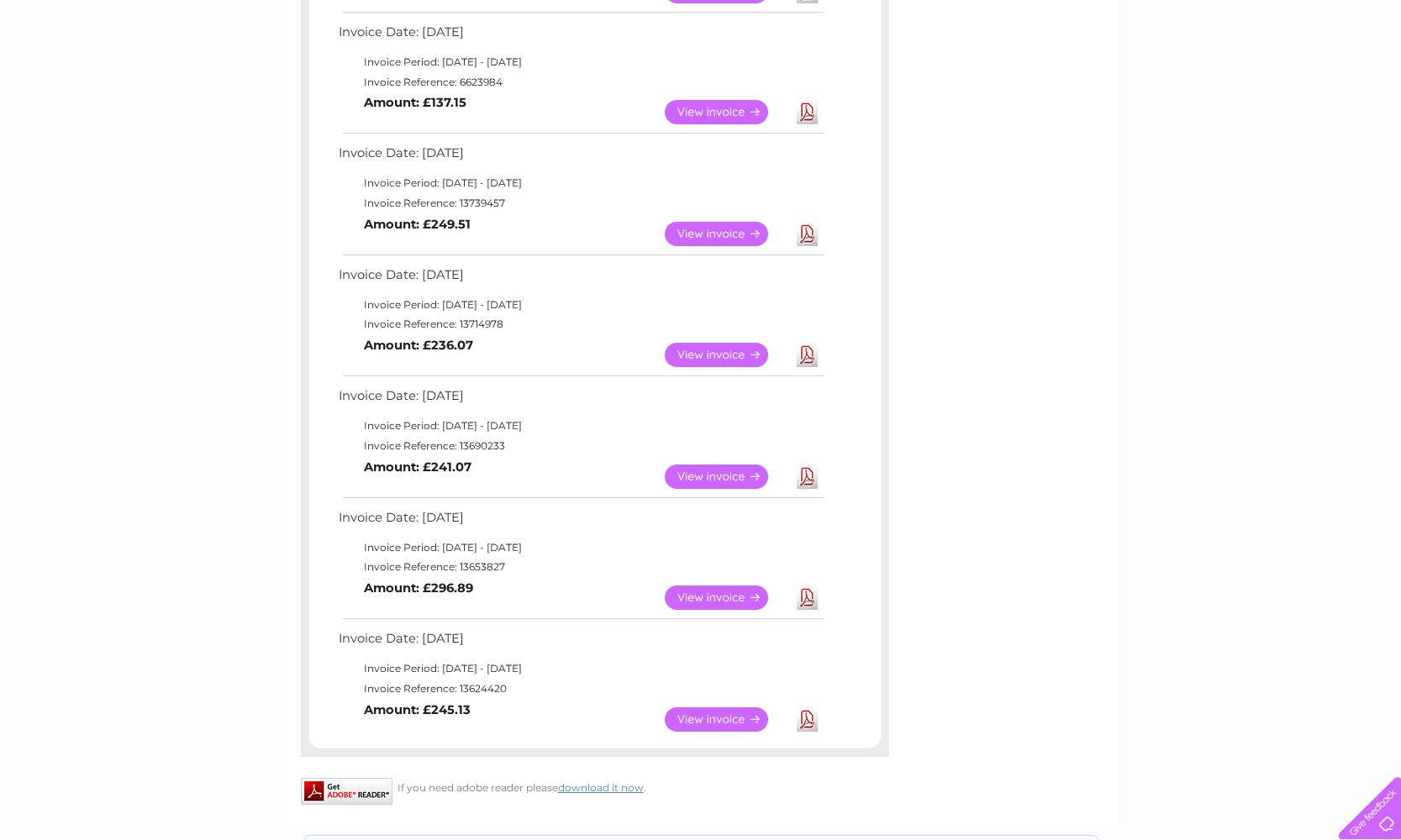 scroll, scrollTop: 1021, scrollLeft: 0, axis: vertical 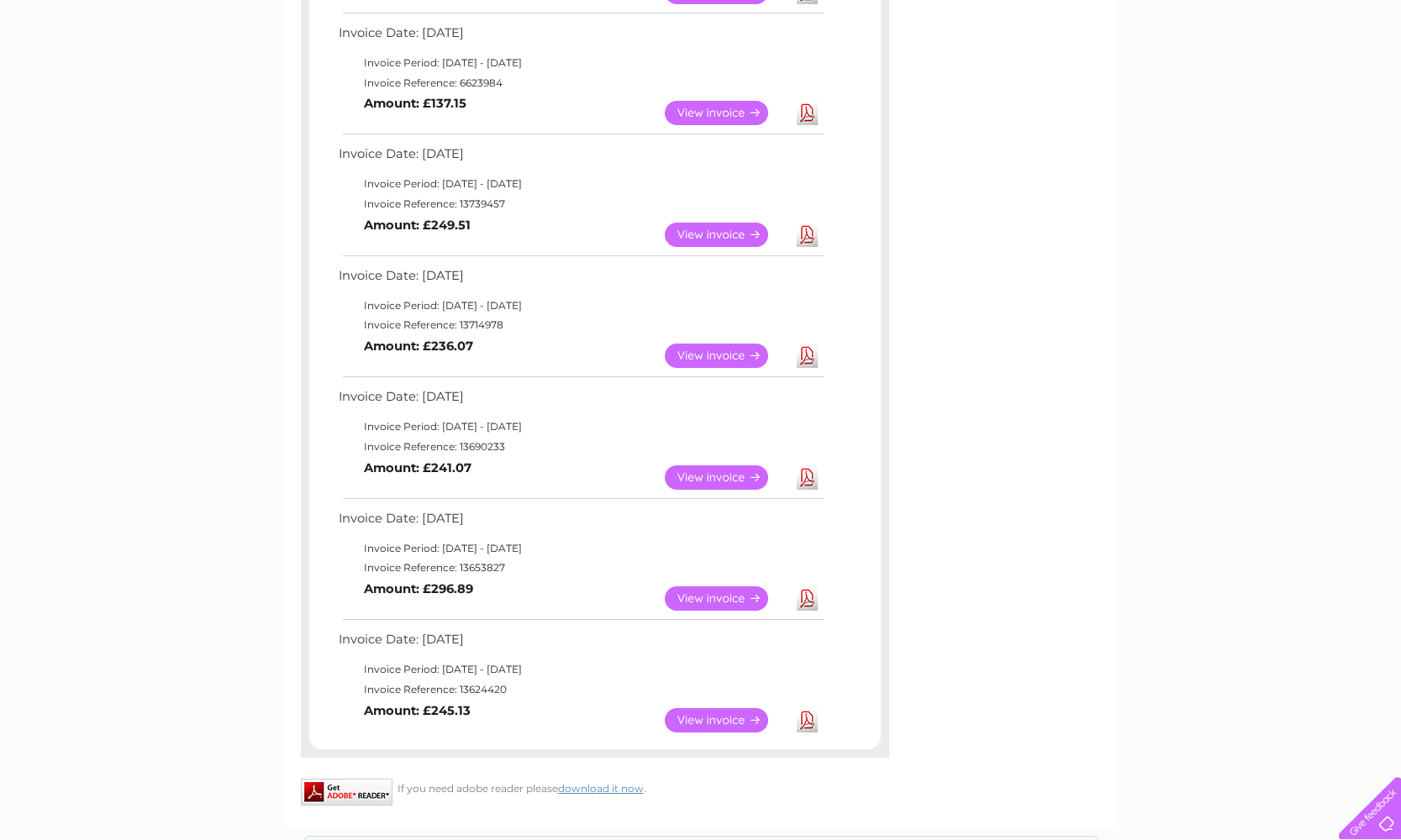 click on "View" at bounding box center (726, 477) 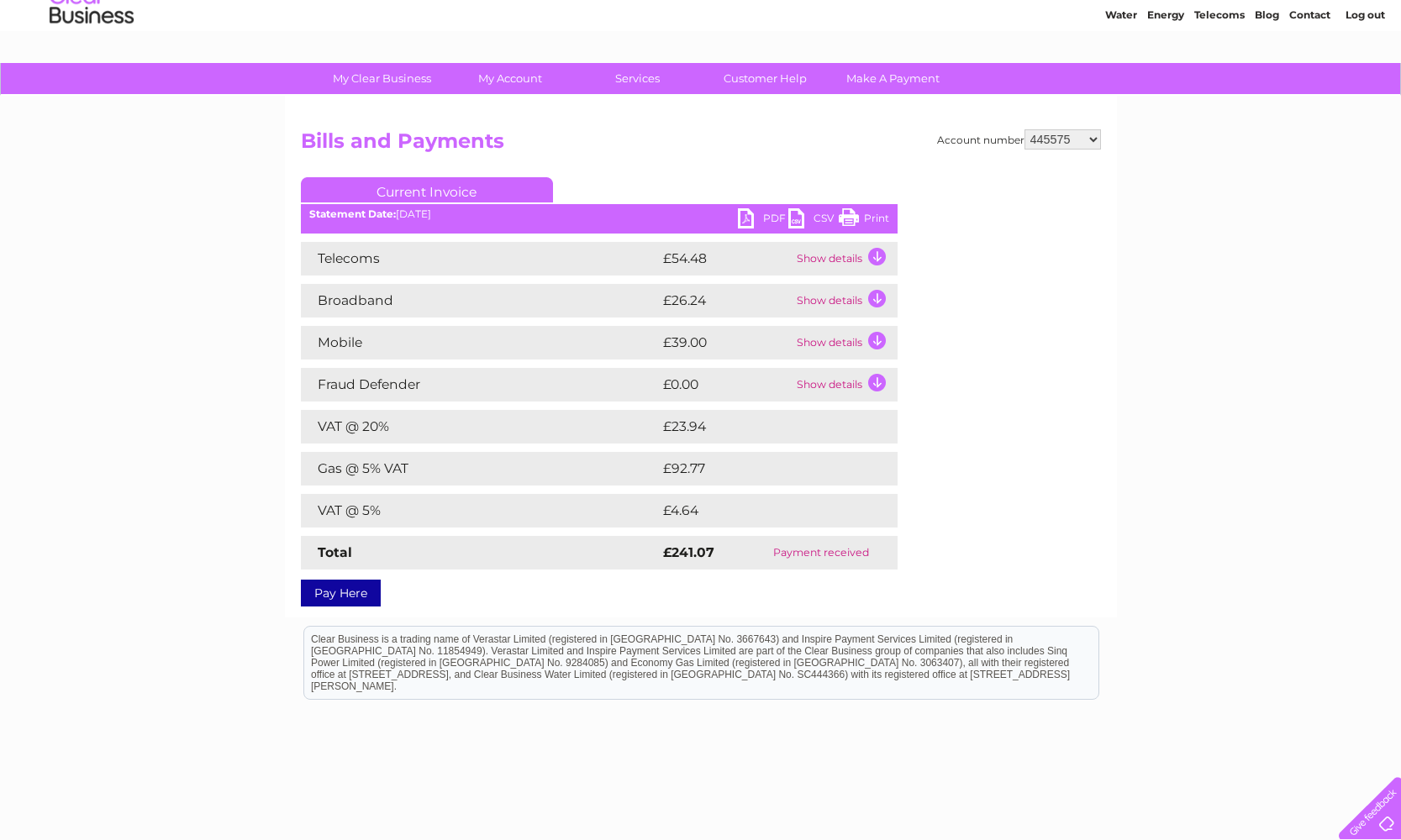 scroll, scrollTop: 64, scrollLeft: 0, axis: vertical 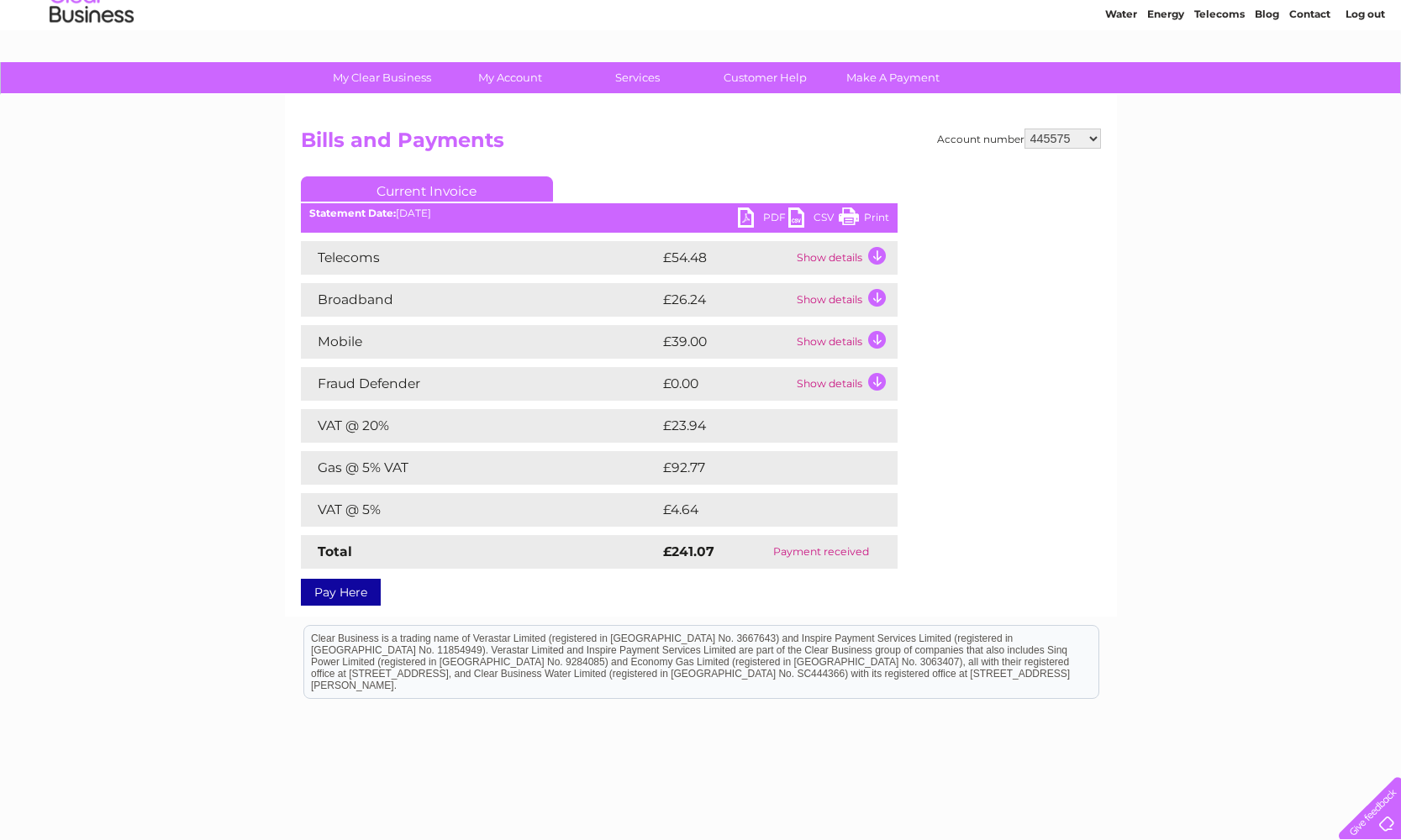 click on "PDF" at bounding box center [763, 219] 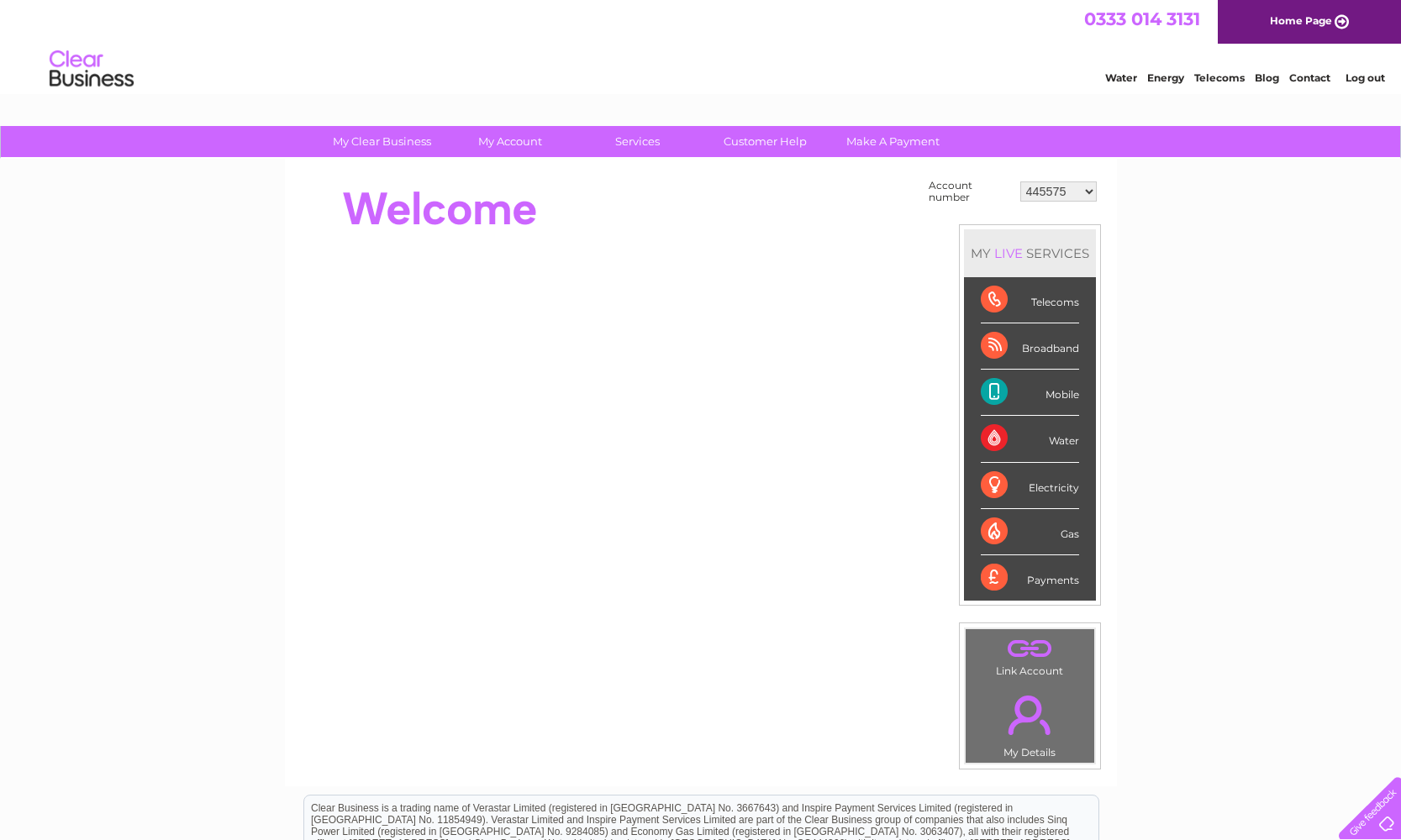 scroll, scrollTop: 0, scrollLeft: 0, axis: both 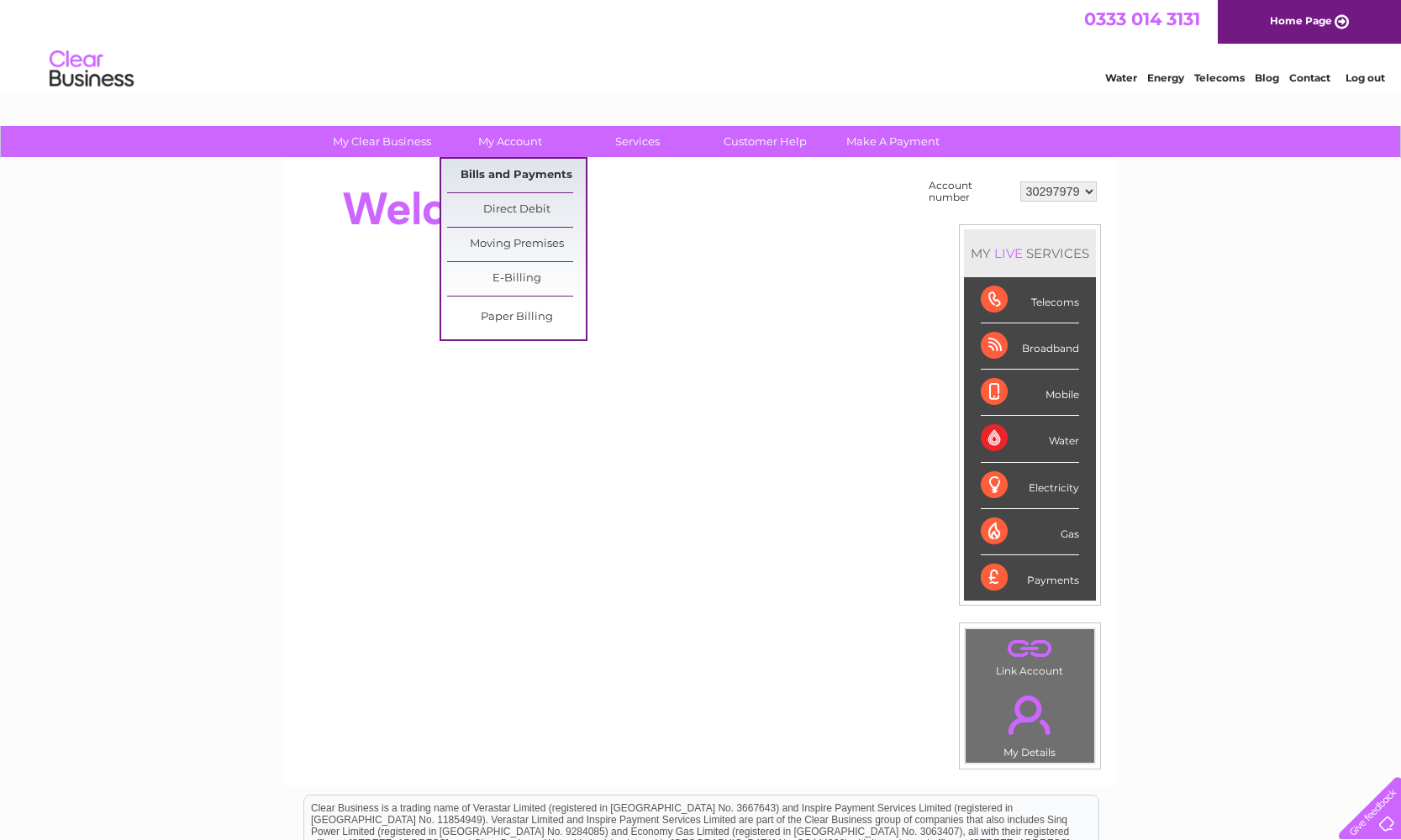 click on "Bills and Payments" at bounding box center (516, 176) 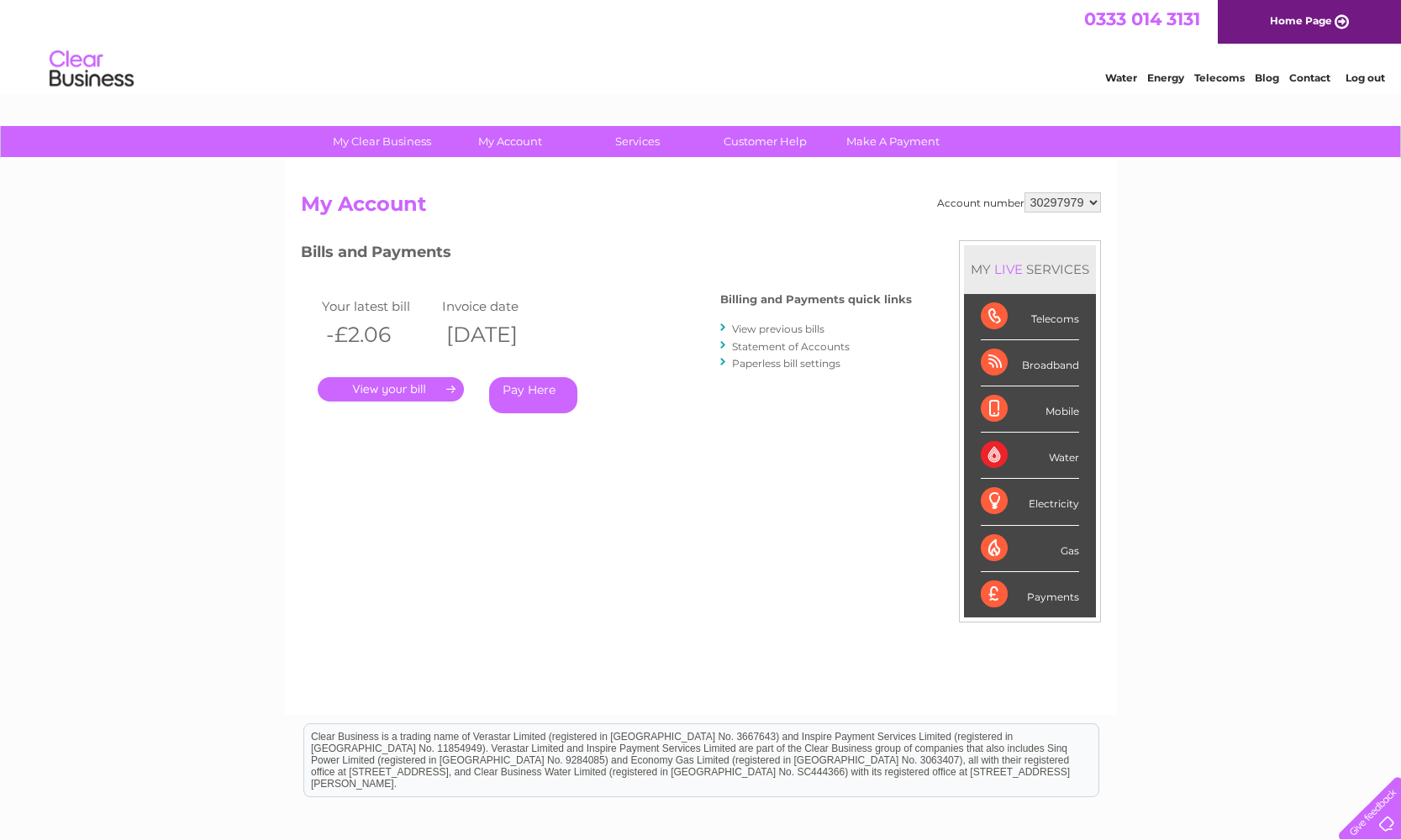 scroll, scrollTop: 0, scrollLeft: 0, axis: both 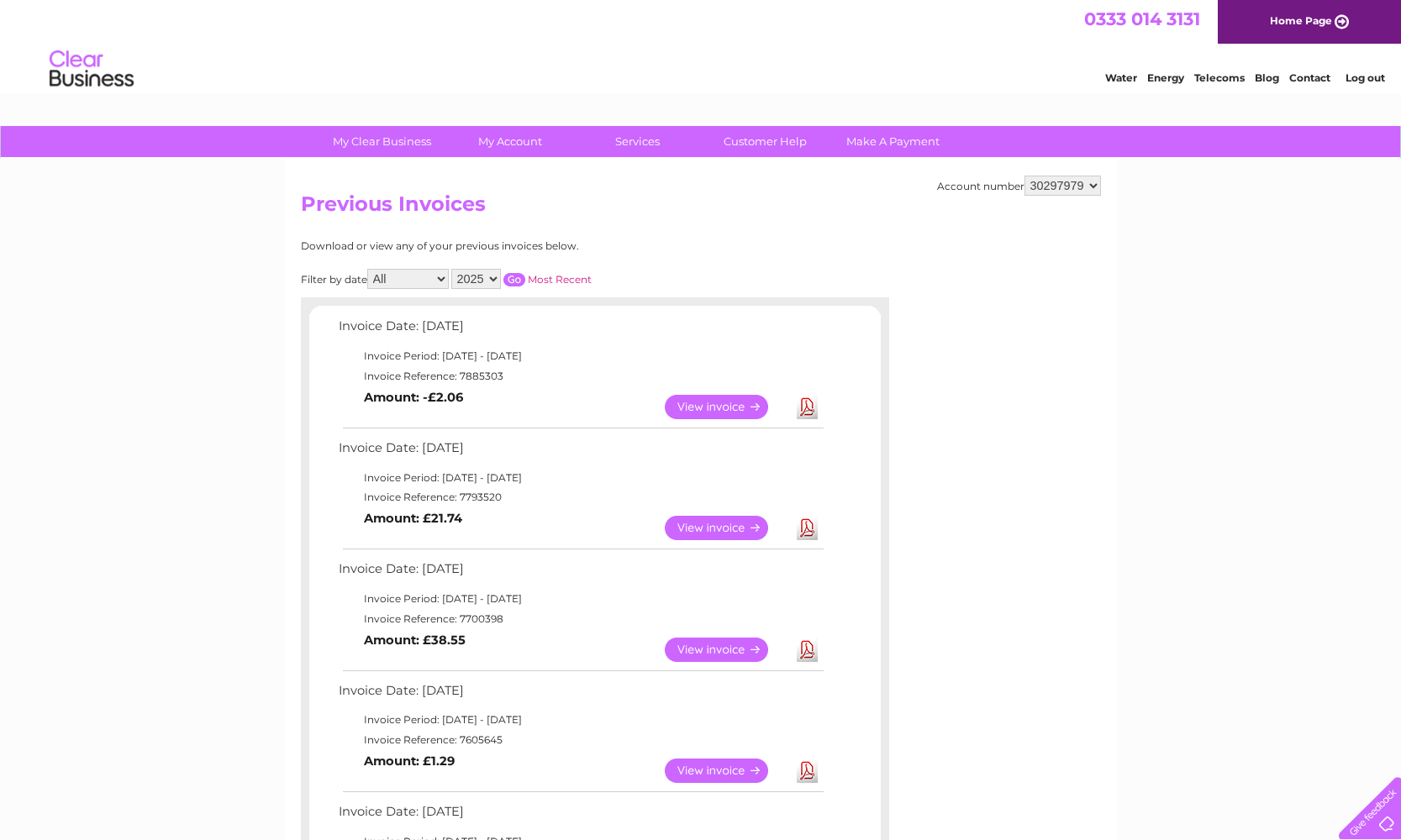 select on "2024" 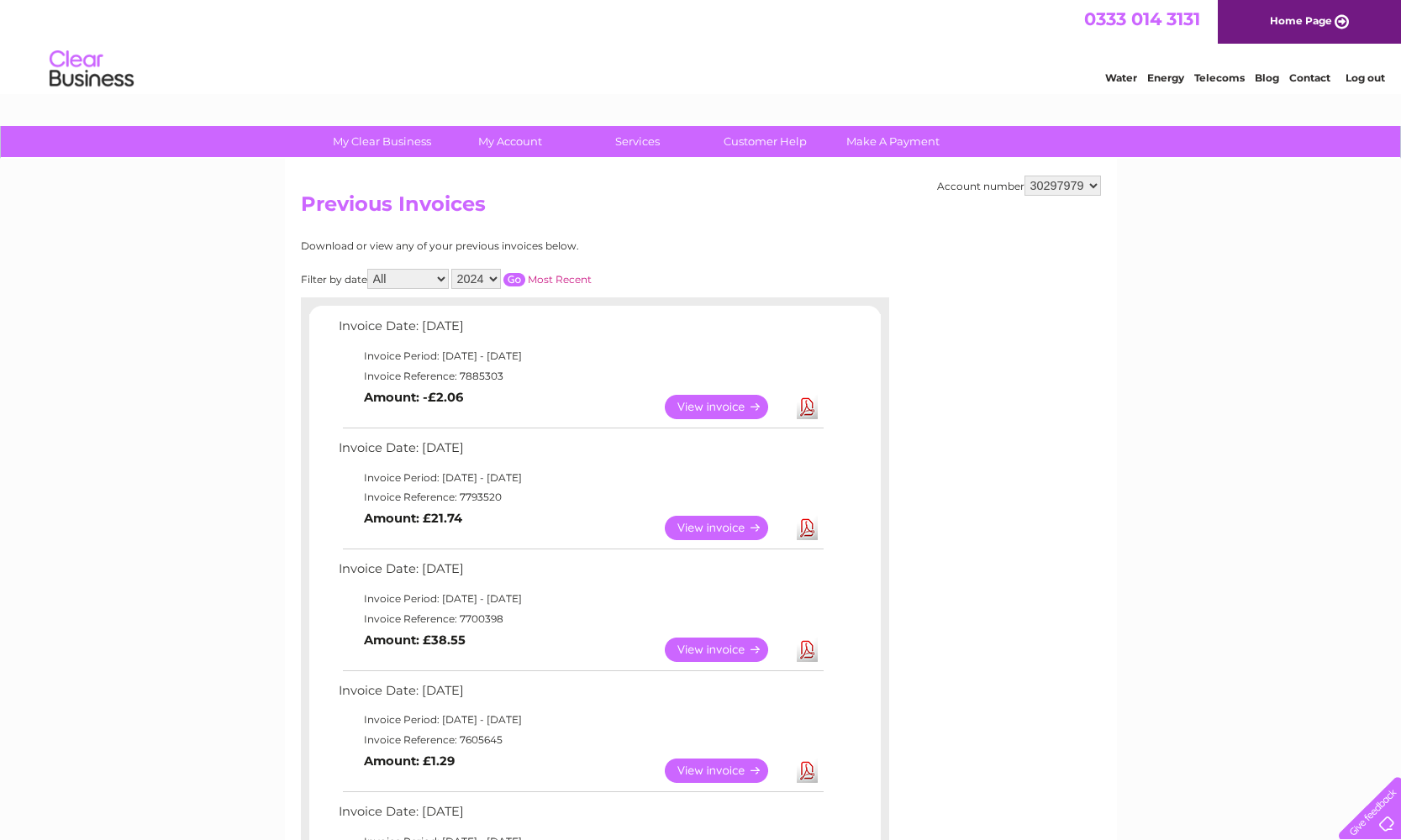 click at bounding box center (514, 280) 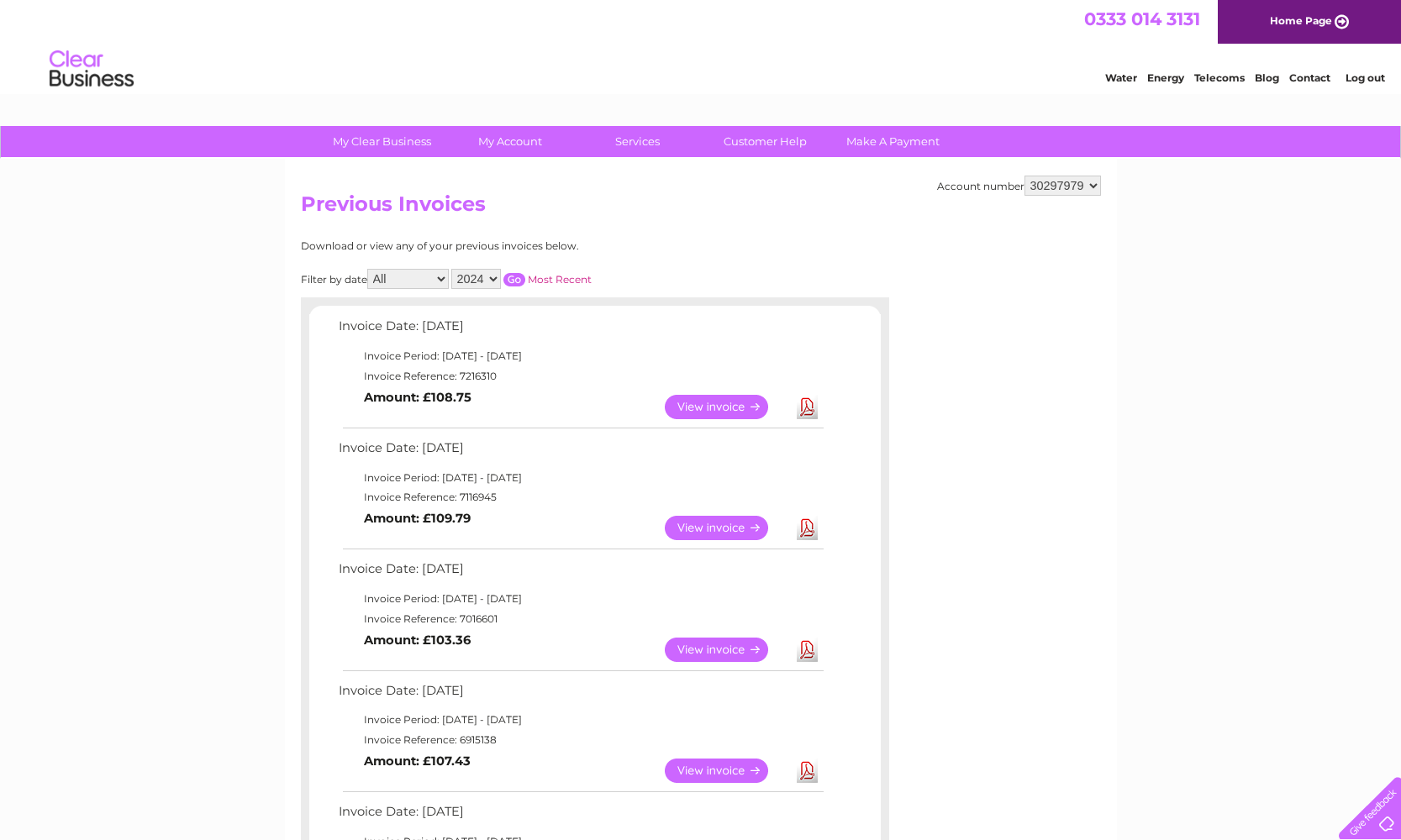 drag, startPoint x: 529, startPoint y: 276, endPoint x: 514, endPoint y: 693, distance: 417.2697 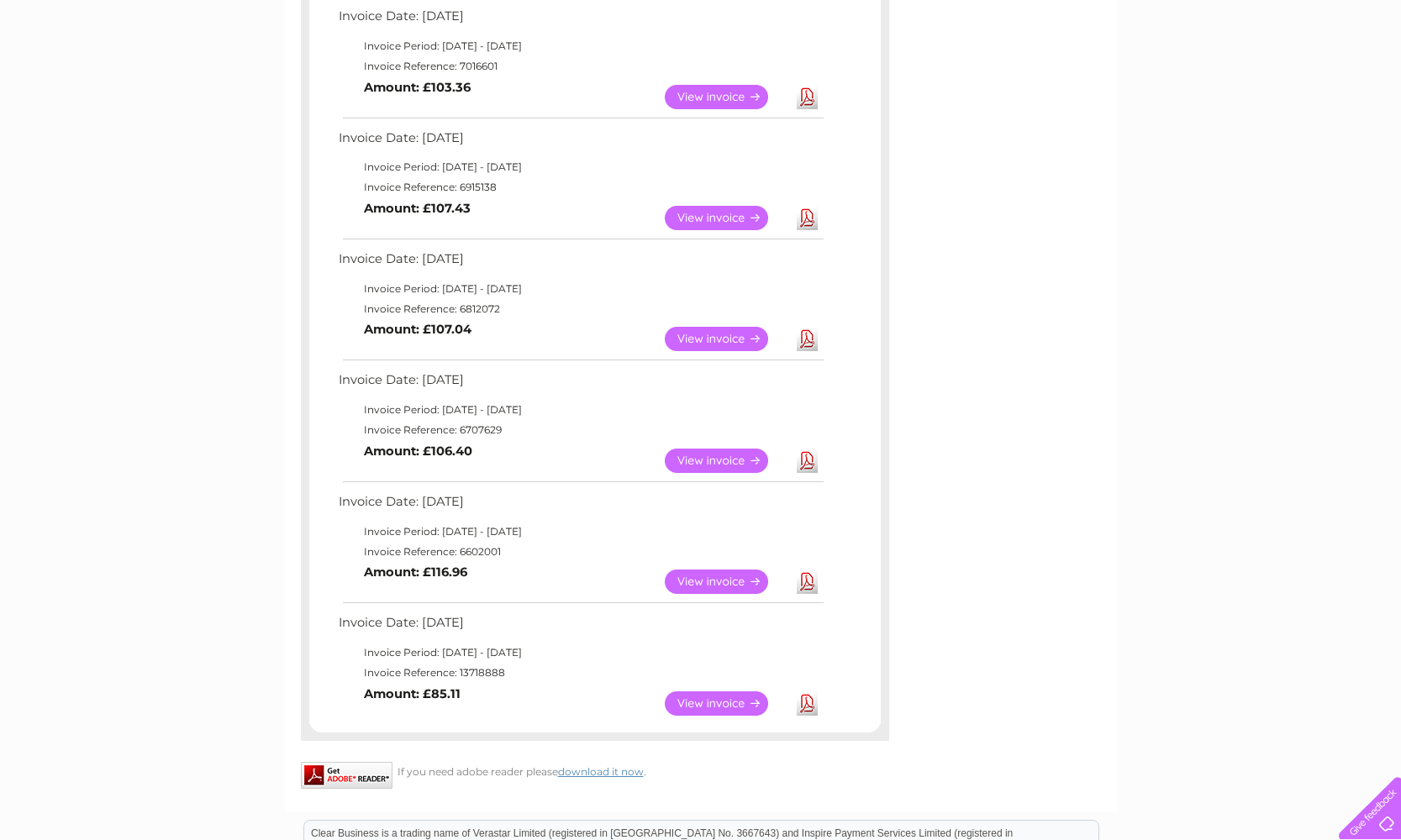 scroll, scrollTop: 559, scrollLeft: 0, axis: vertical 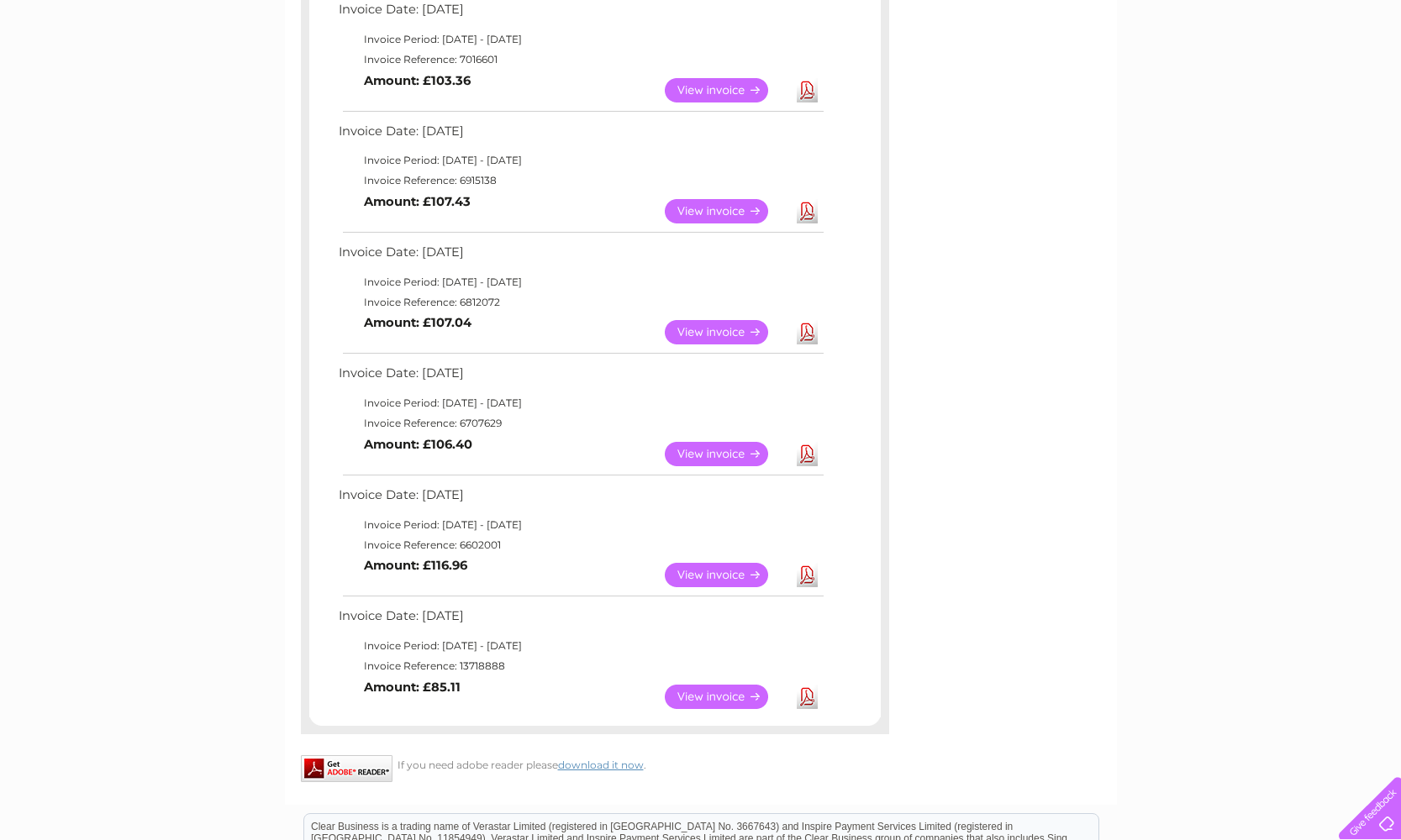 click on "View" at bounding box center (726, 575) 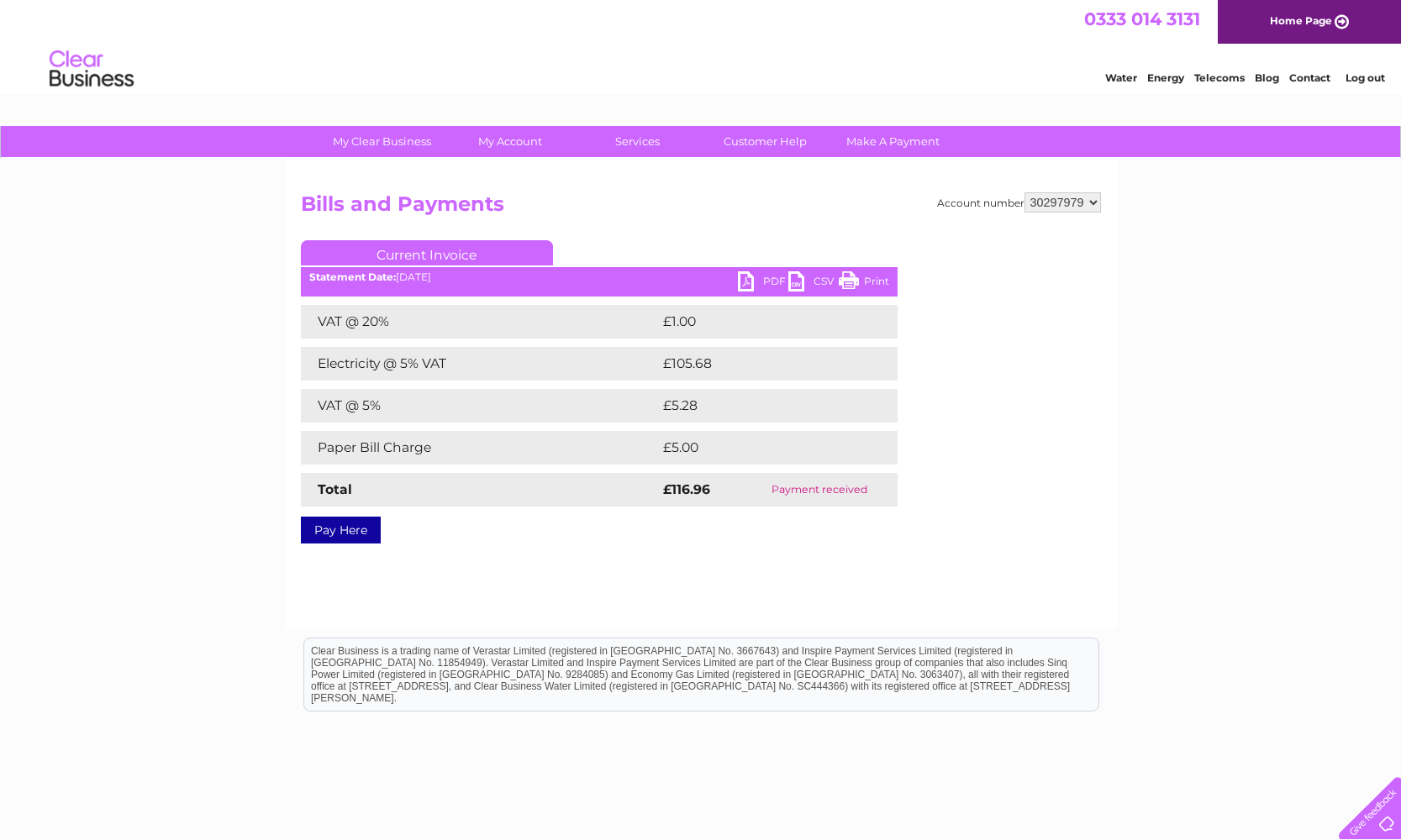 scroll, scrollTop: 0, scrollLeft: 0, axis: both 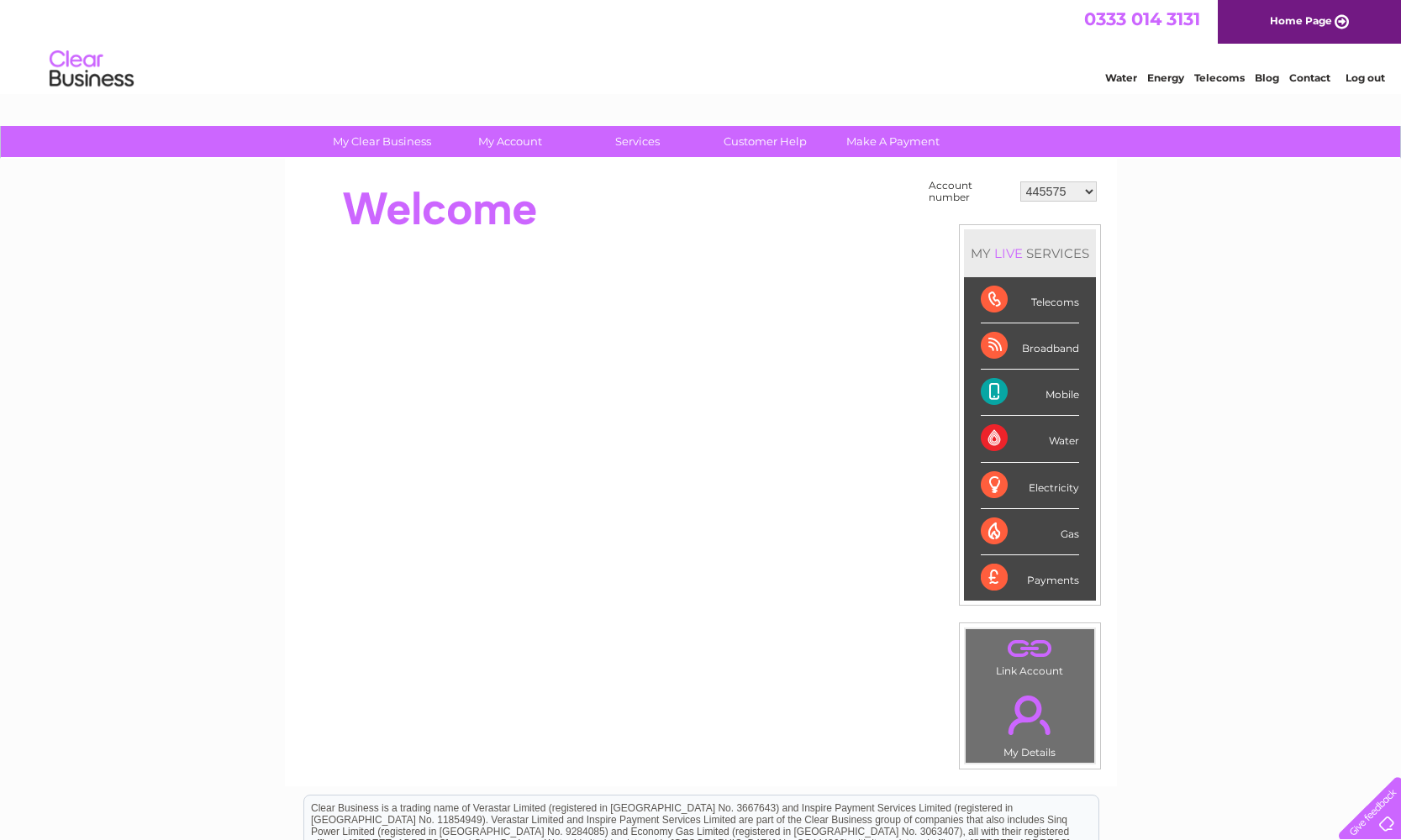 select on "30297979" 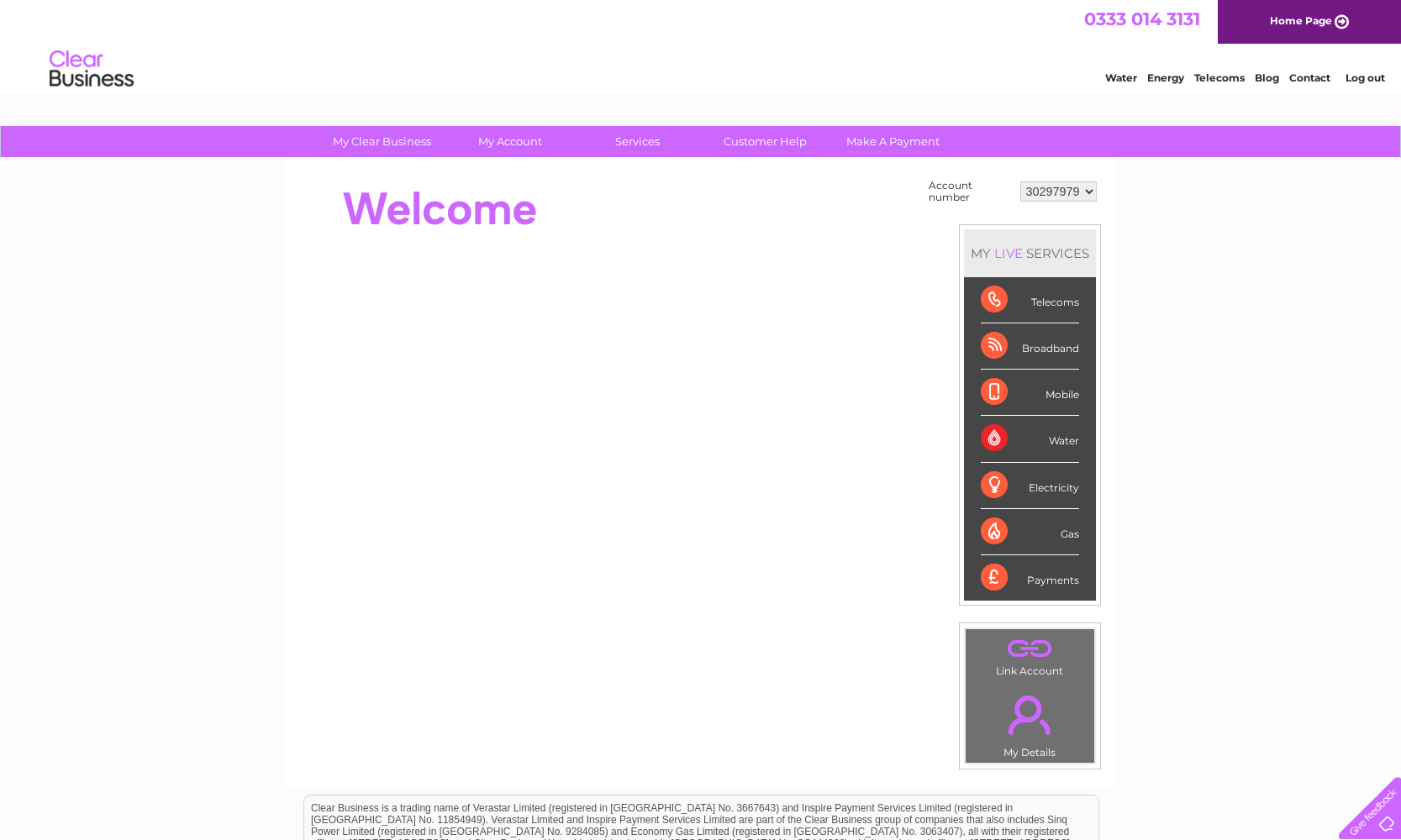 scroll, scrollTop: 0, scrollLeft: 0, axis: both 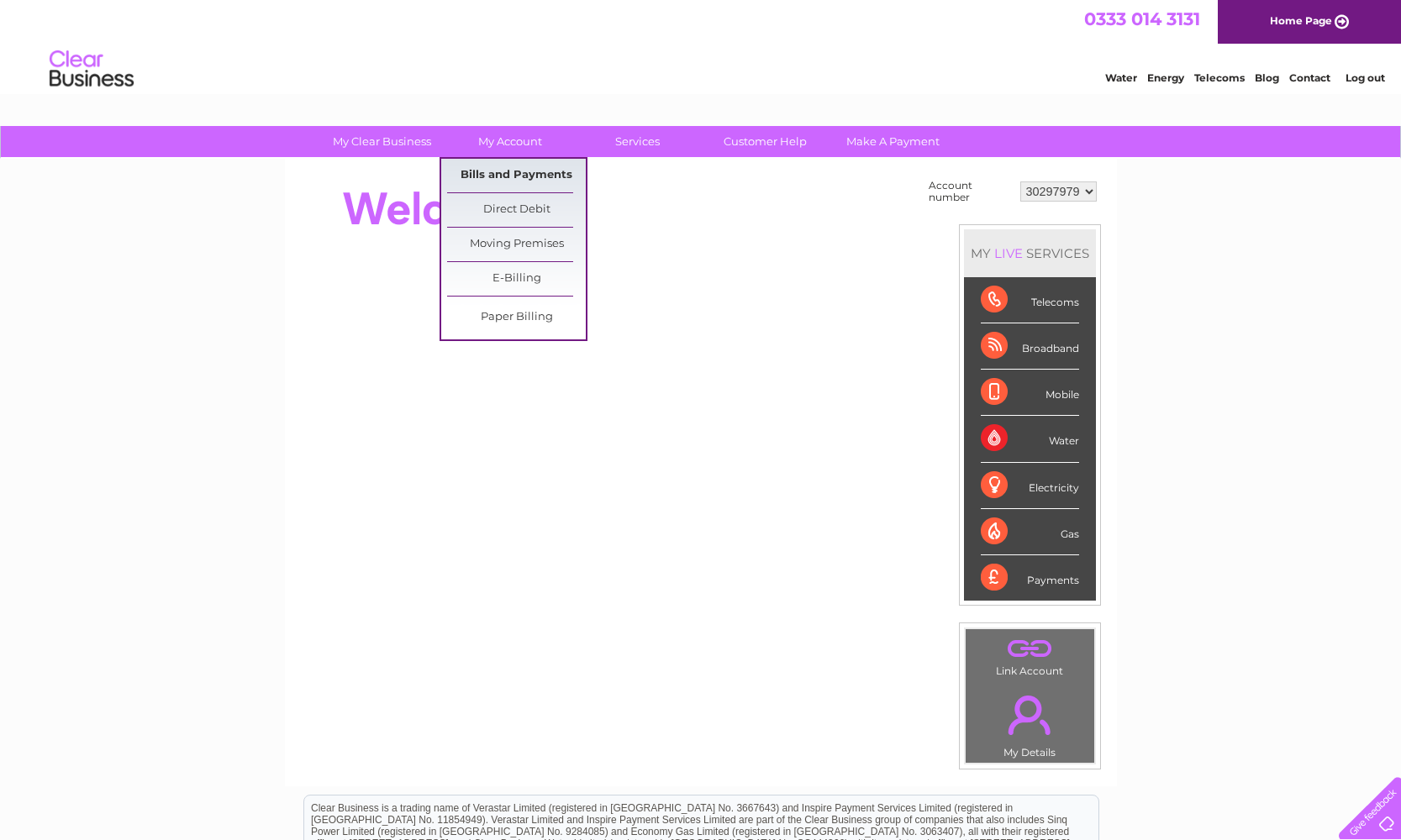 click on "Bills and Payments" at bounding box center [516, 176] 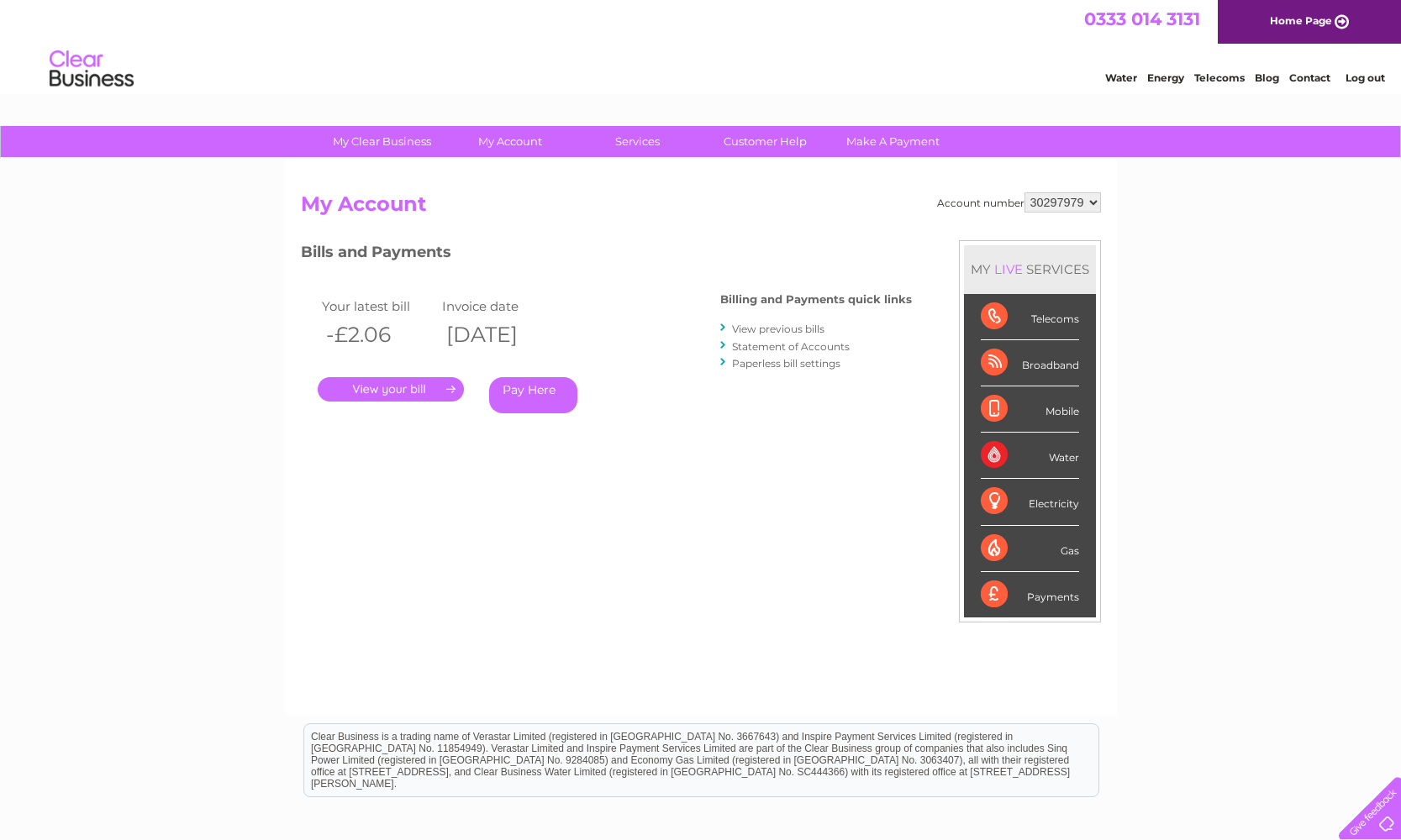 scroll, scrollTop: 0, scrollLeft: 0, axis: both 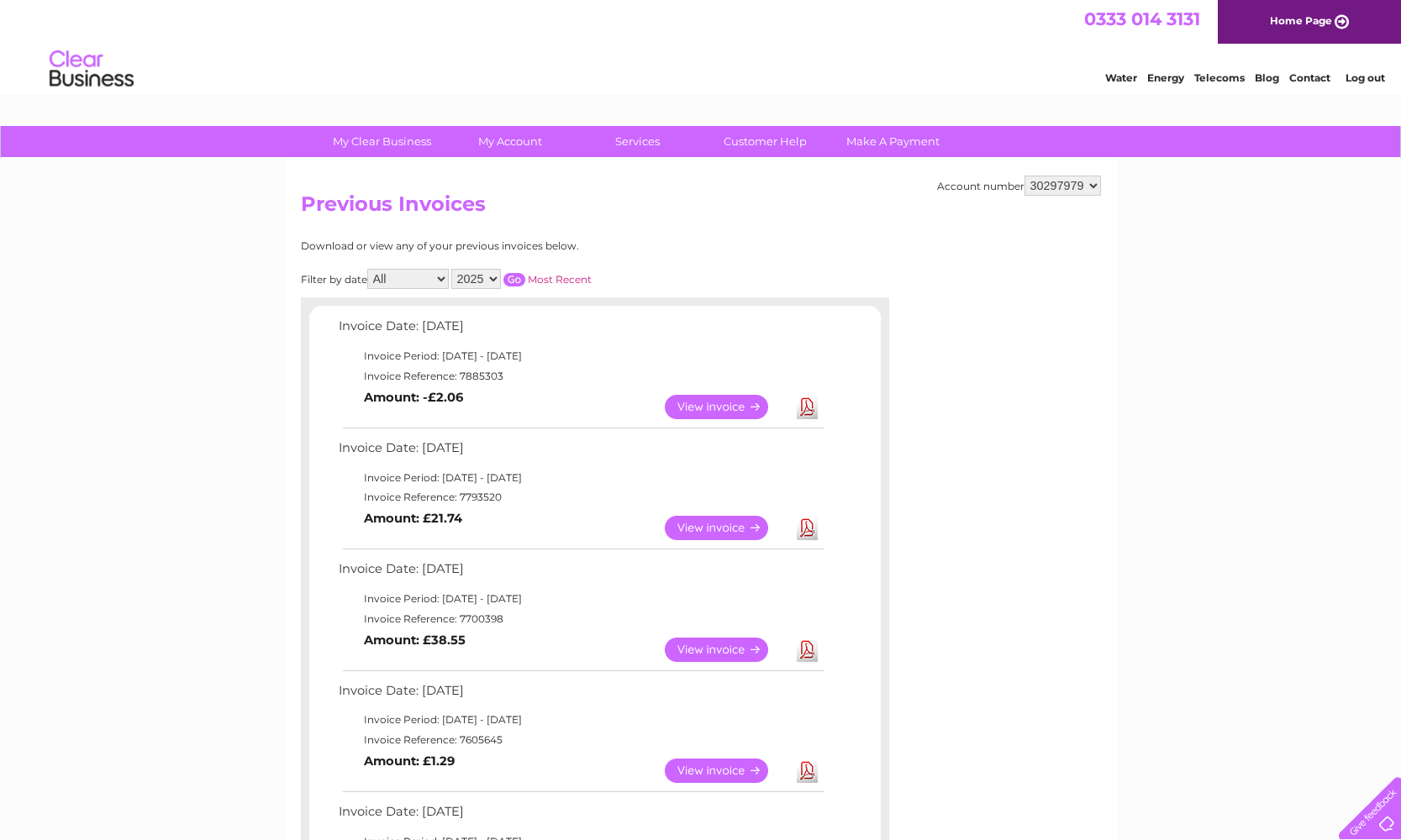 select on "2024" 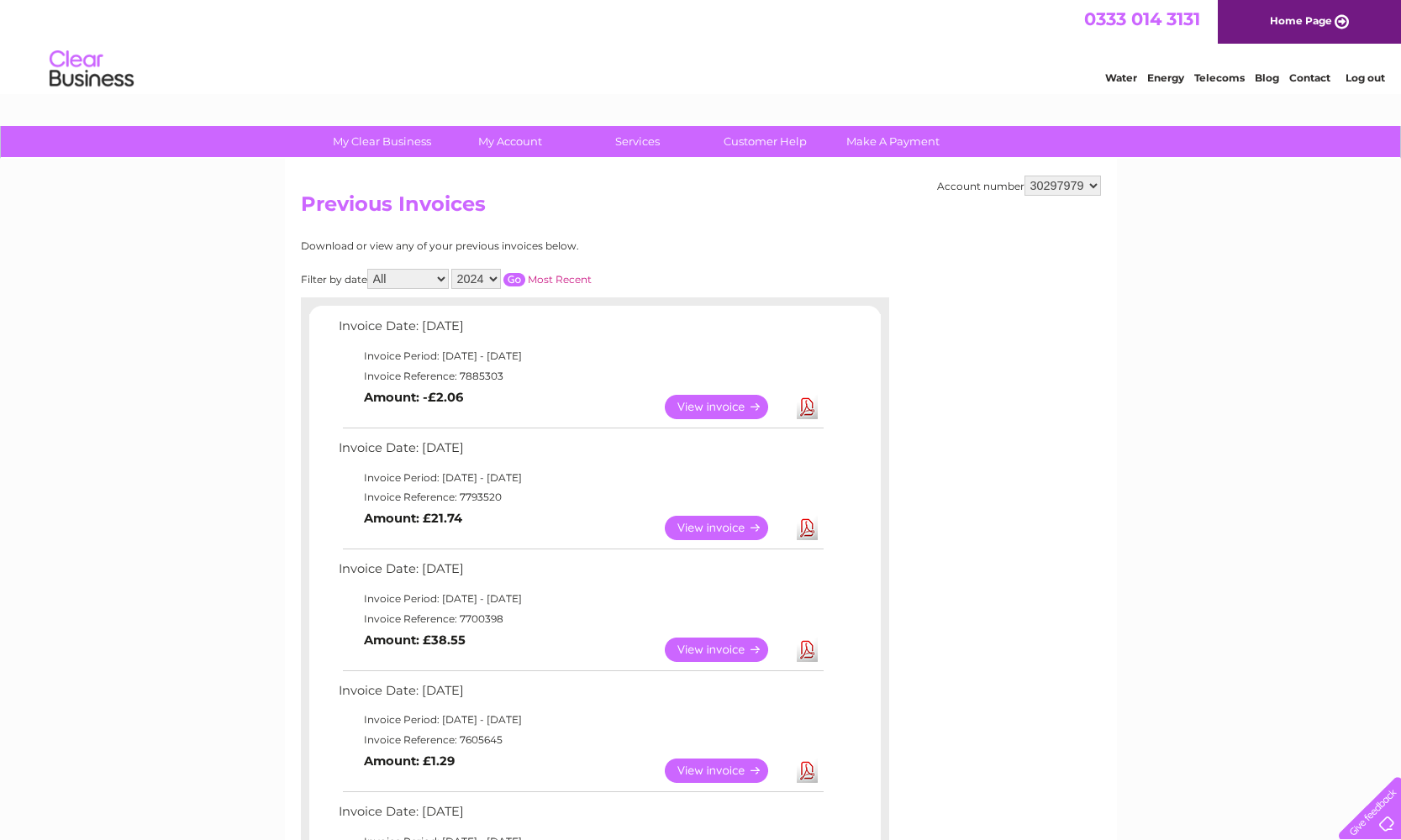 click at bounding box center (514, 280) 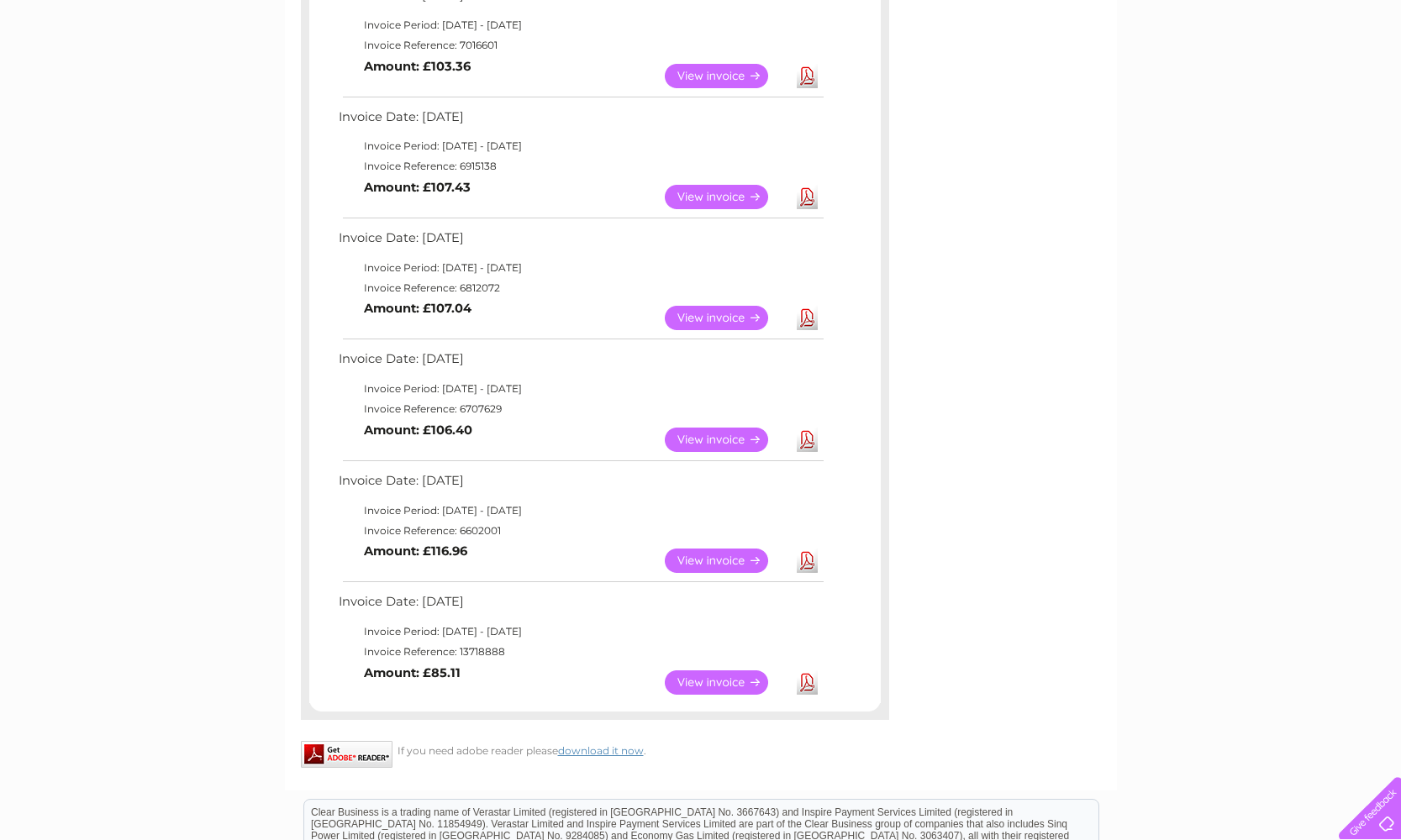 scroll, scrollTop: 543, scrollLeft: 0, axis: vertical 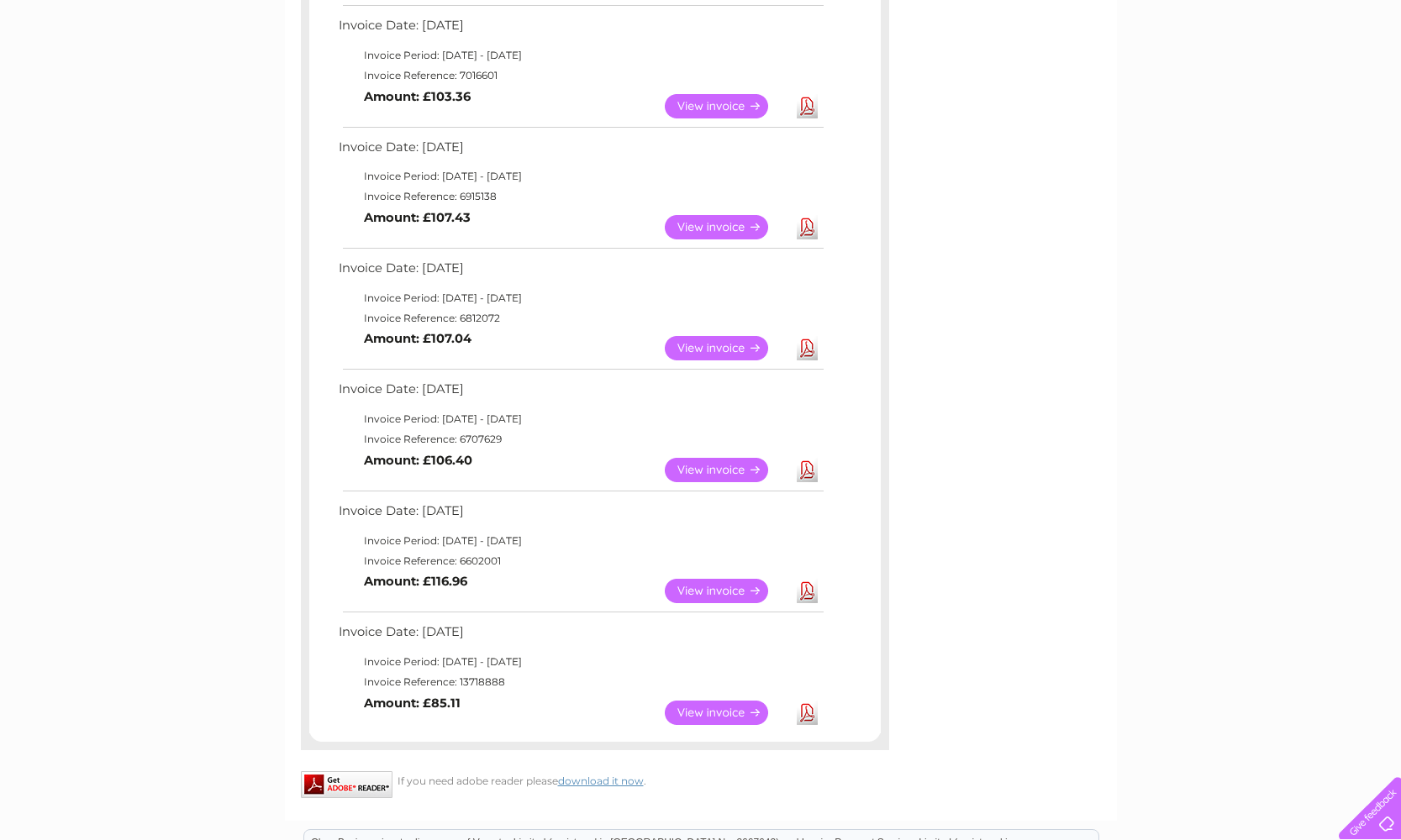 click on "View" at bounding box center (726, 470) 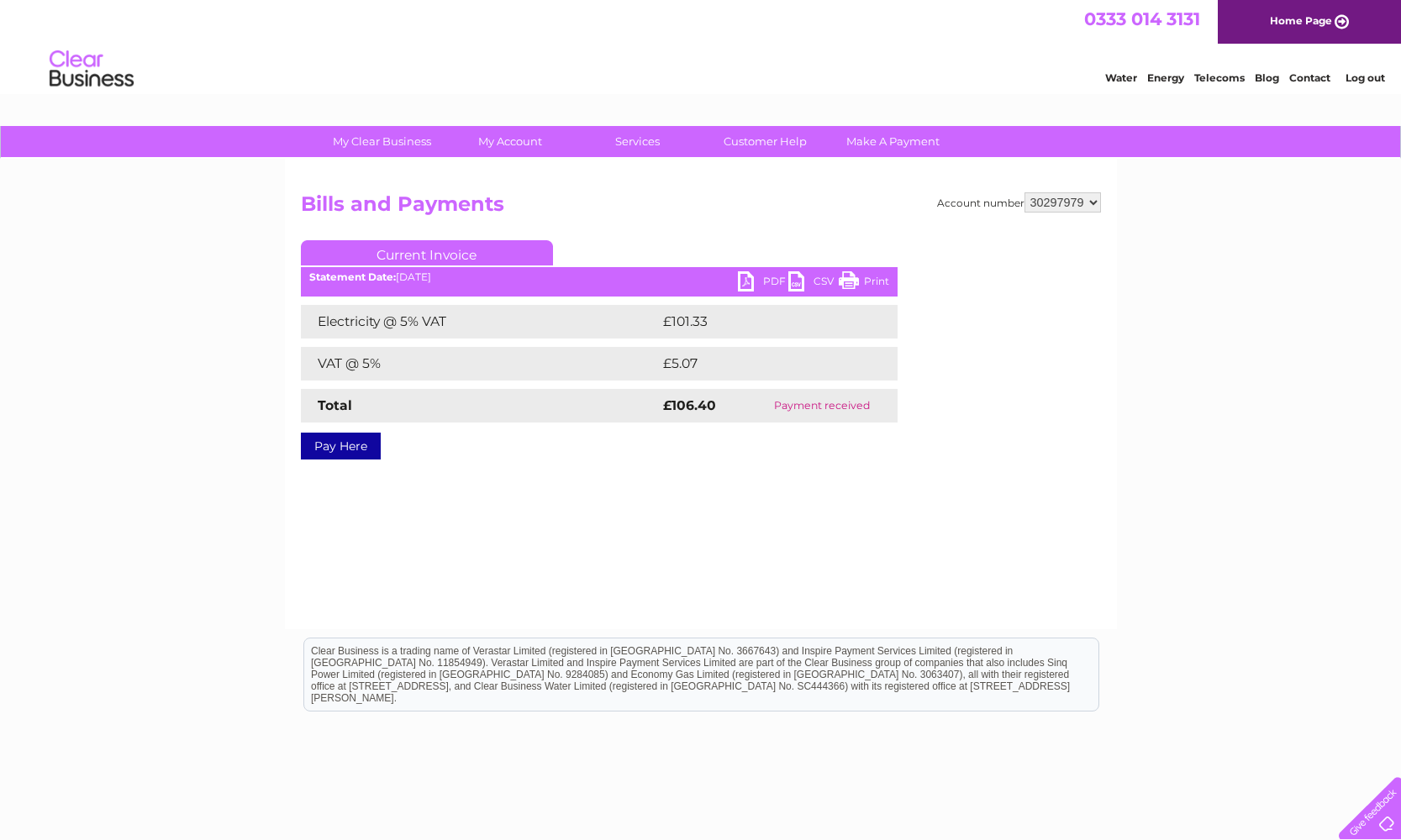 scroll, scrollTop: 0, scrollLeft: 0, axis: both 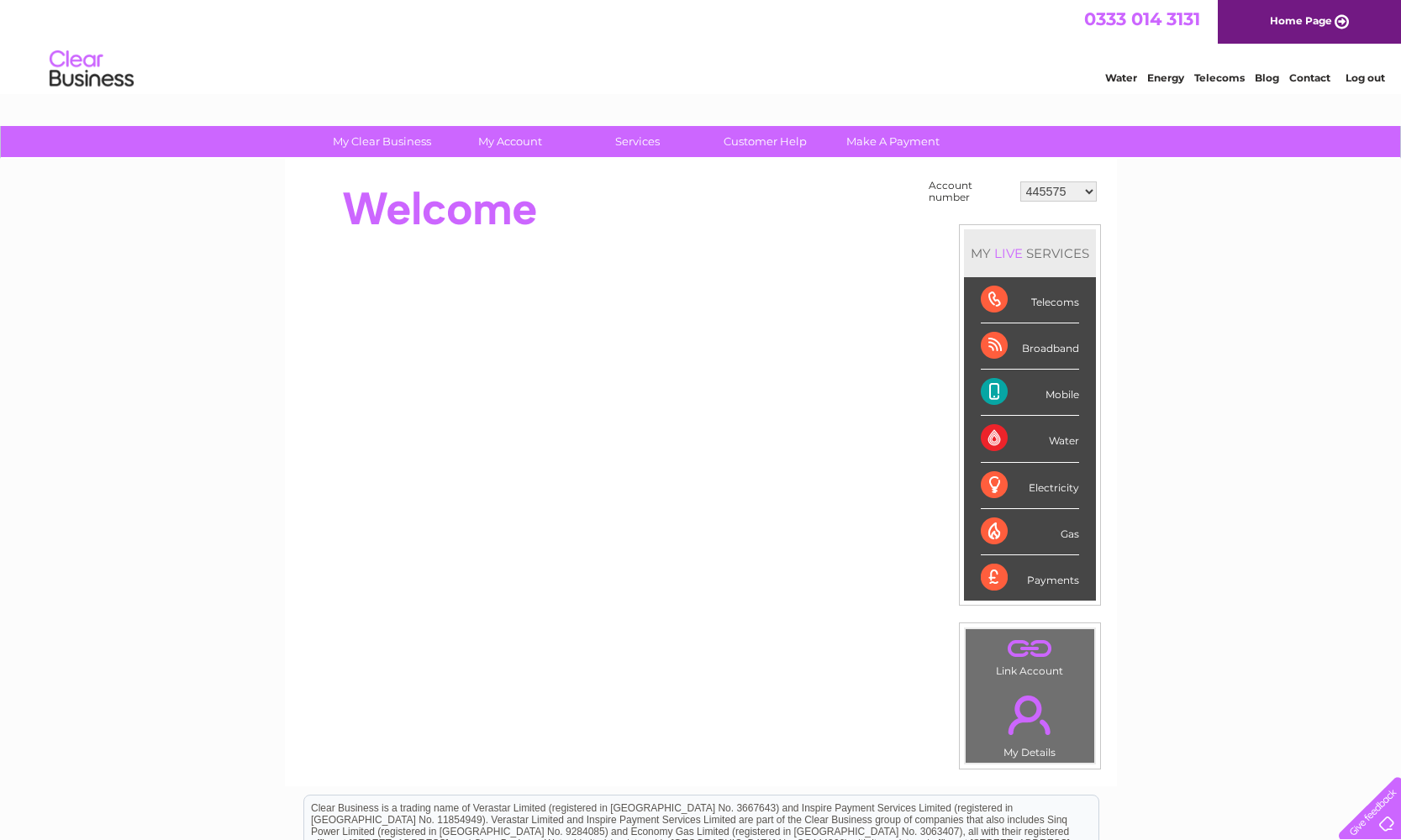 select on "30297979" 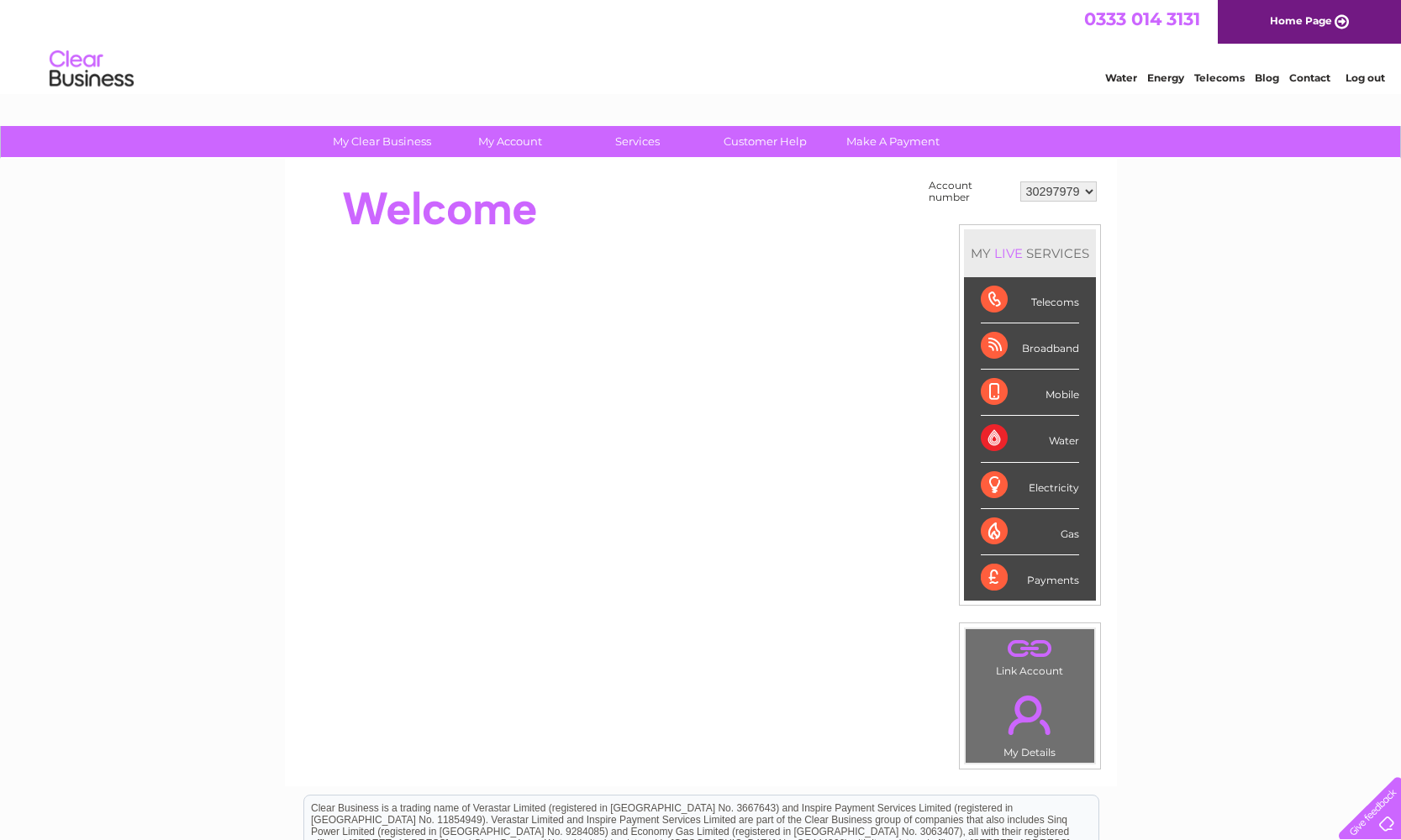scroll, scrollTop: 0, scrollLeft: 0, axis: both 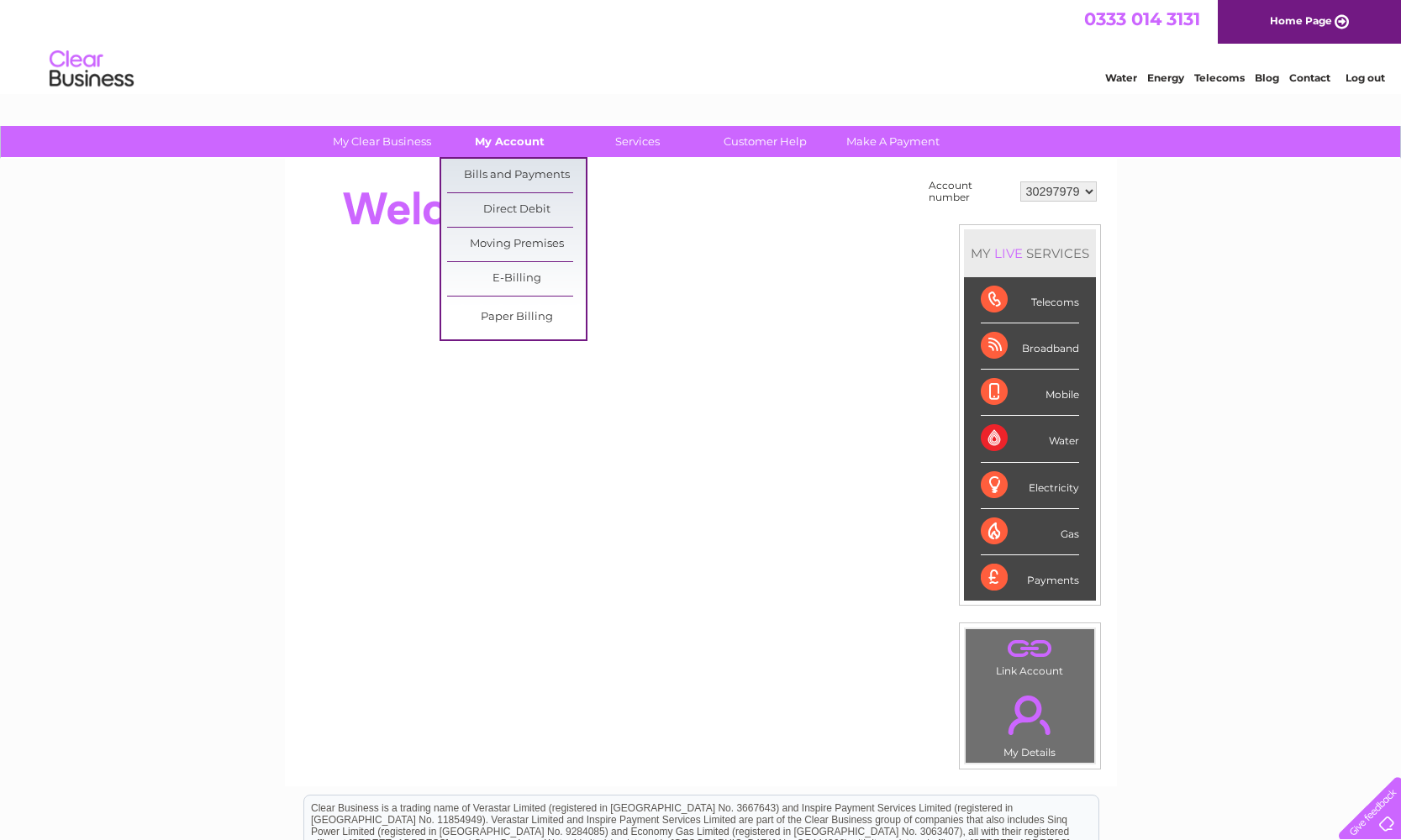 click on "My Account" at bounding box center [509, 141] 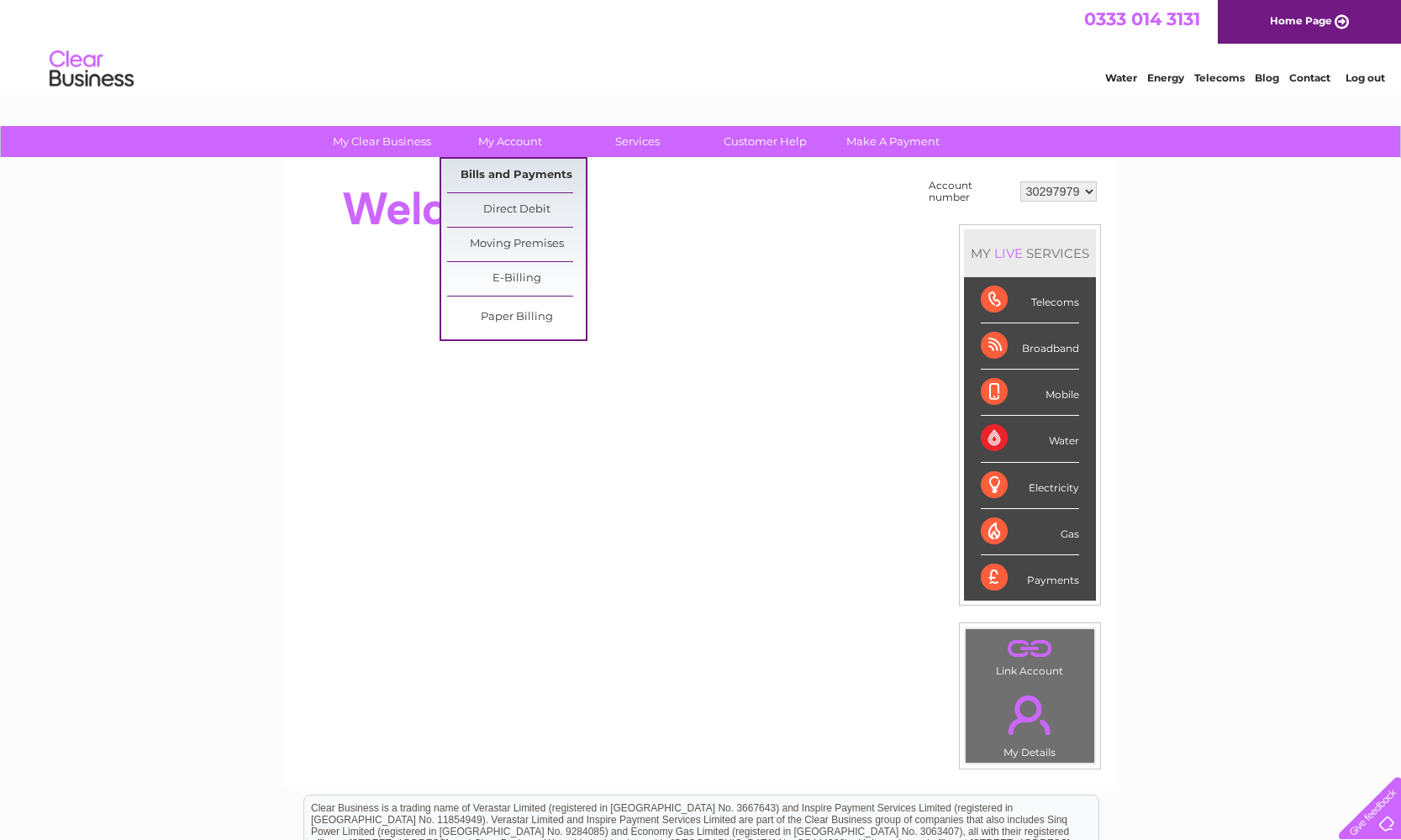 click on "Bills and Payments" at bounding box center (516, 176) 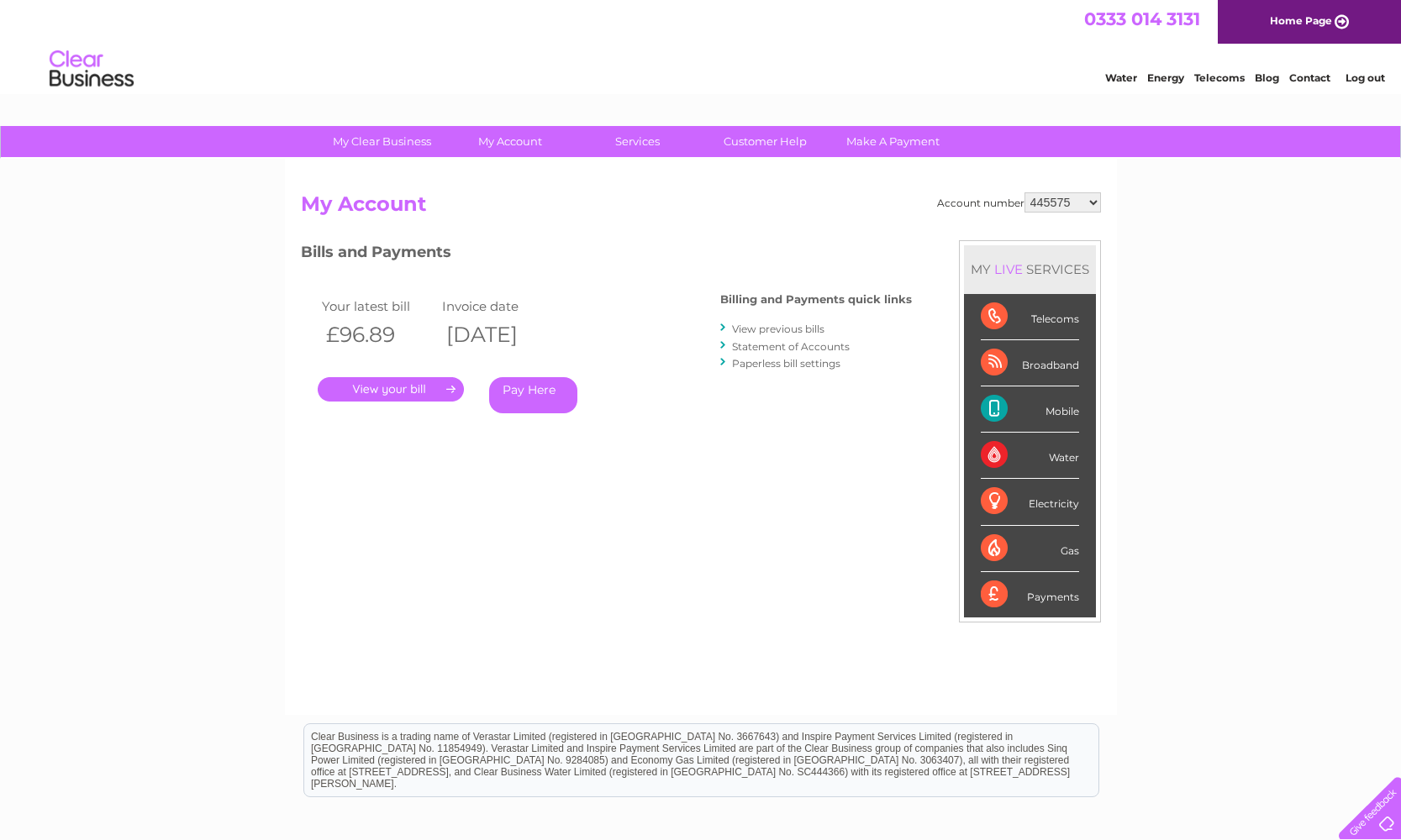 scroll, scrollTop: 0, scrollLeft: 0, axis: both 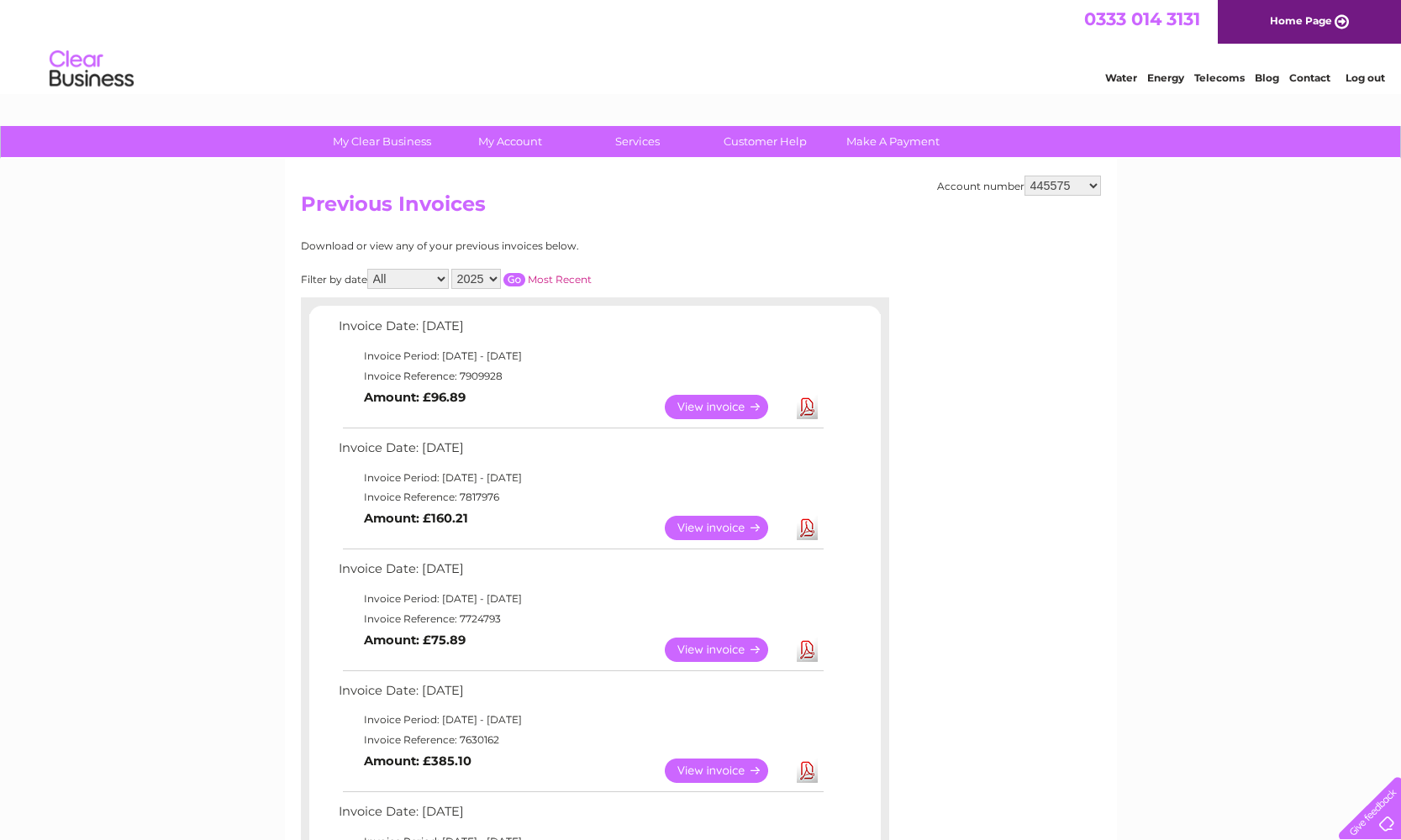 select on "2024" 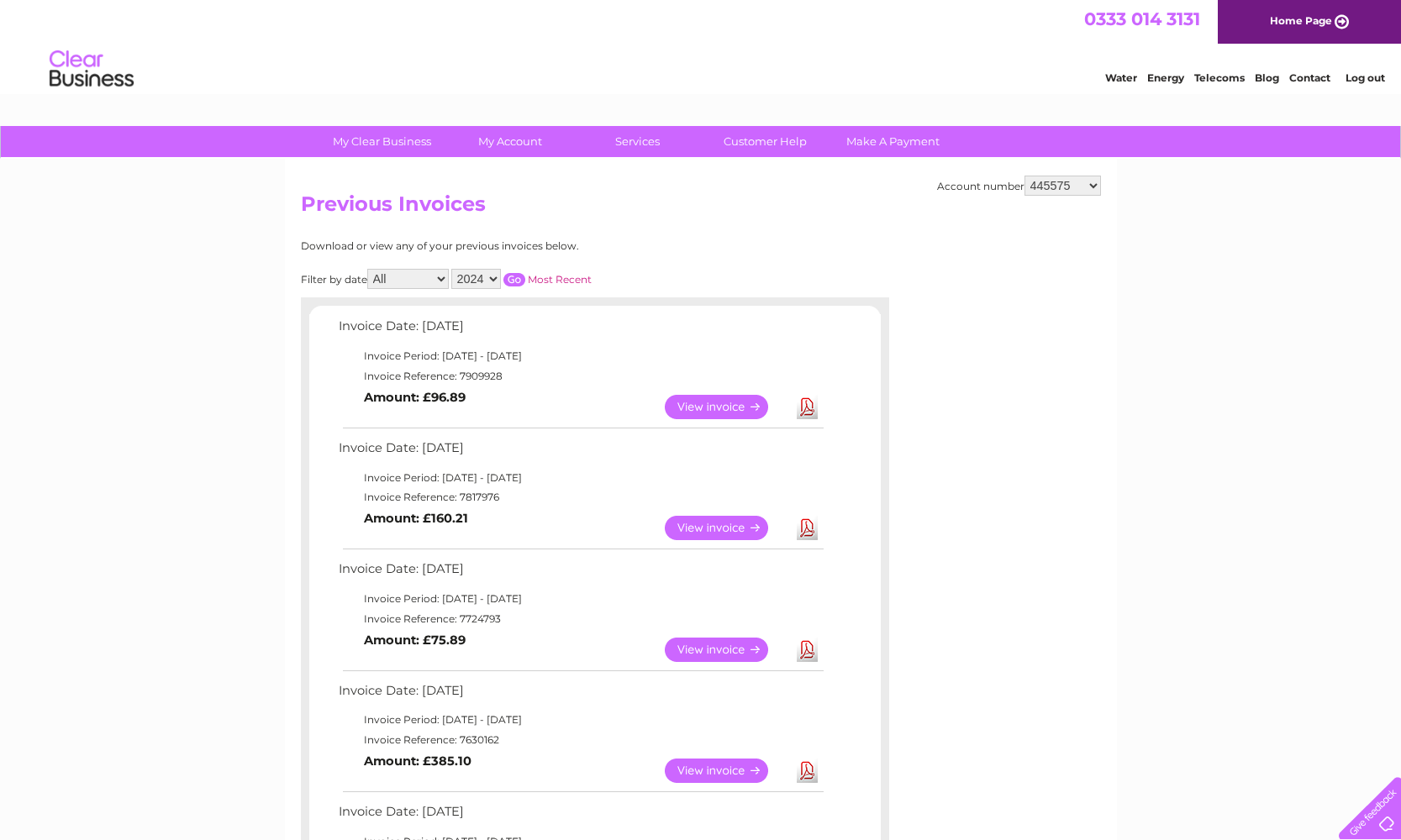 click at bounding box center (514, 280) 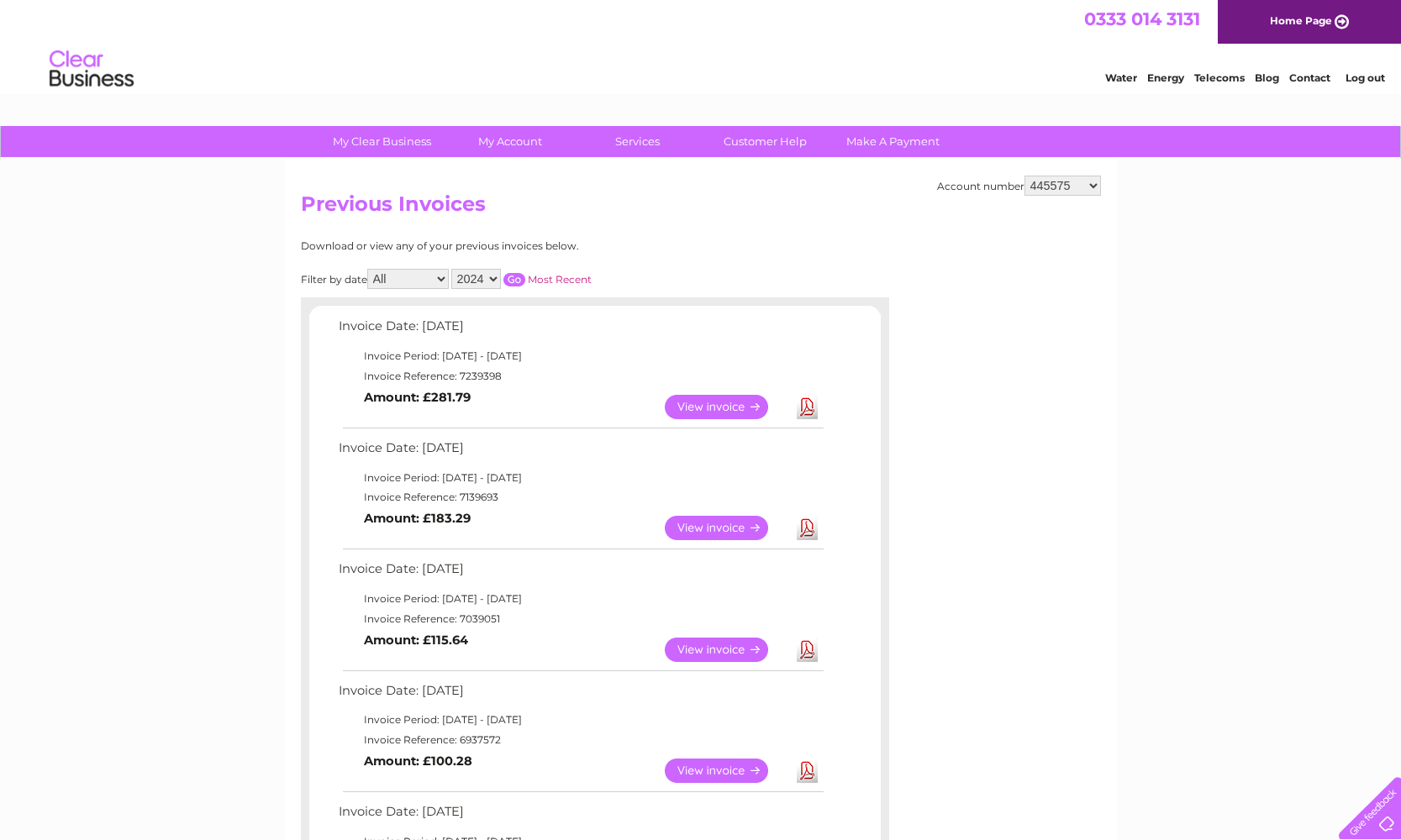 scroll, scrollTop: 0, scrollLeft: 0, axis: both 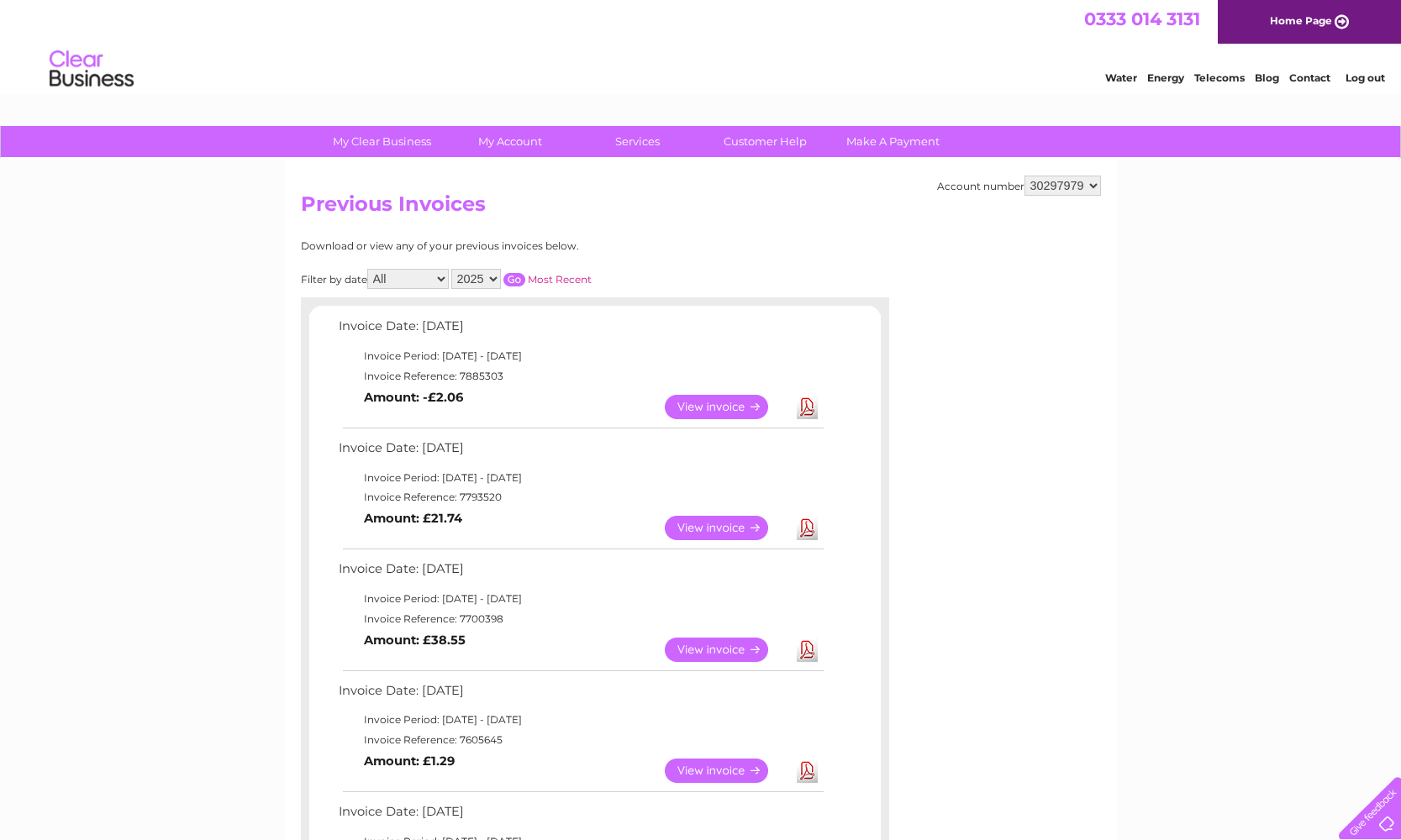 select on "2024" 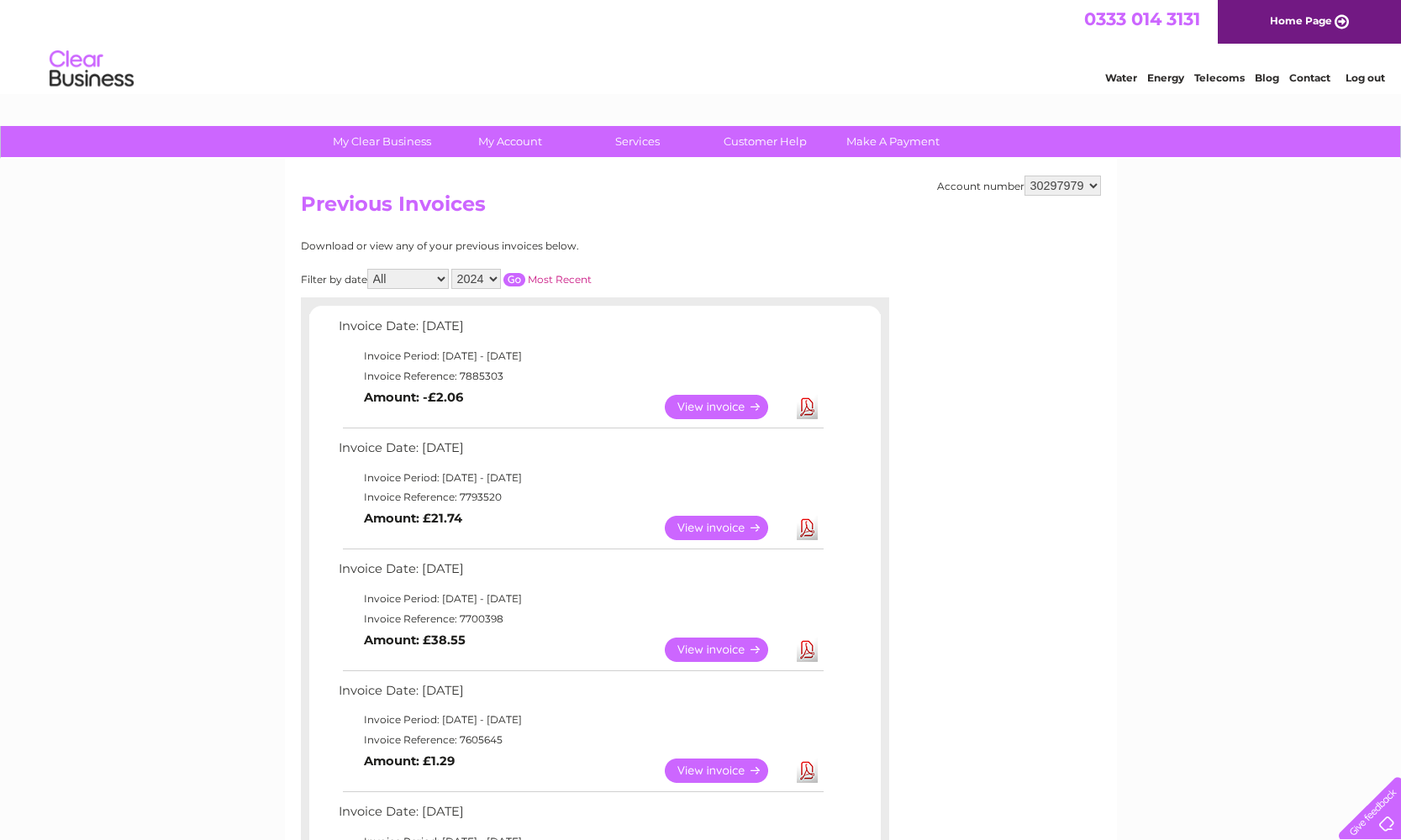 click at bounding box center [514, 280] 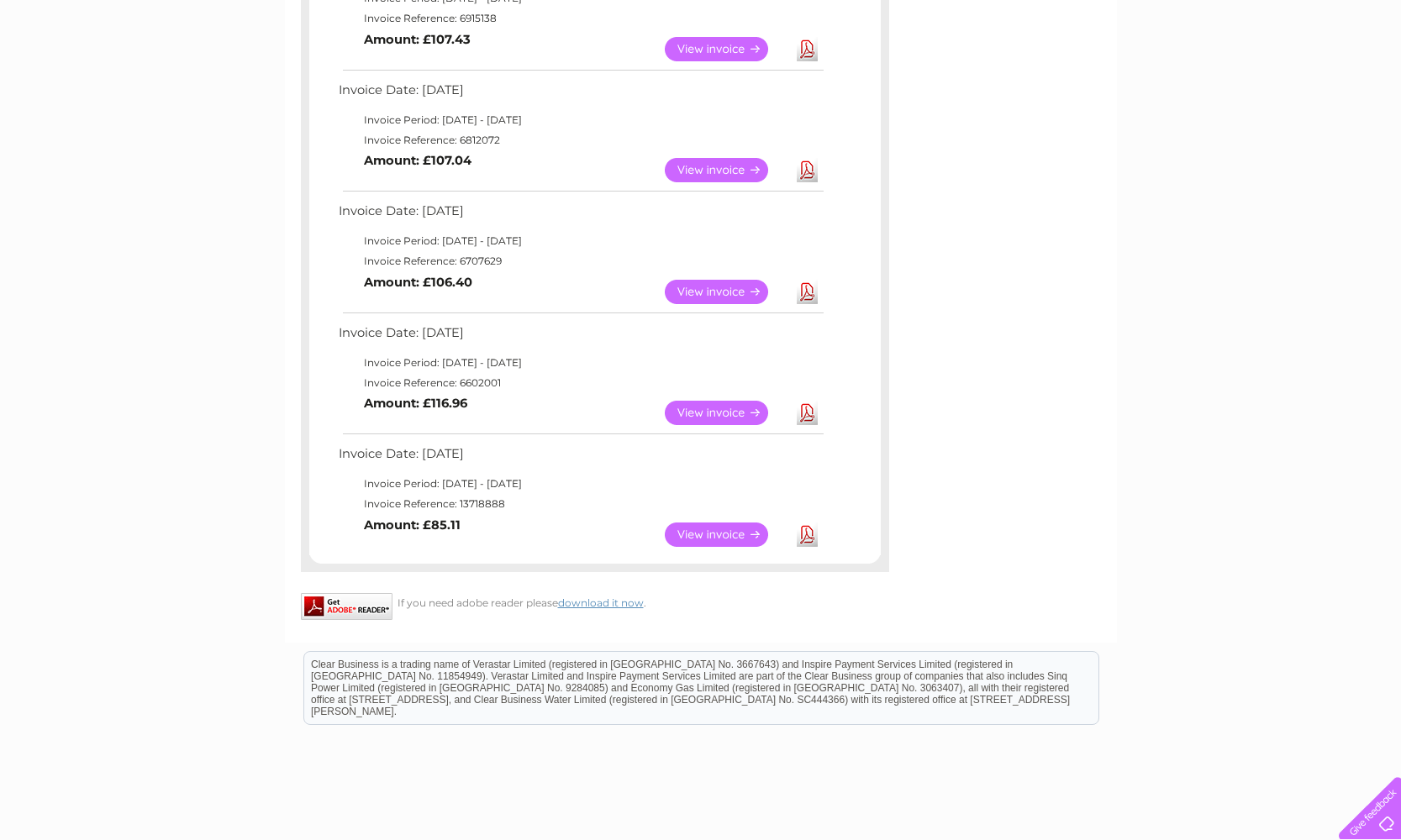 scroll, scrollTop: 618, scrollLeft: 0, axis: vertical 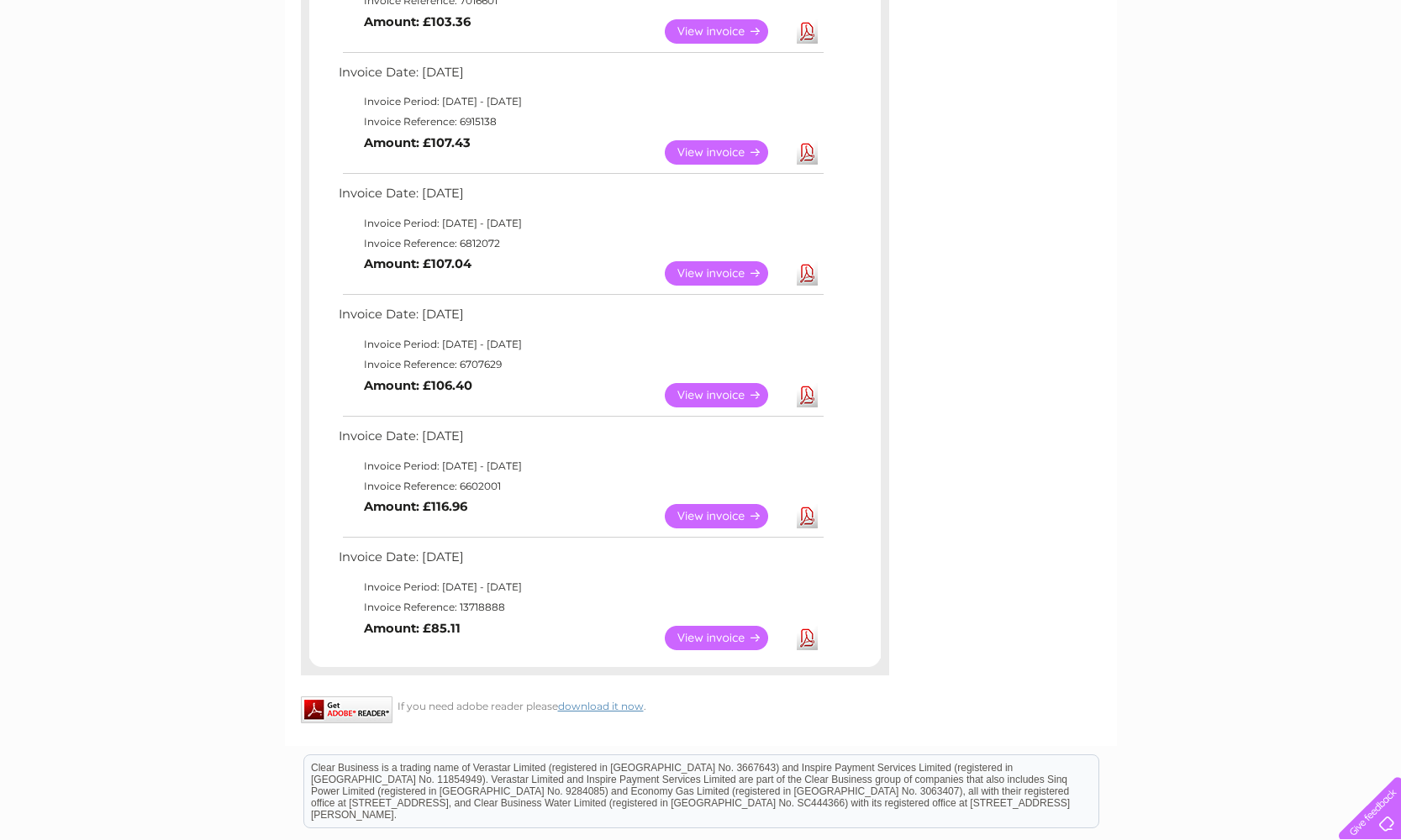 click on "View" at bounding box center (726, 273) 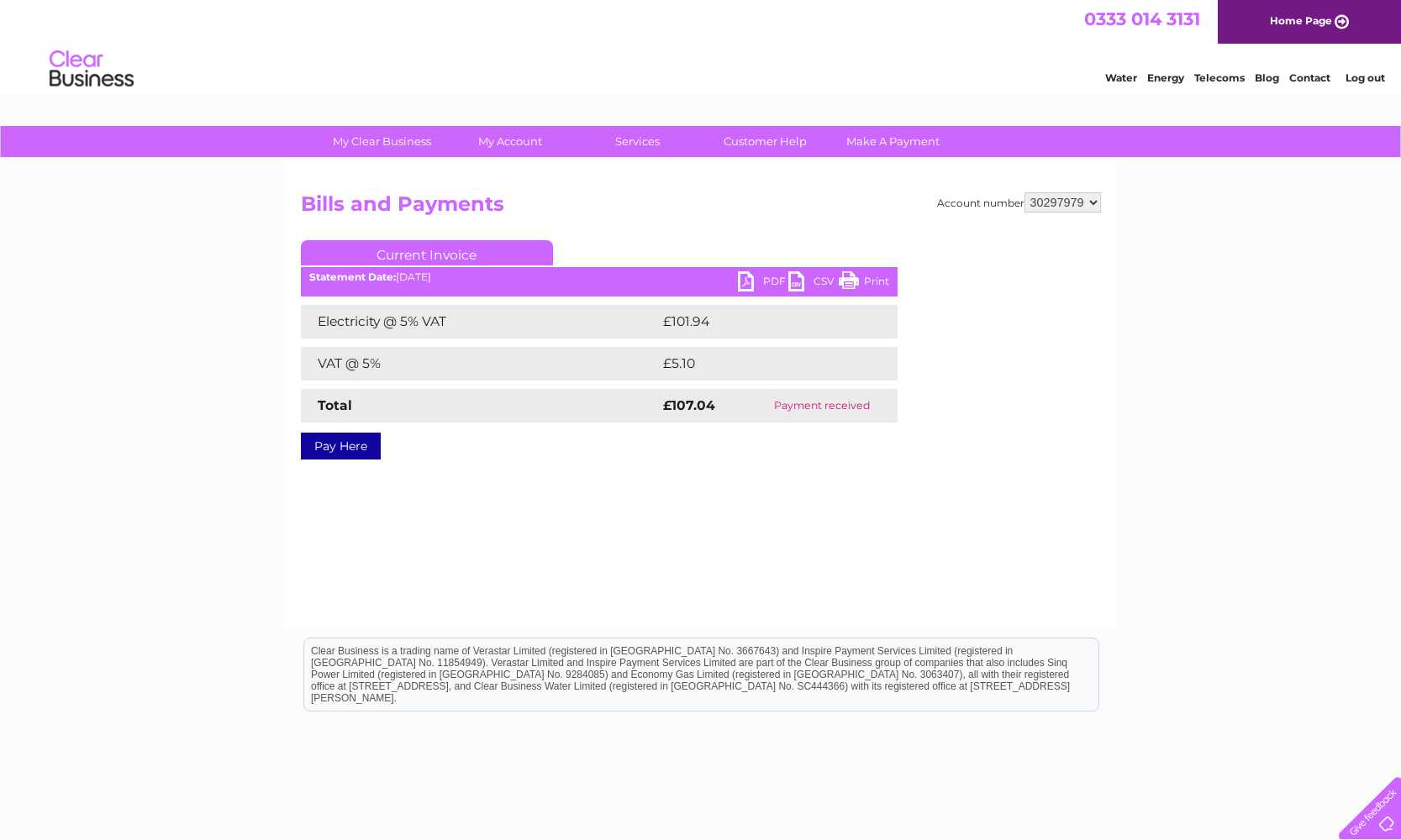 scroll, scrollTop: 0, scrollLeft: 0, axis: both 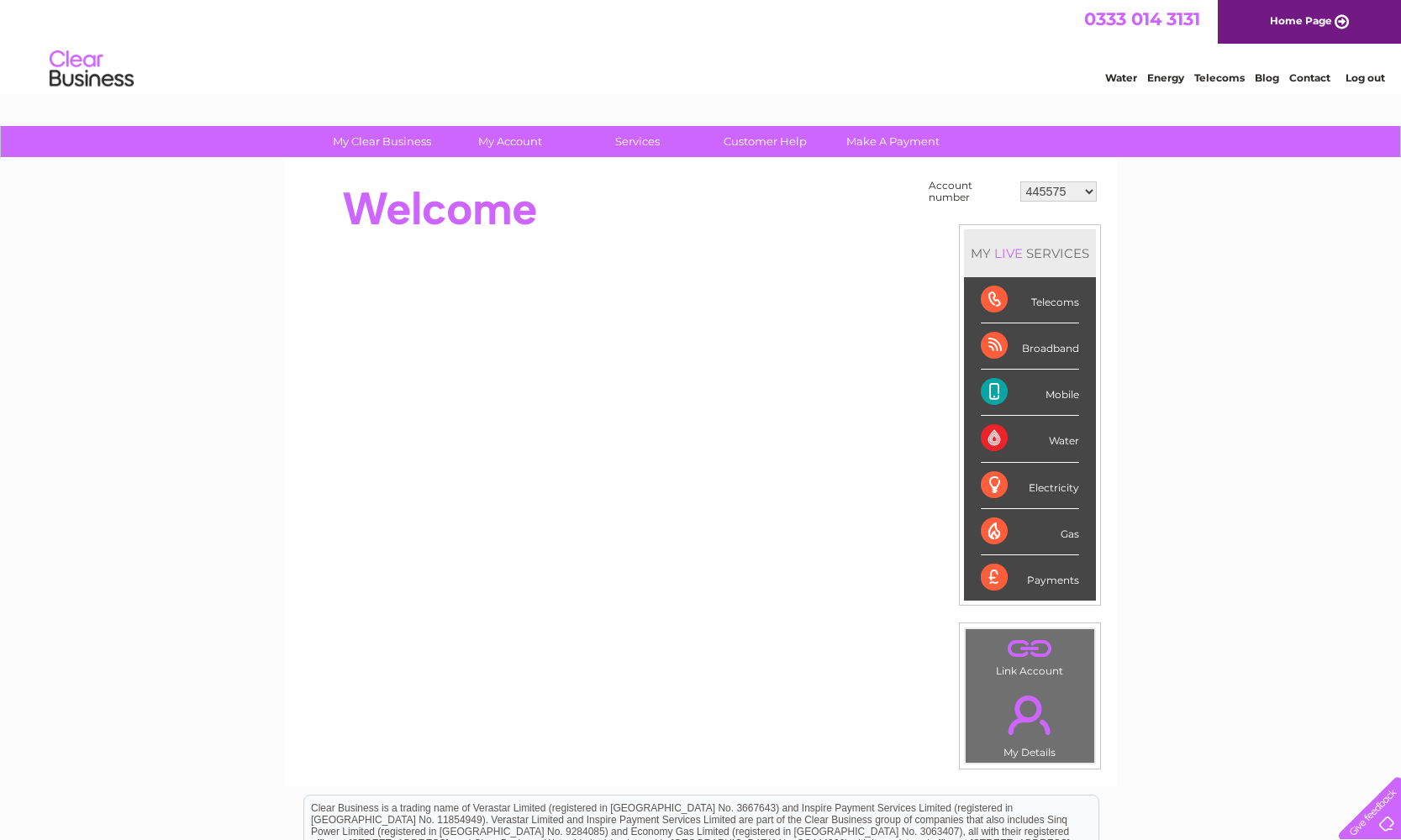 select on "30297979" 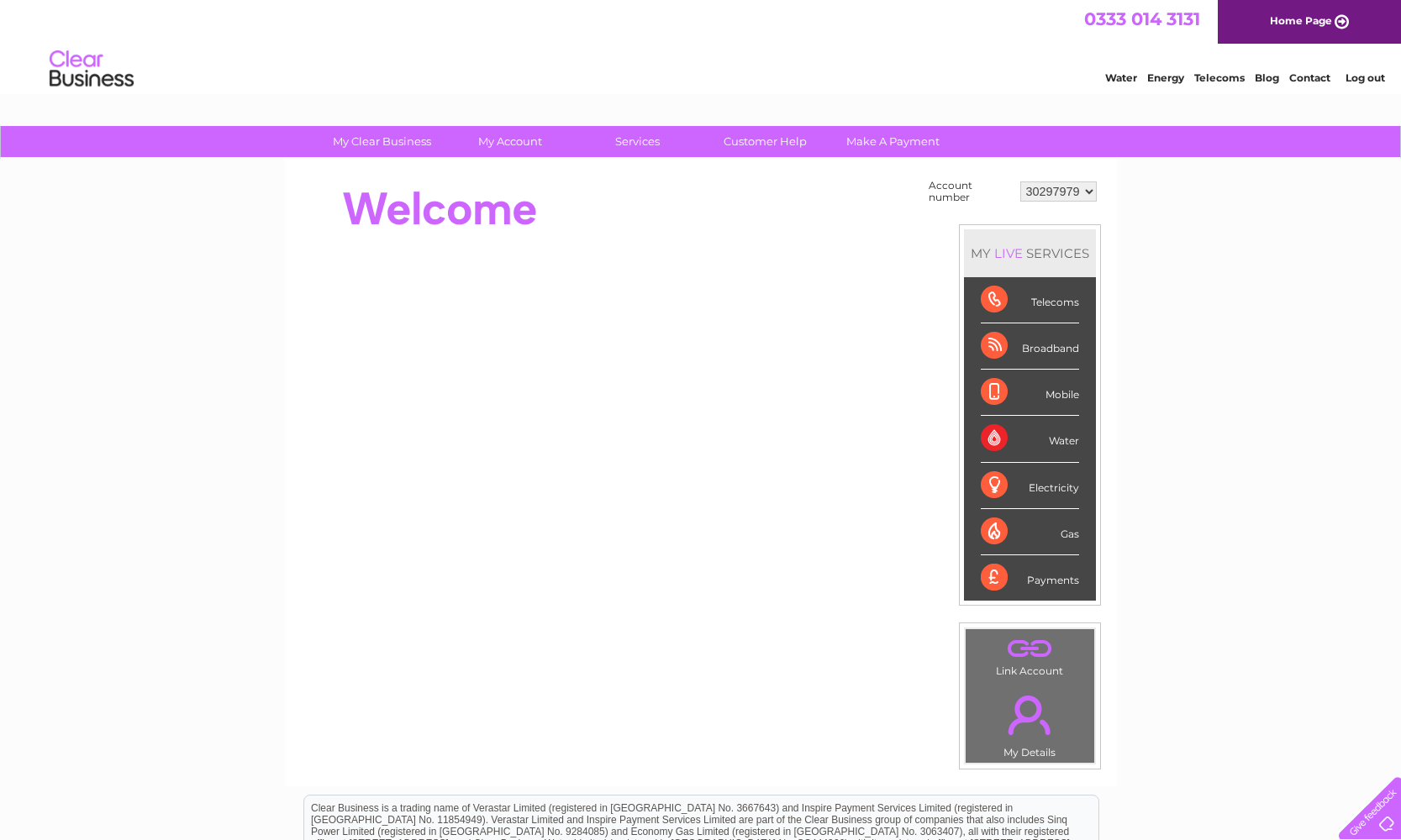 scroll, scrollTop: 0, scrollLeft: 0, axis: both 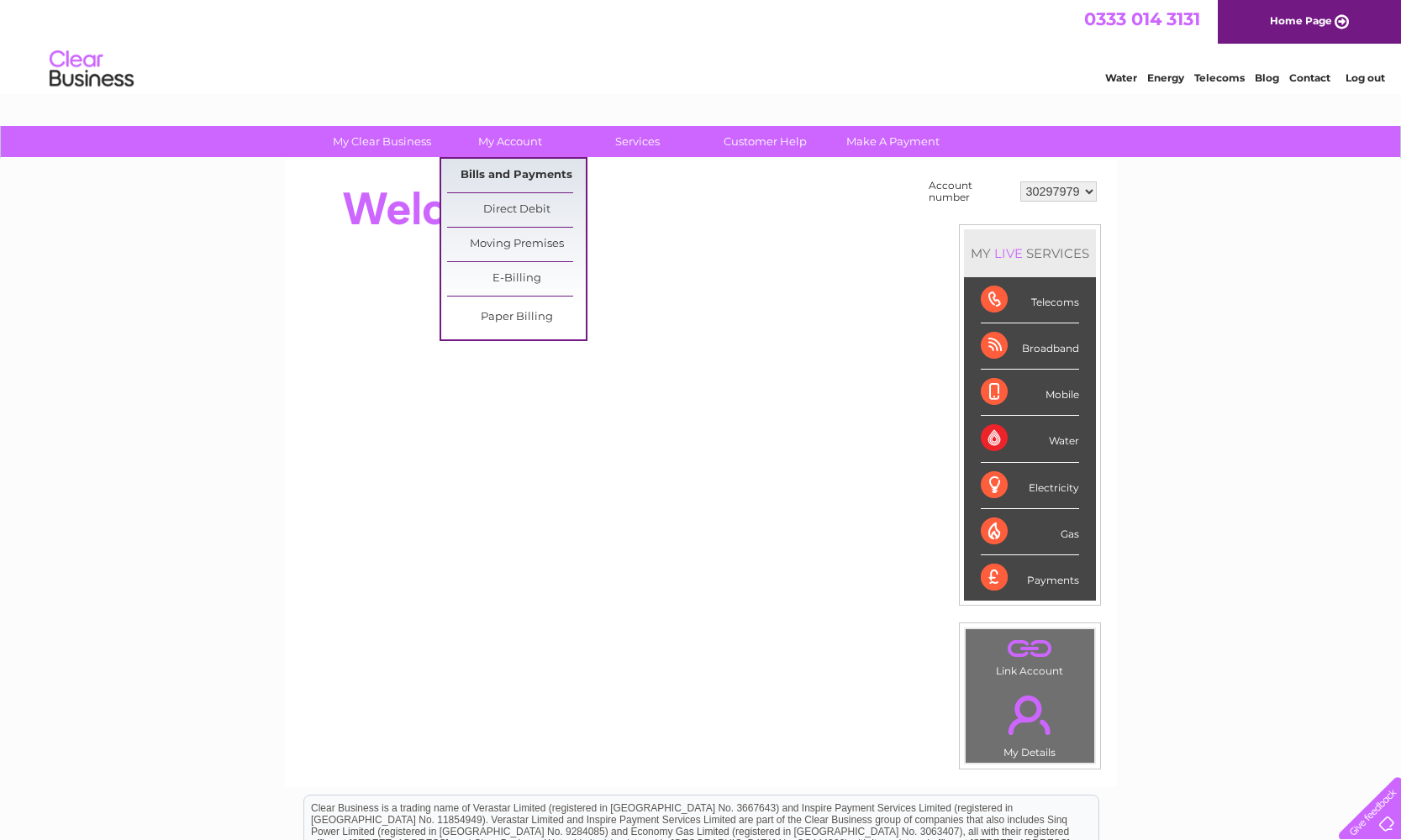 click on "Bills and Payments" at bounding box center (516, 176) 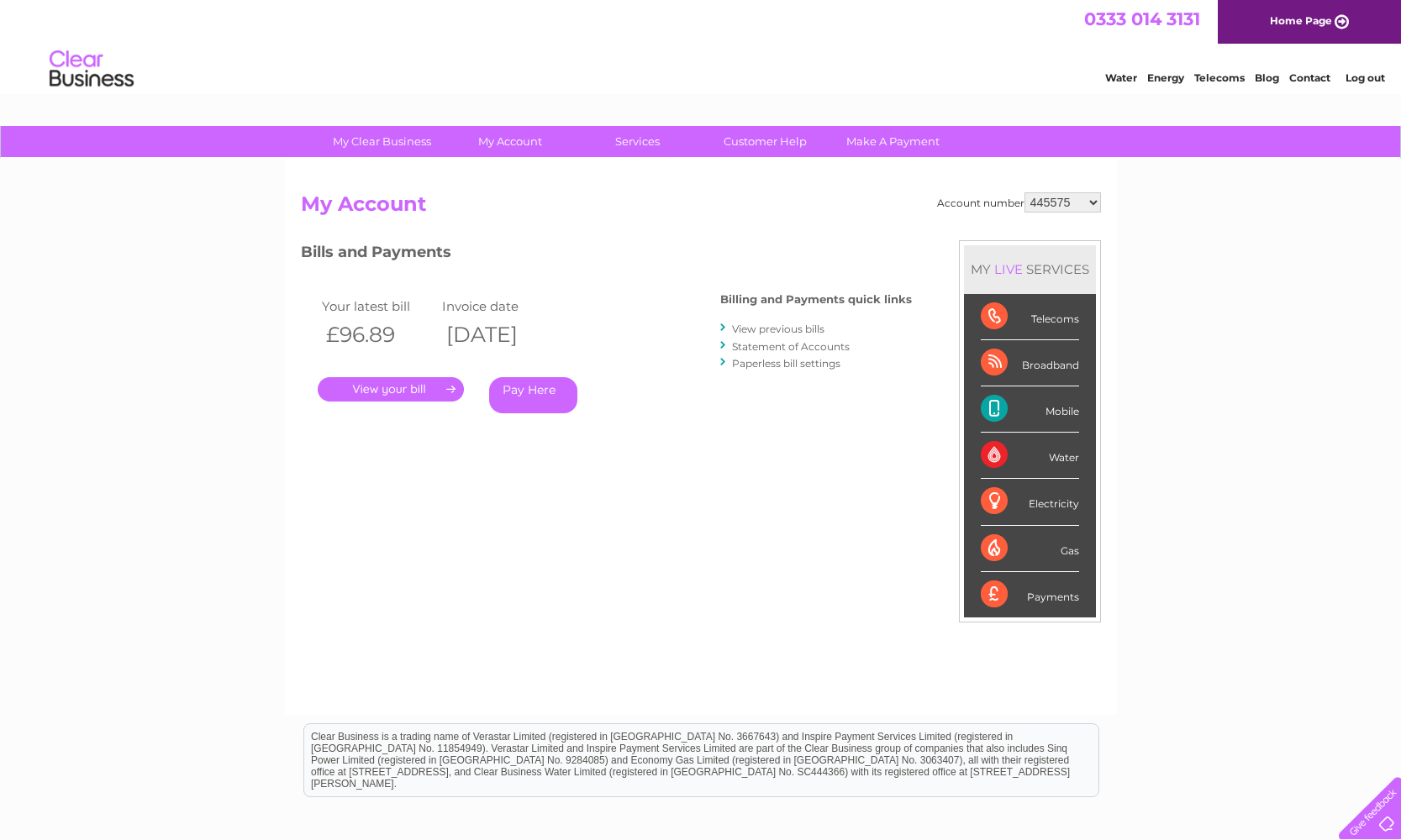 scroll, scrollTop: 0, scrollLeft: 0, axis: both 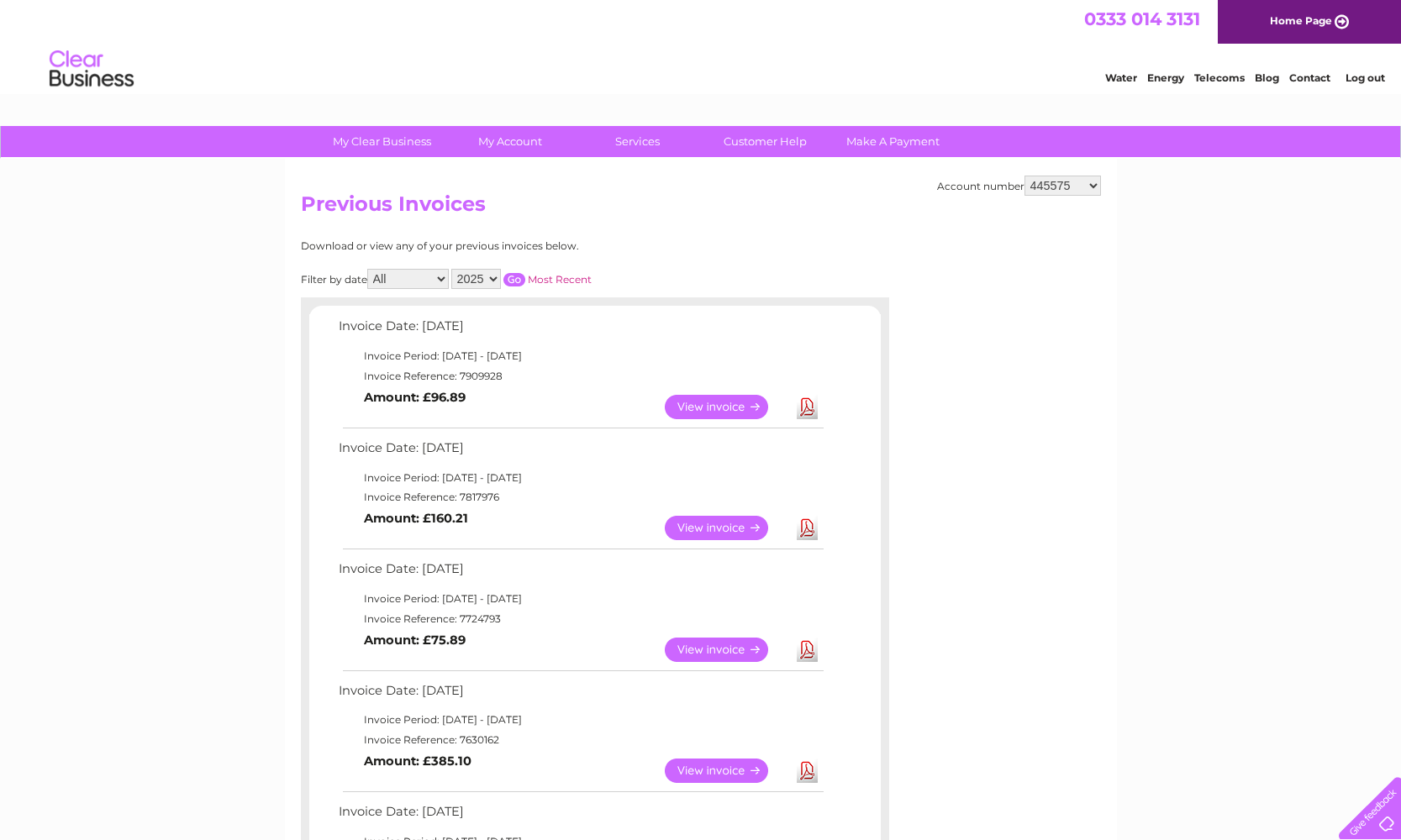 click at bounding box center (514, 280) 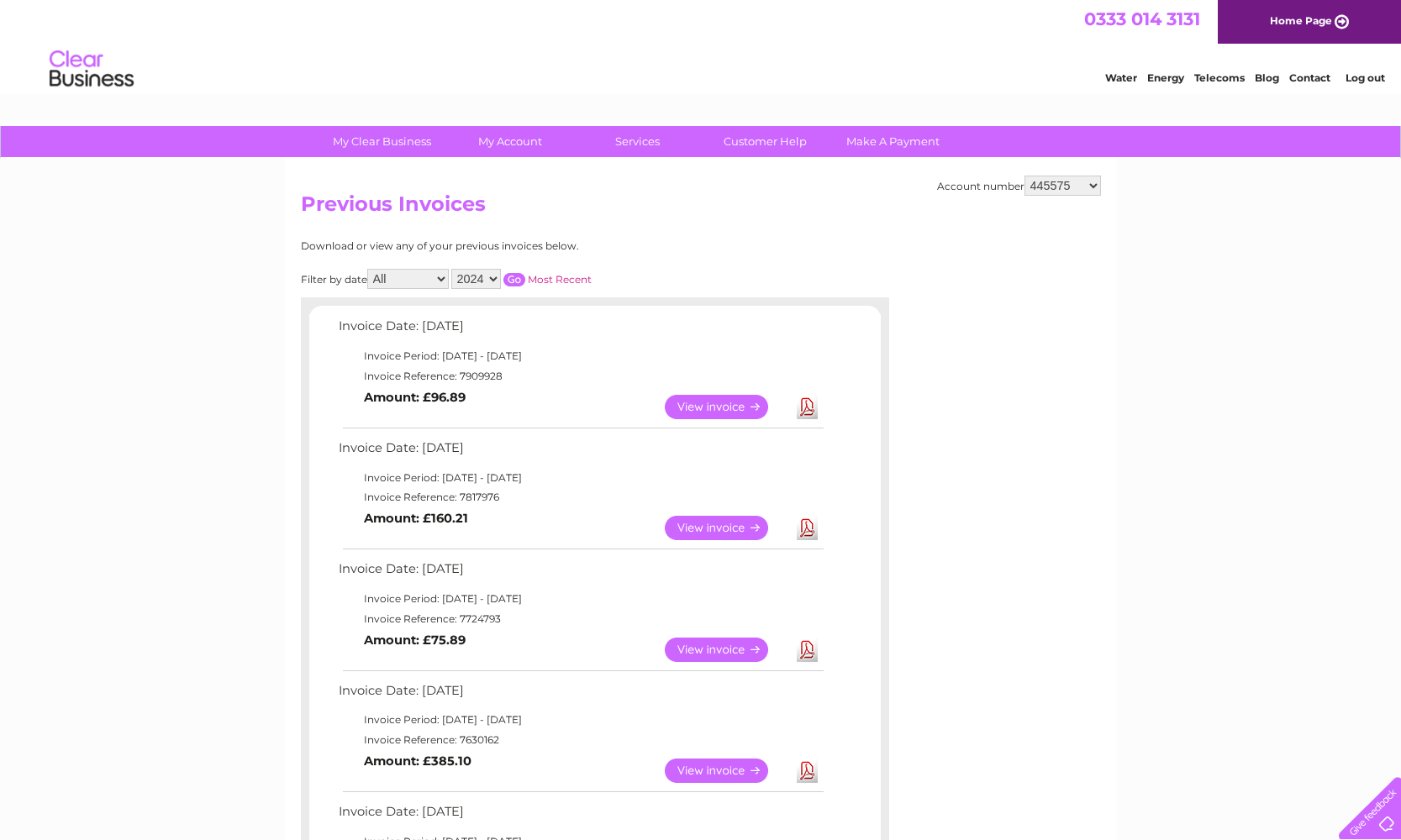 click at bounding box center (514, 280) 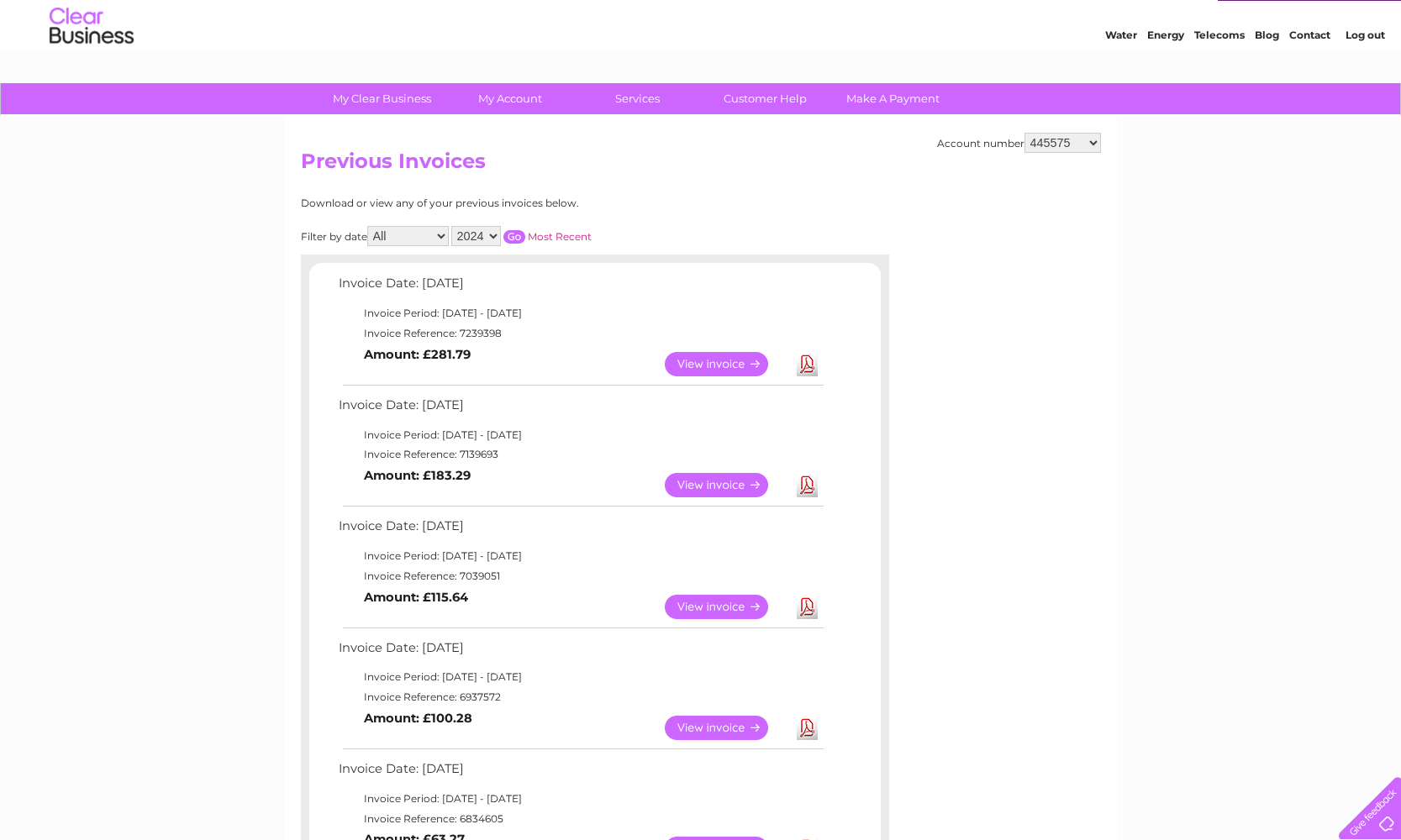 scroll, scrollTop: 34, scrollLeft: 0, axis: vertical 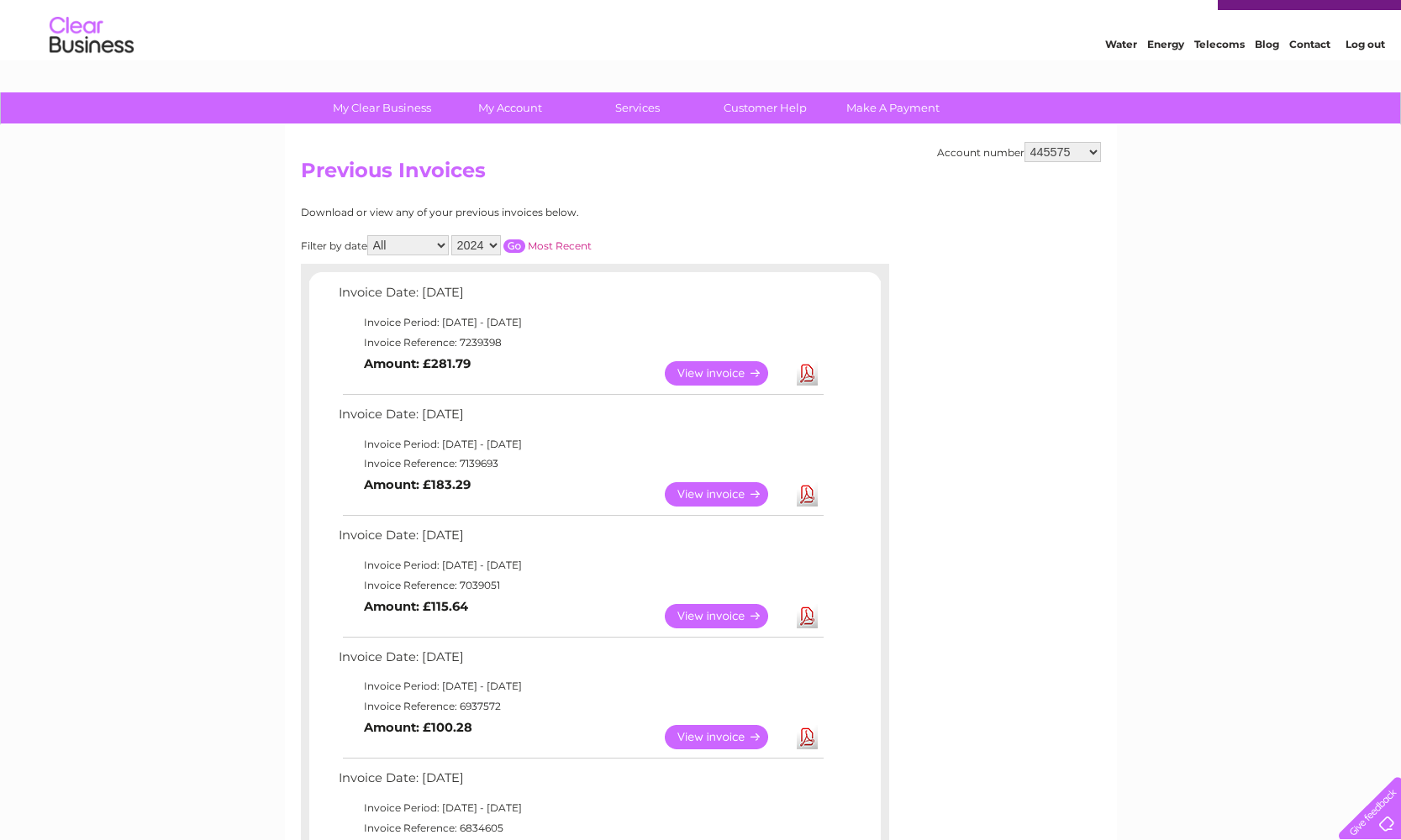 select on "30297979" 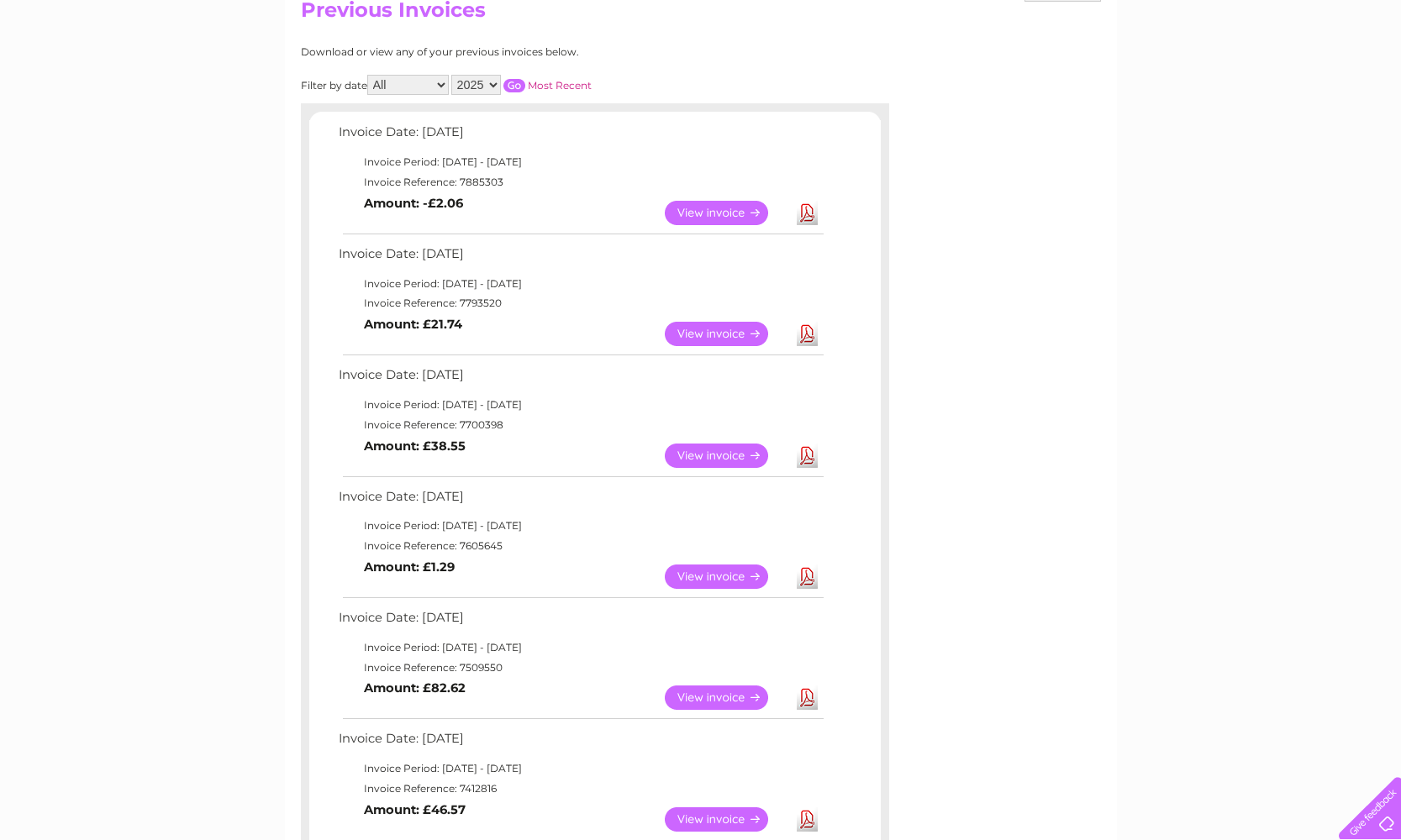 scroll, scrollTop: 165, scrollLeft: 0, axis: vertical 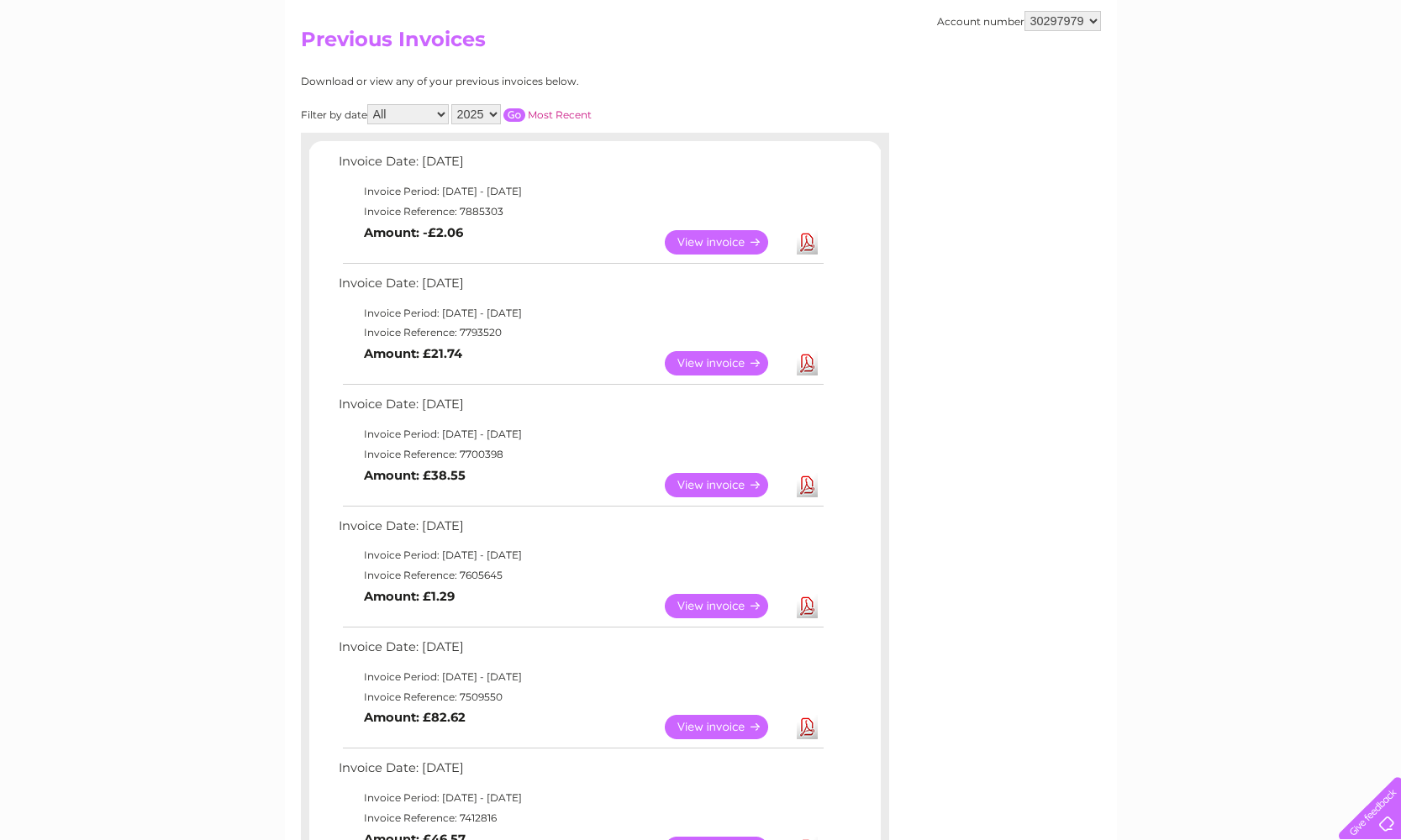 select on "2024" 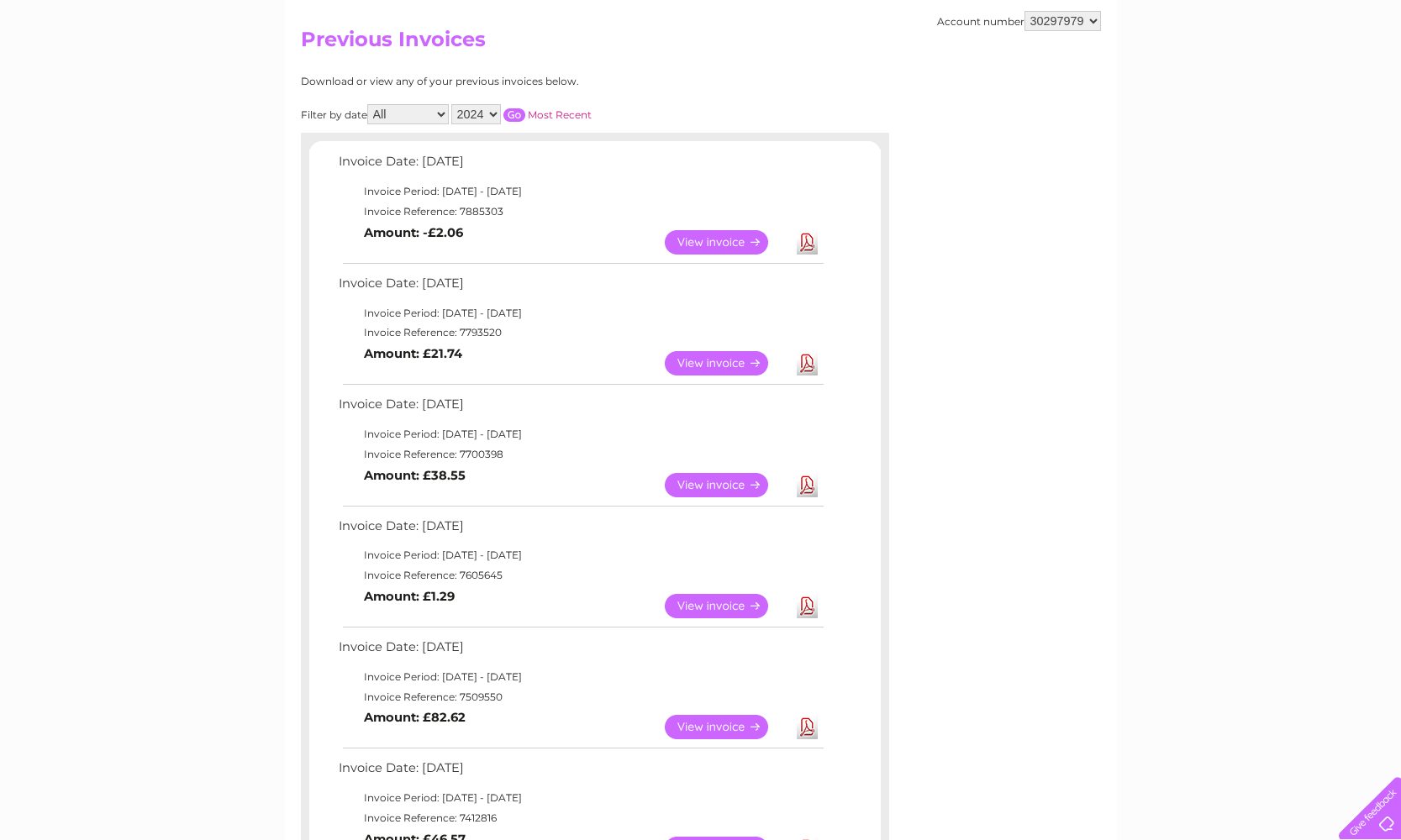 click at bounding box center [514, 115] 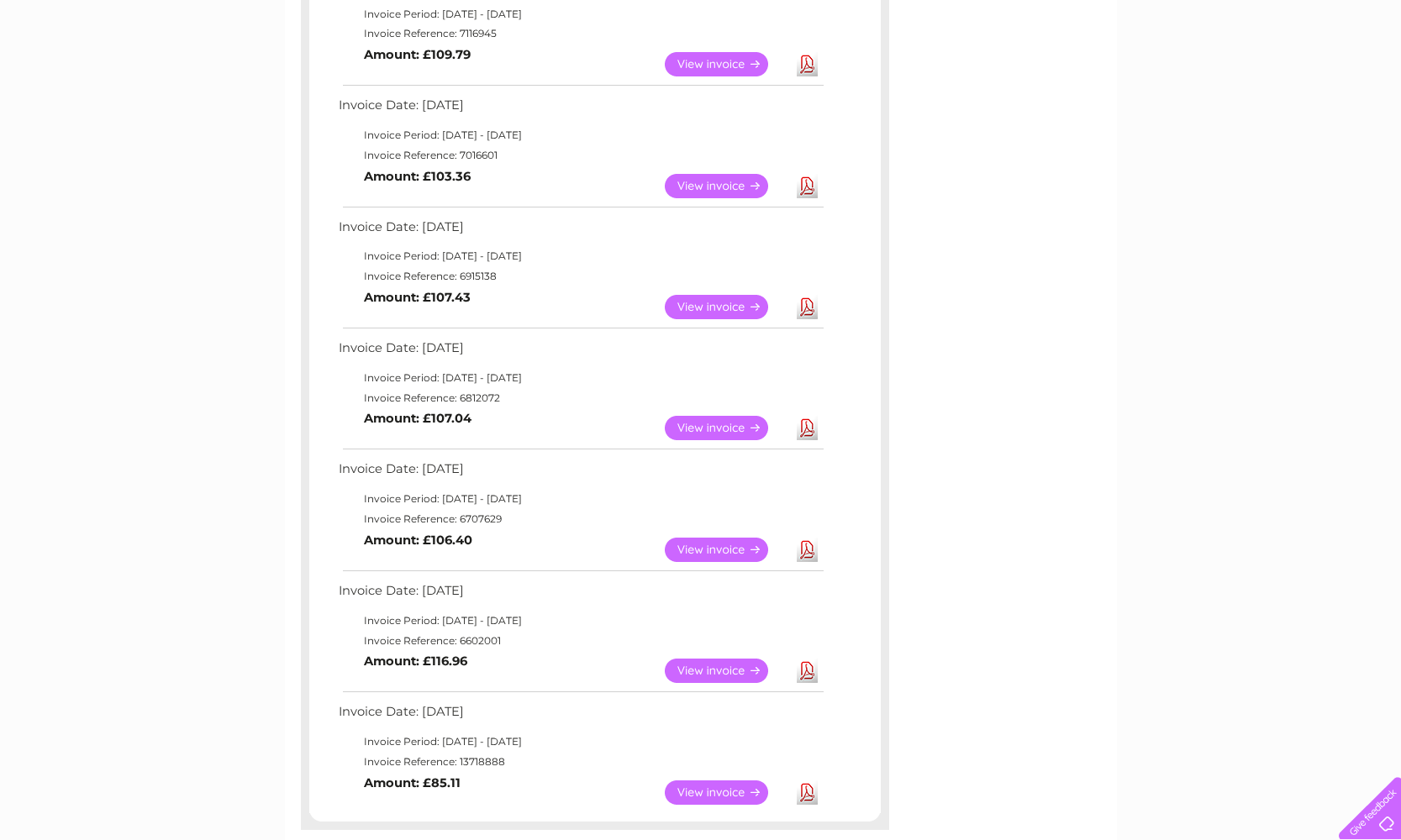 scroll, scrollTop: 462, scrollLeft: 0, axis: vertical 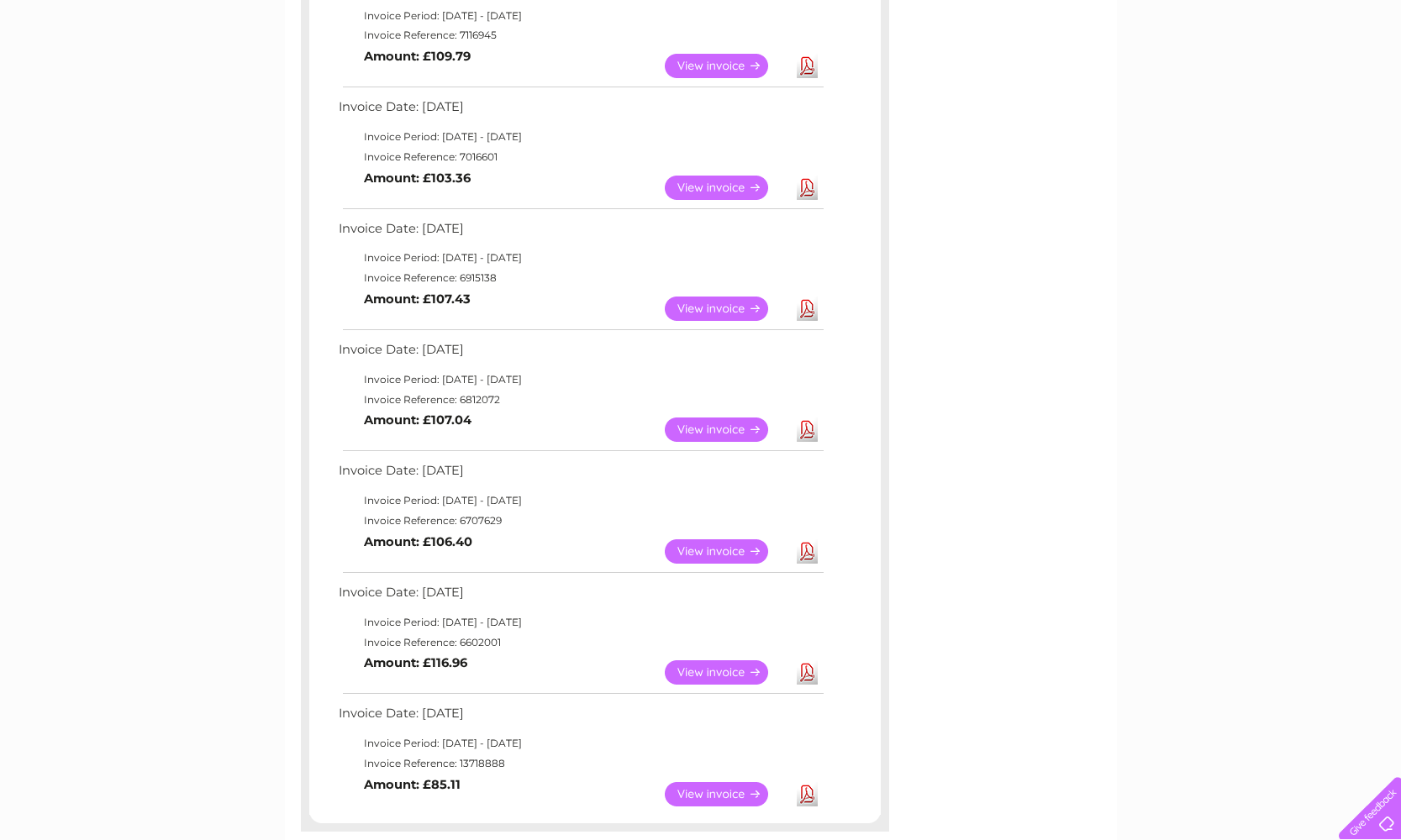 click on "View" at bounding box center [726, 308] 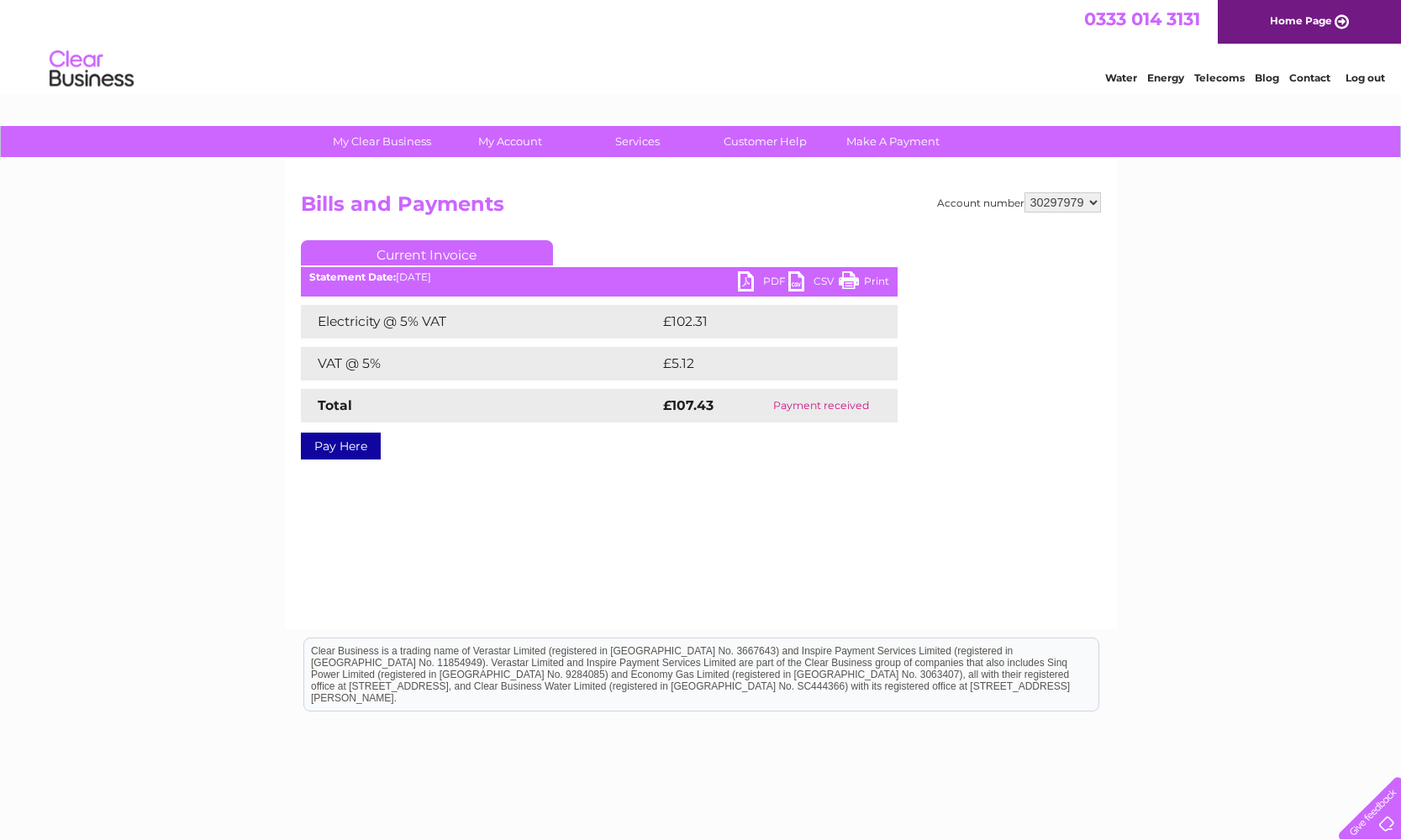scroll, scrollTop: 0, scrollLeft: 0, axis: both 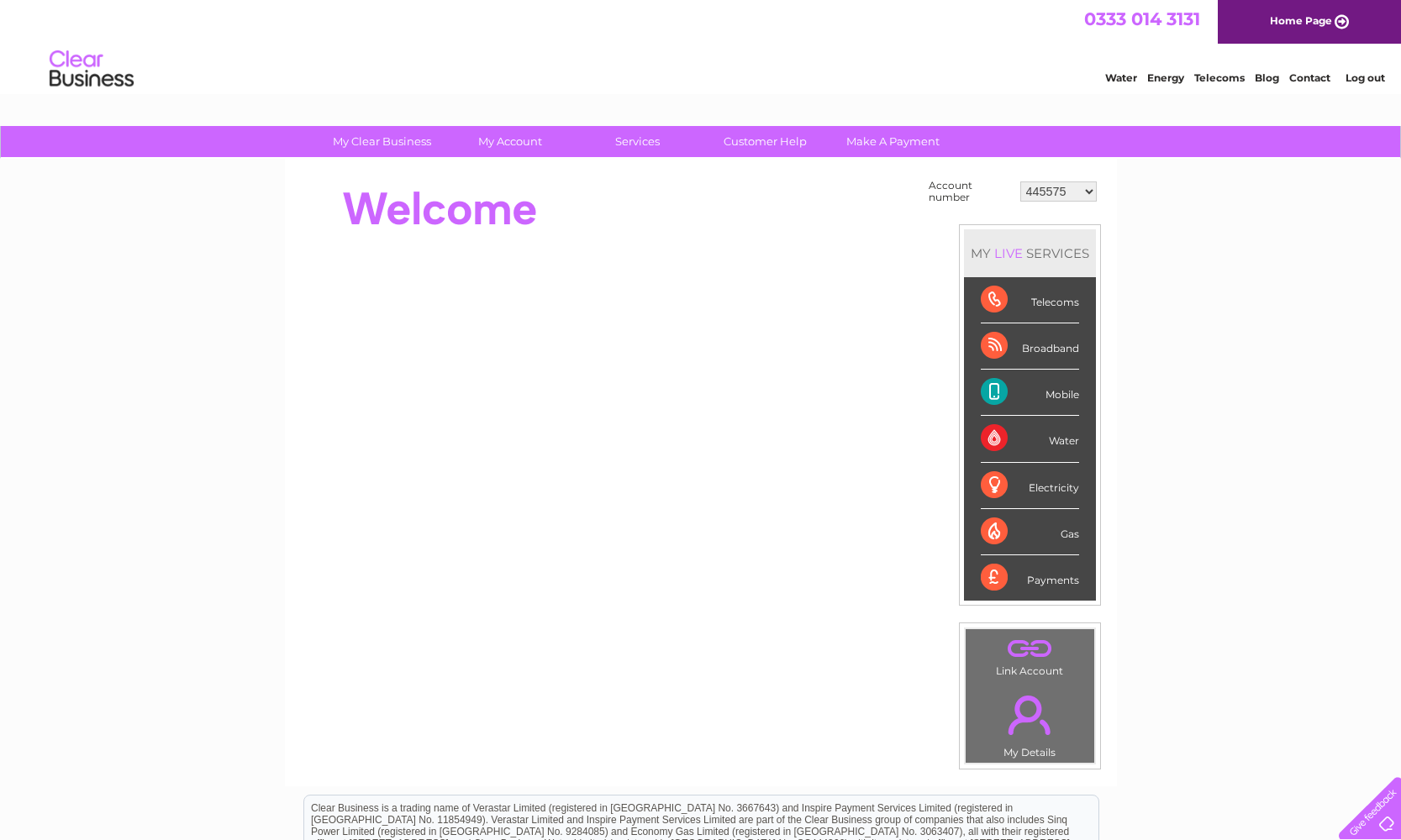 select on "30297979" 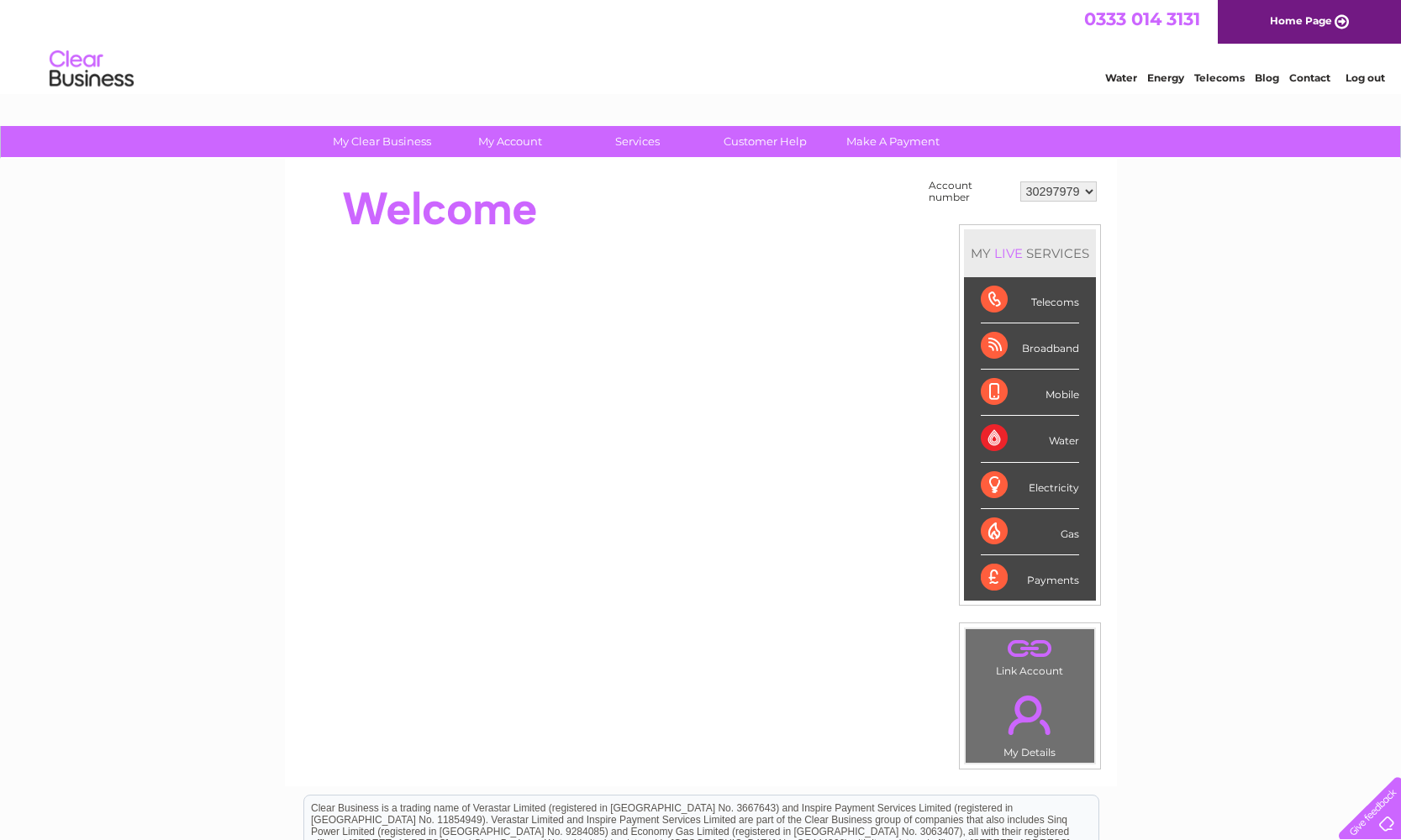 scroll, scrollTop: 0, scrollLeft: 0, axis: both 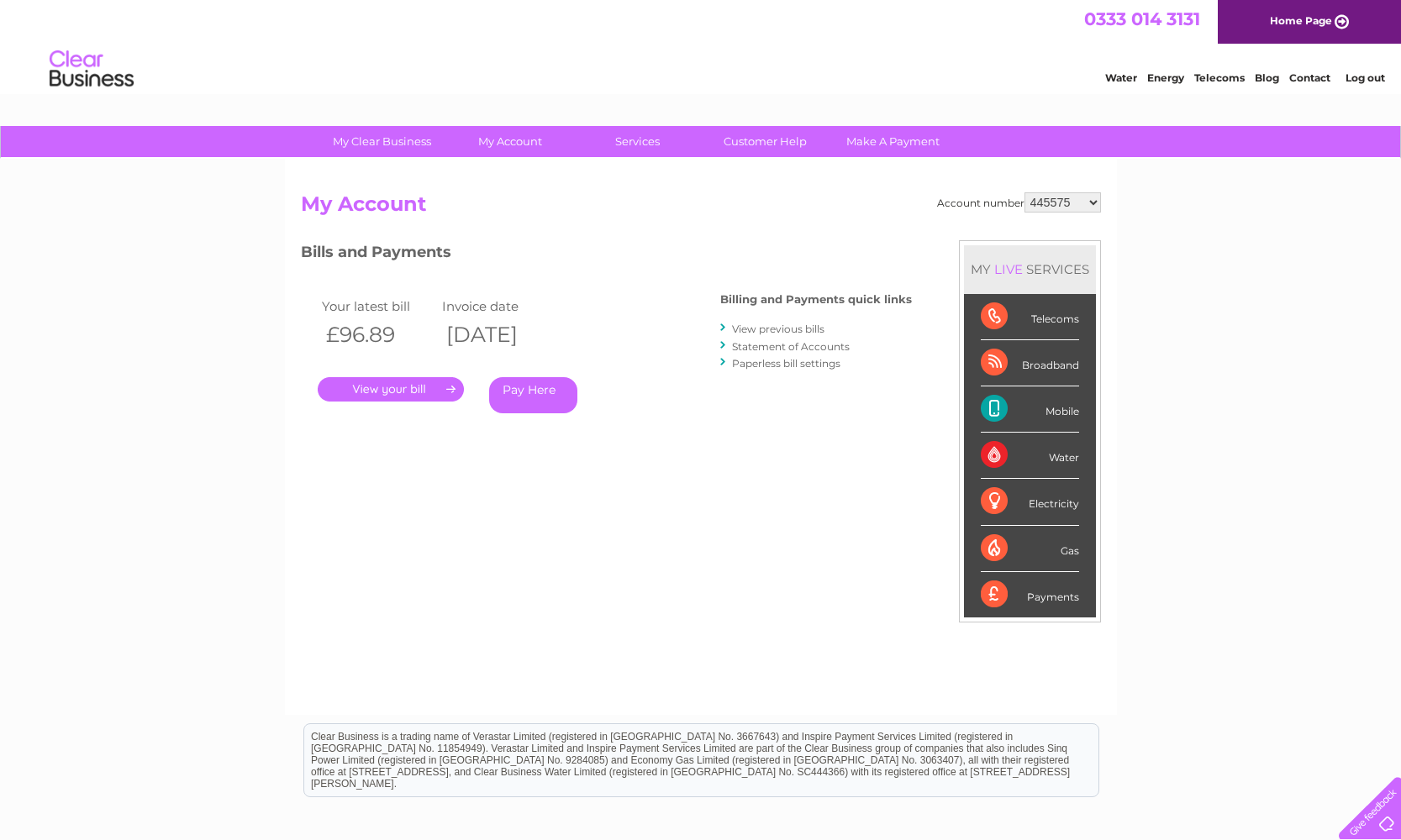 select on "30297979" 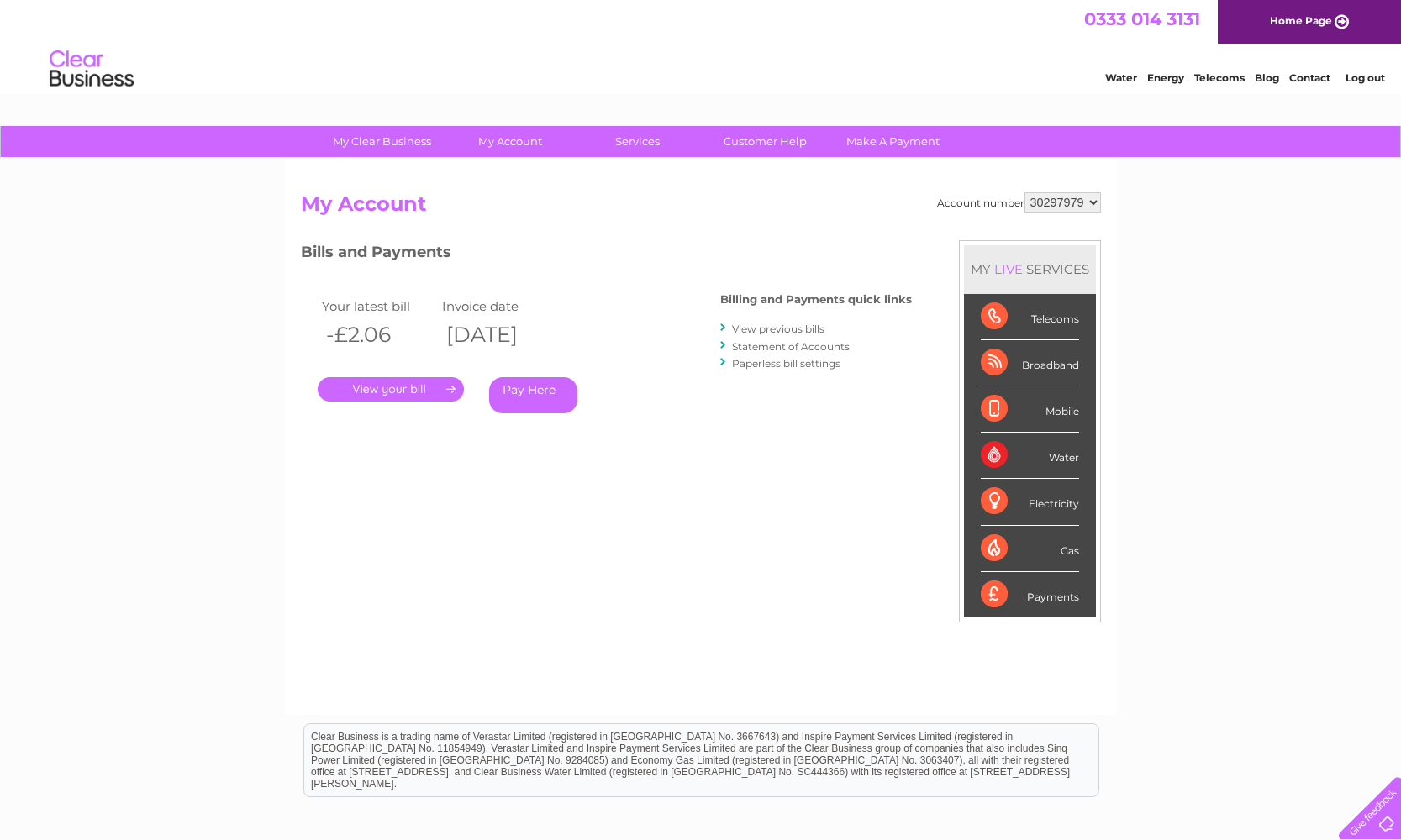 scroll, scrollTop: 0, scrollLeft: 0, axis: both 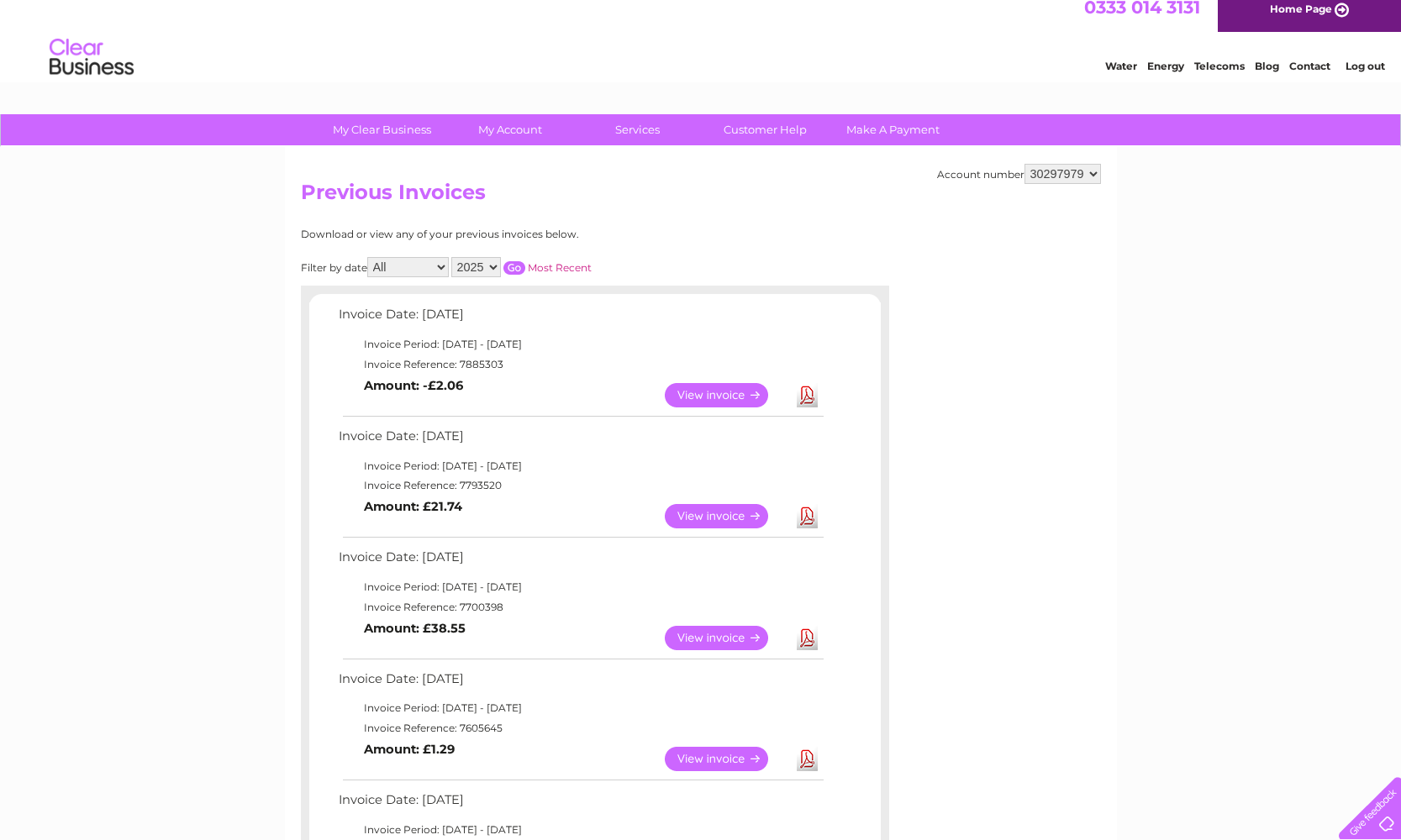 select on "2024" 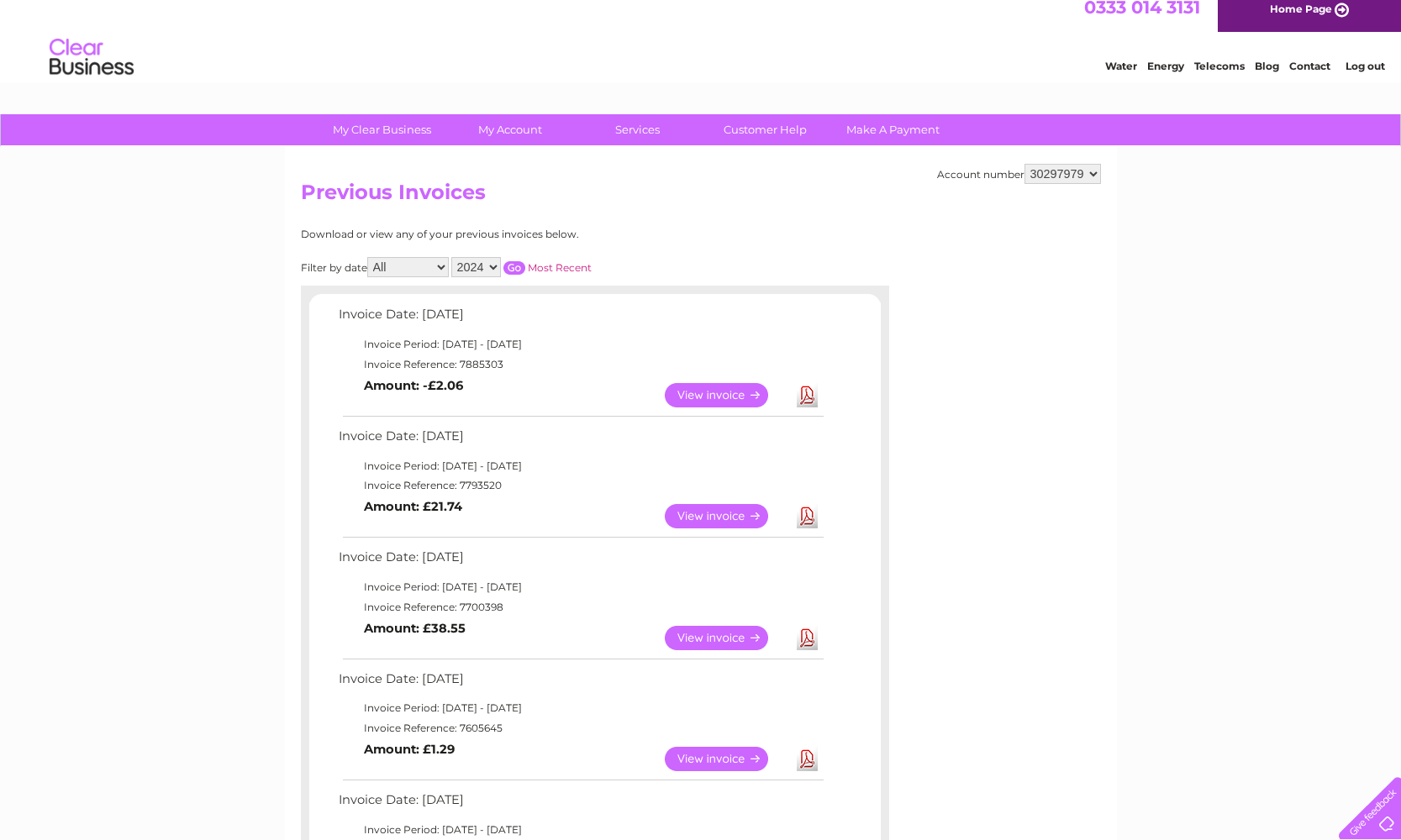 click at bounding box center (514, 268) 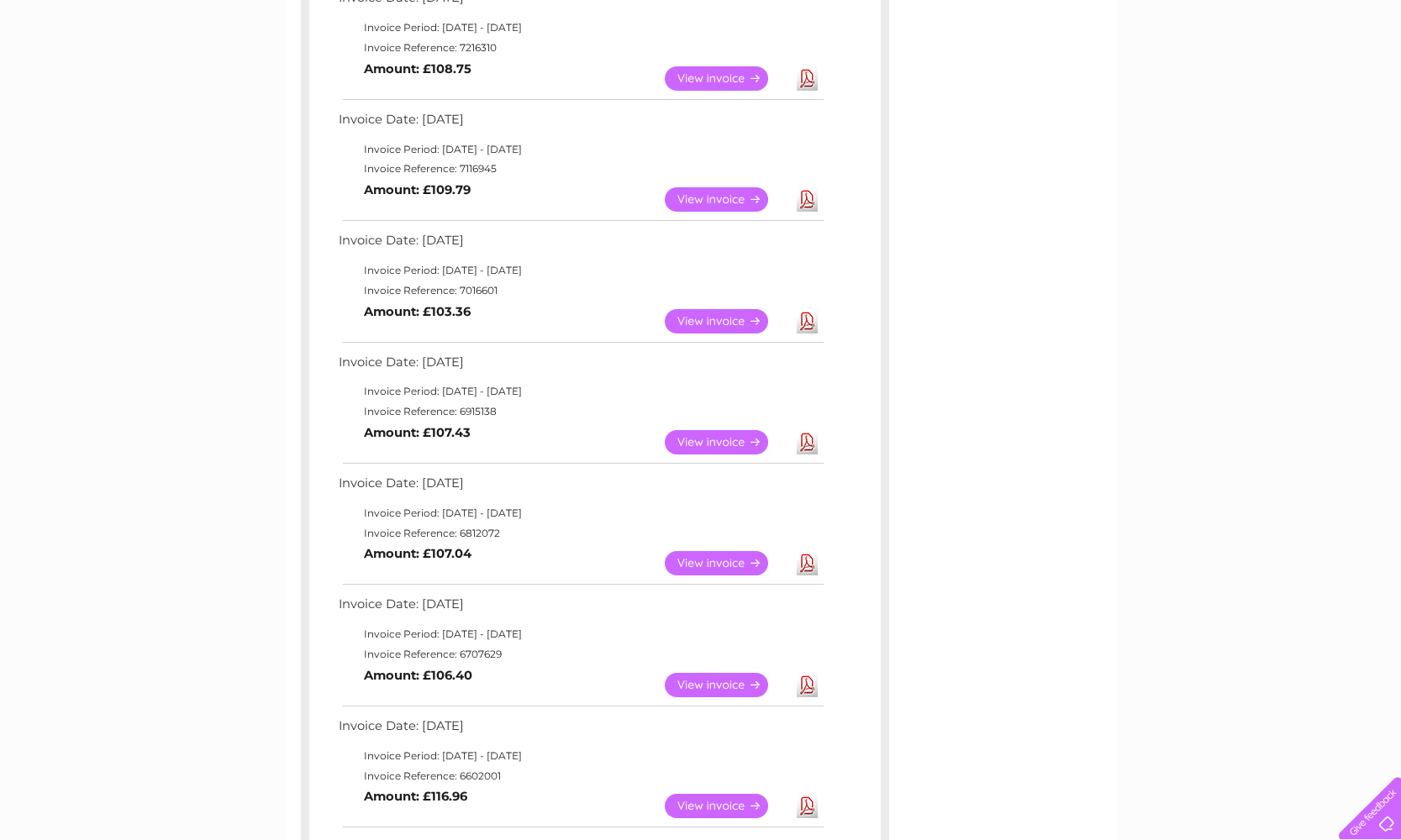 scroll, scrollTop: 315, scrollLeft: 0, axis: vertical 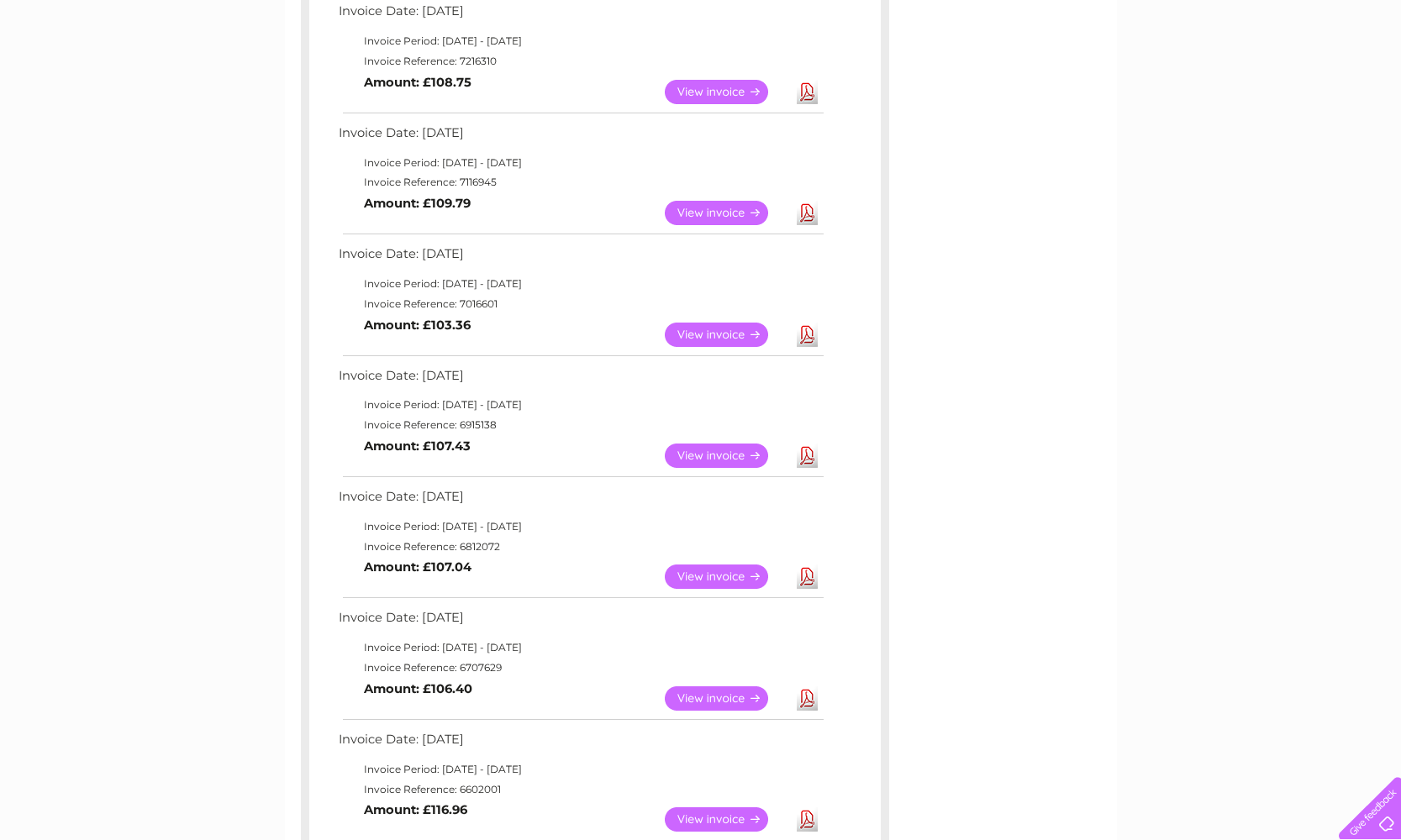 click on "View" at bounding box center [726, 334] 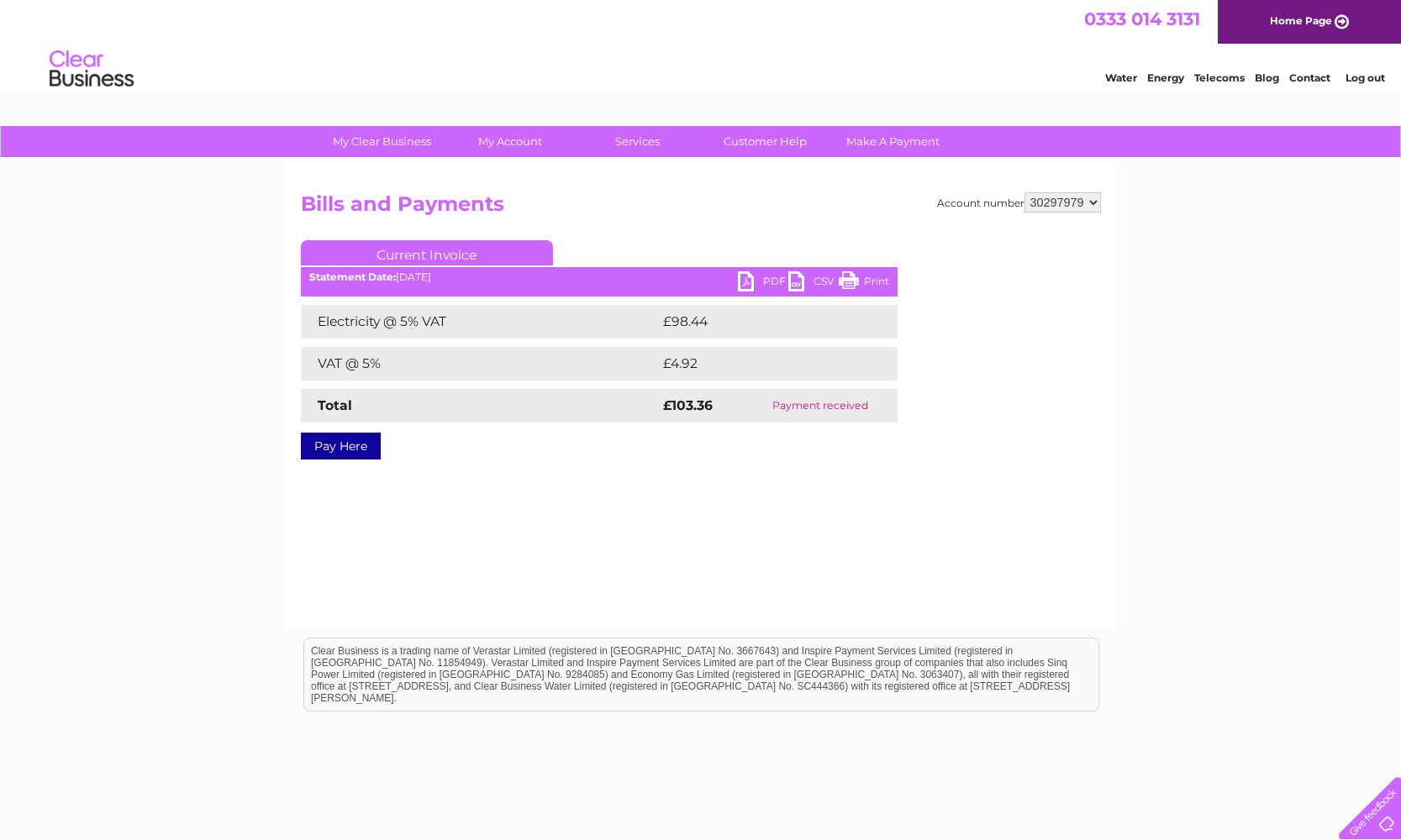 scroll, scrollTop: 0, scrollLeft: 0, axis: both 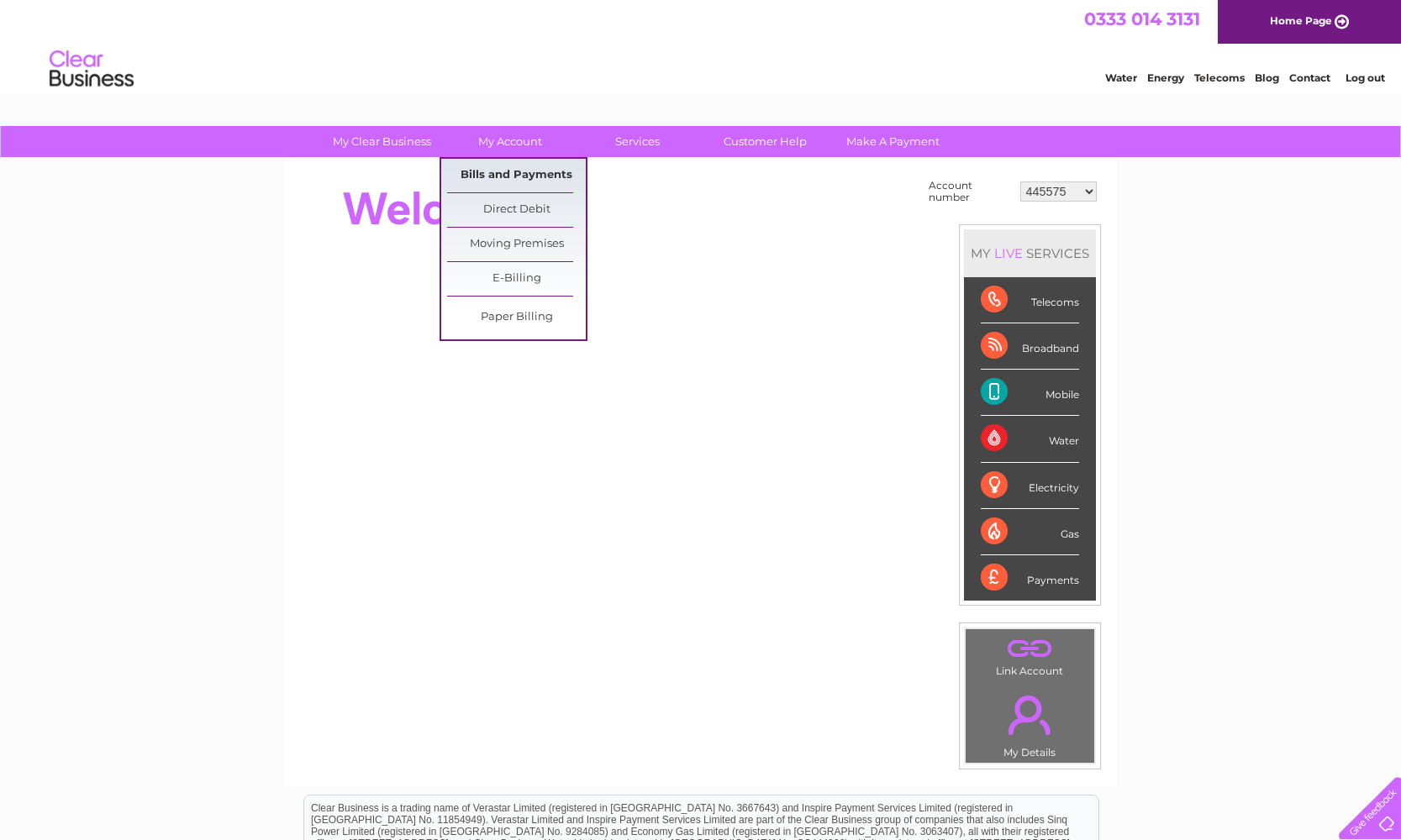 click on "Bills and Payments" at bounding box center (516, 176) 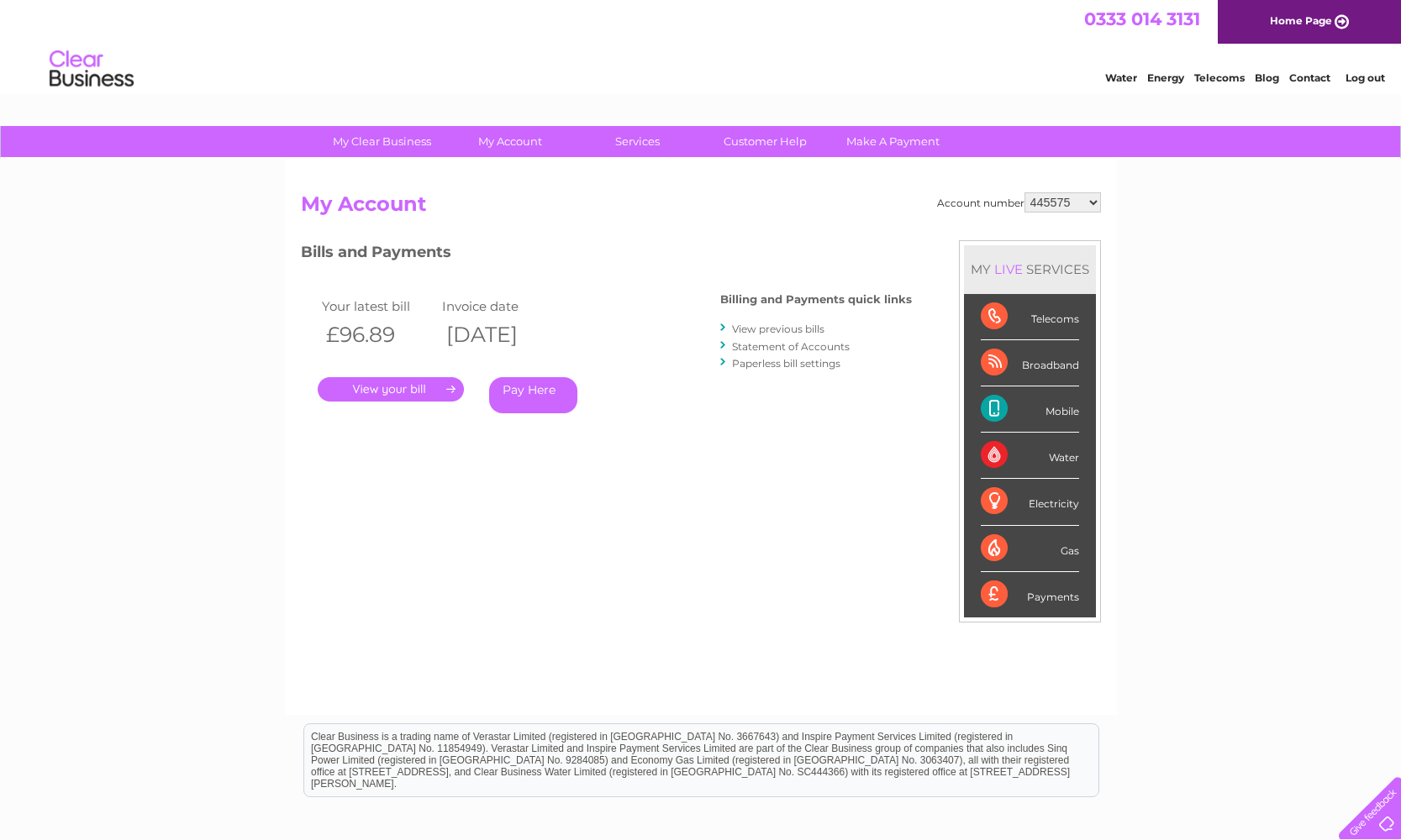 scroll, scrollTop: 0, scrollLeft: 0, axis: both 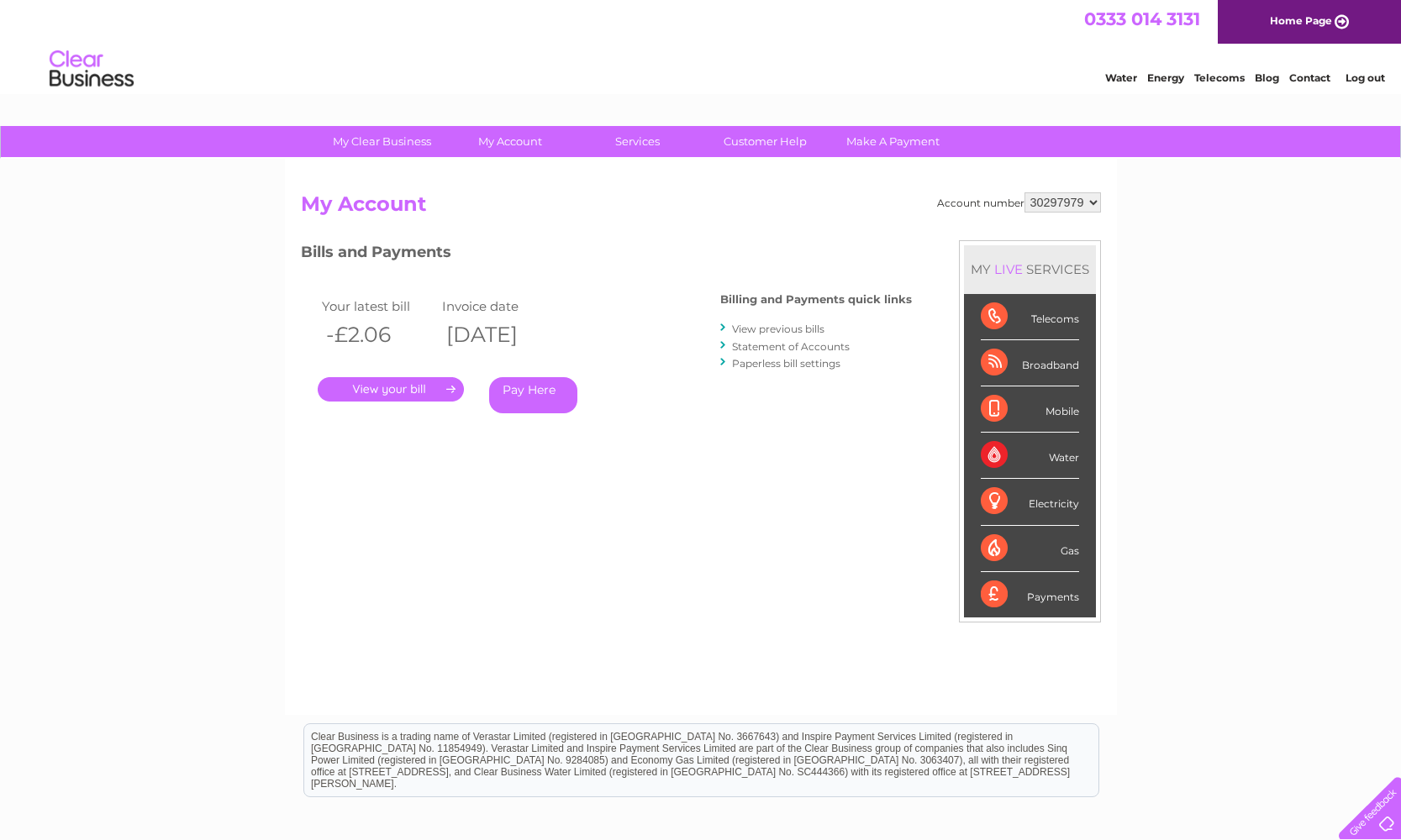 click on "View previous bills" at bounding box center (778, 328) 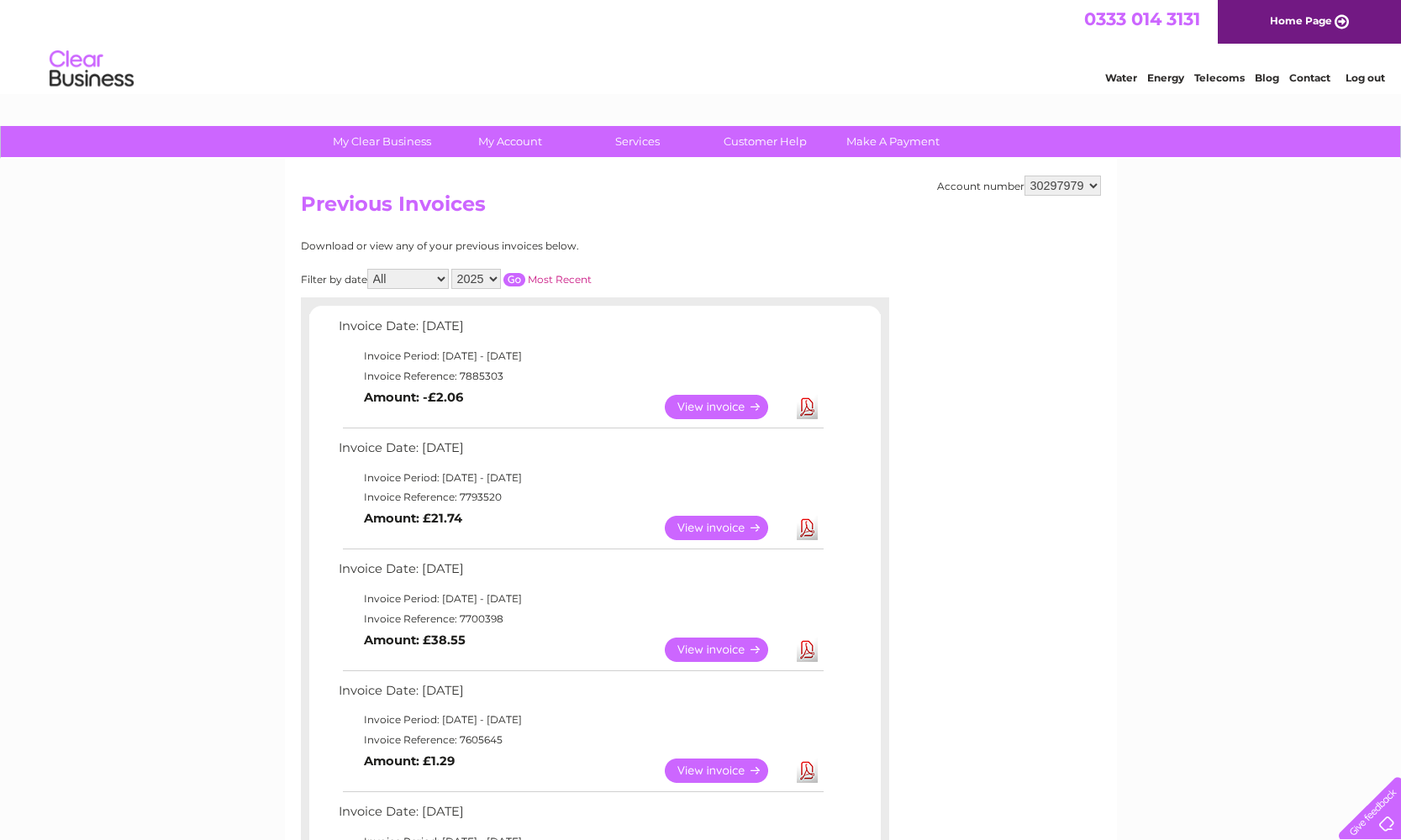 scroll, scrollTop: 0, scrollLeft: 0, axis: both 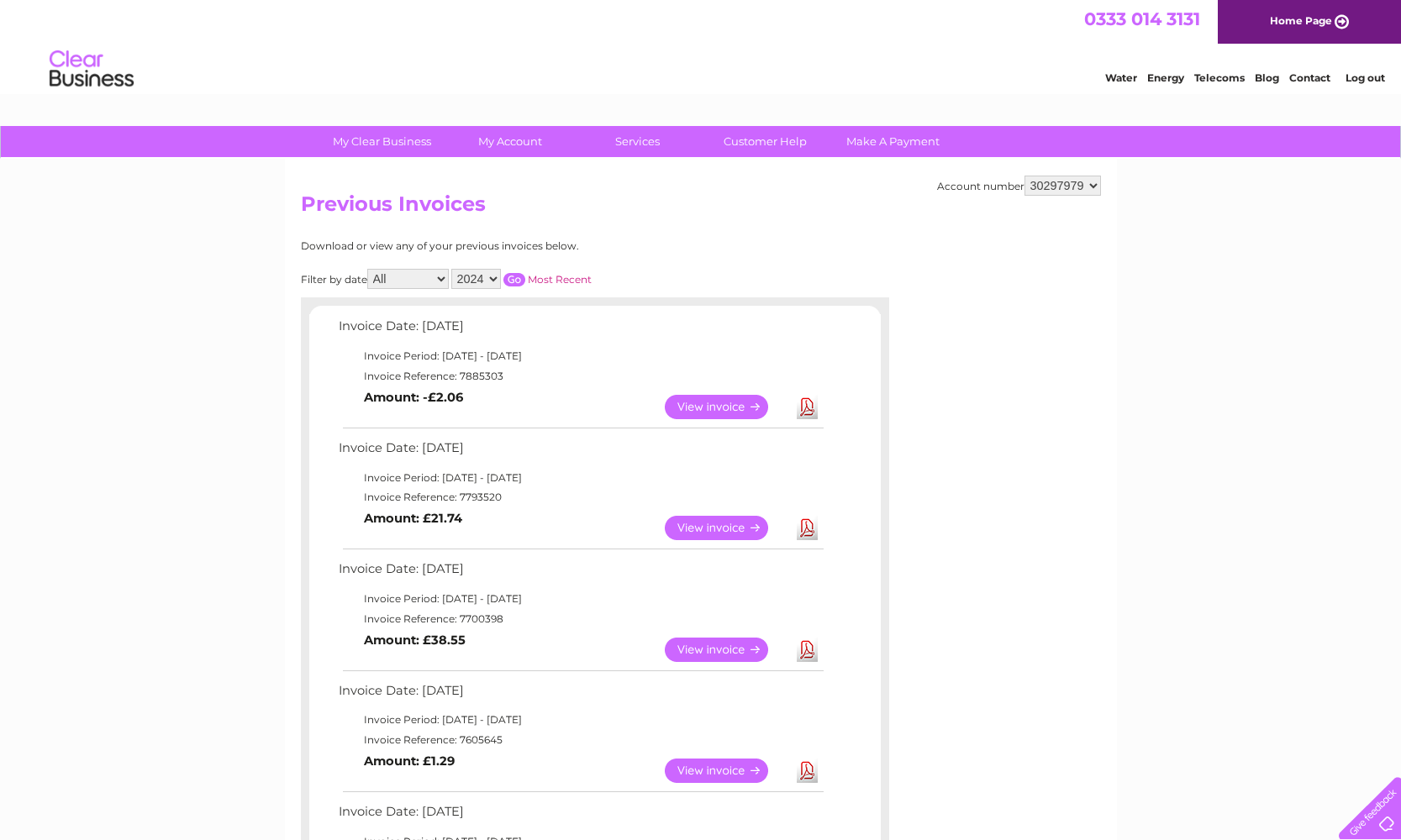 click at bounding box center (514, 280) 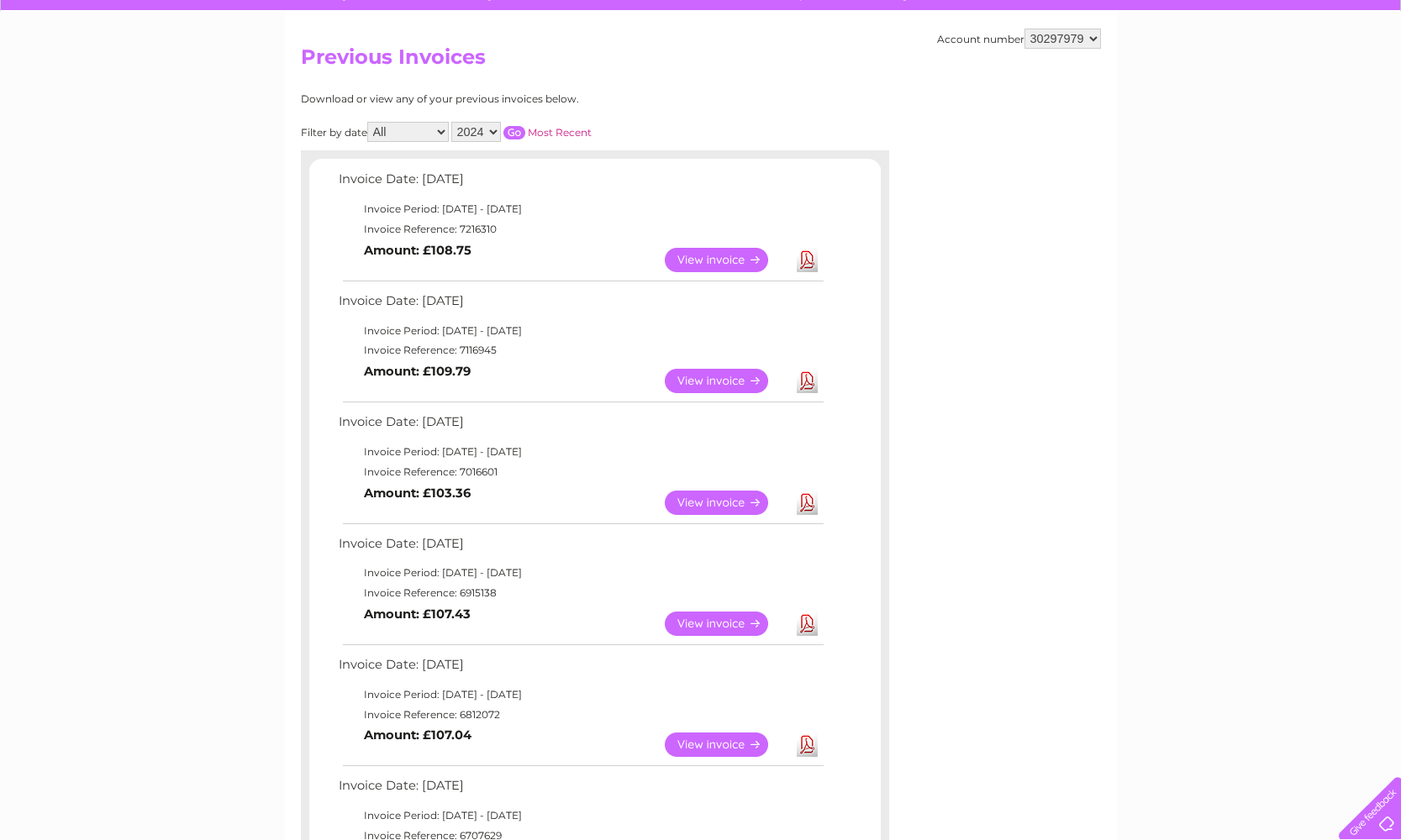 scroll, scrollTop: 145, scrollLeft: 0, axis: vertical 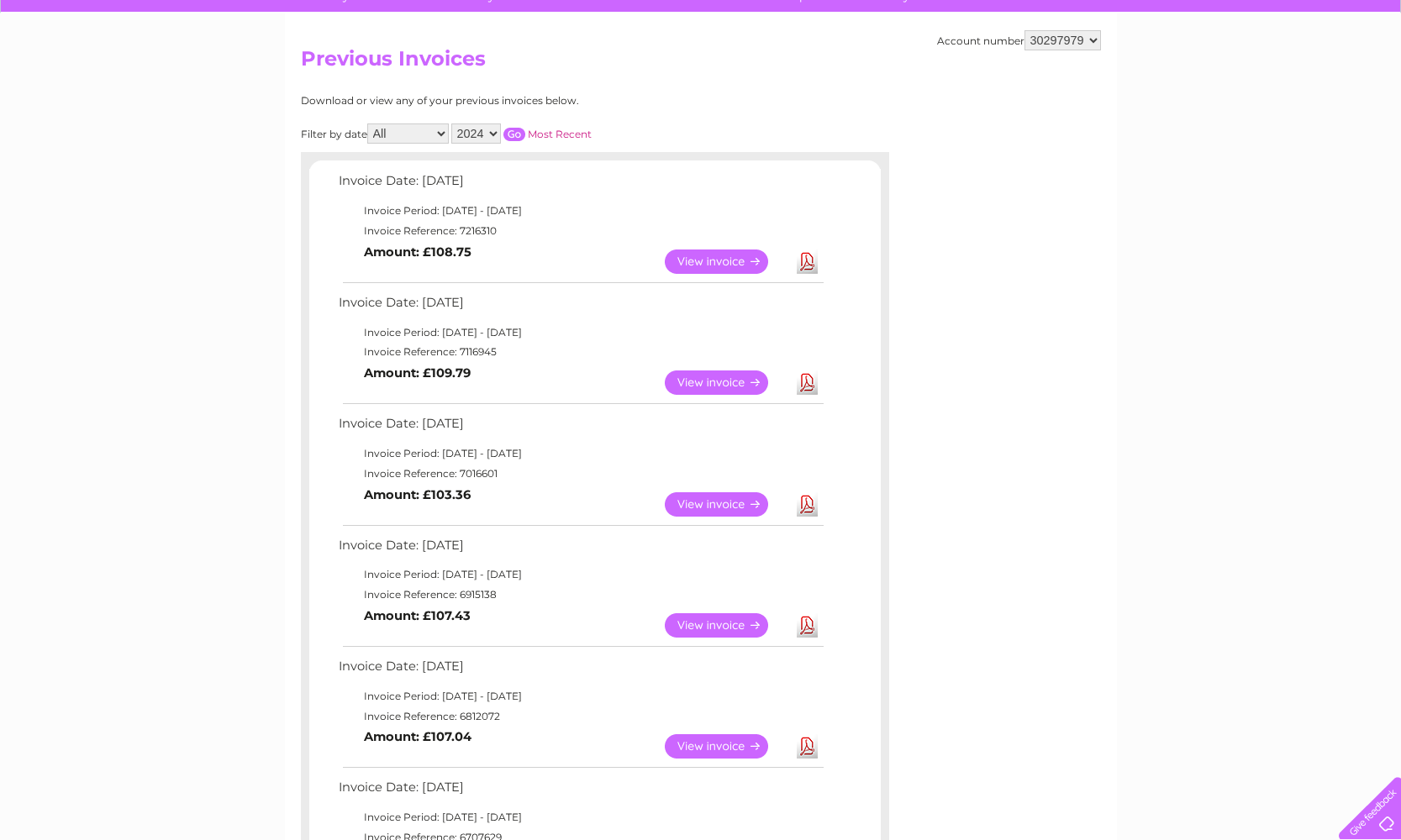 click on "View" at bounding box center [726, 382] 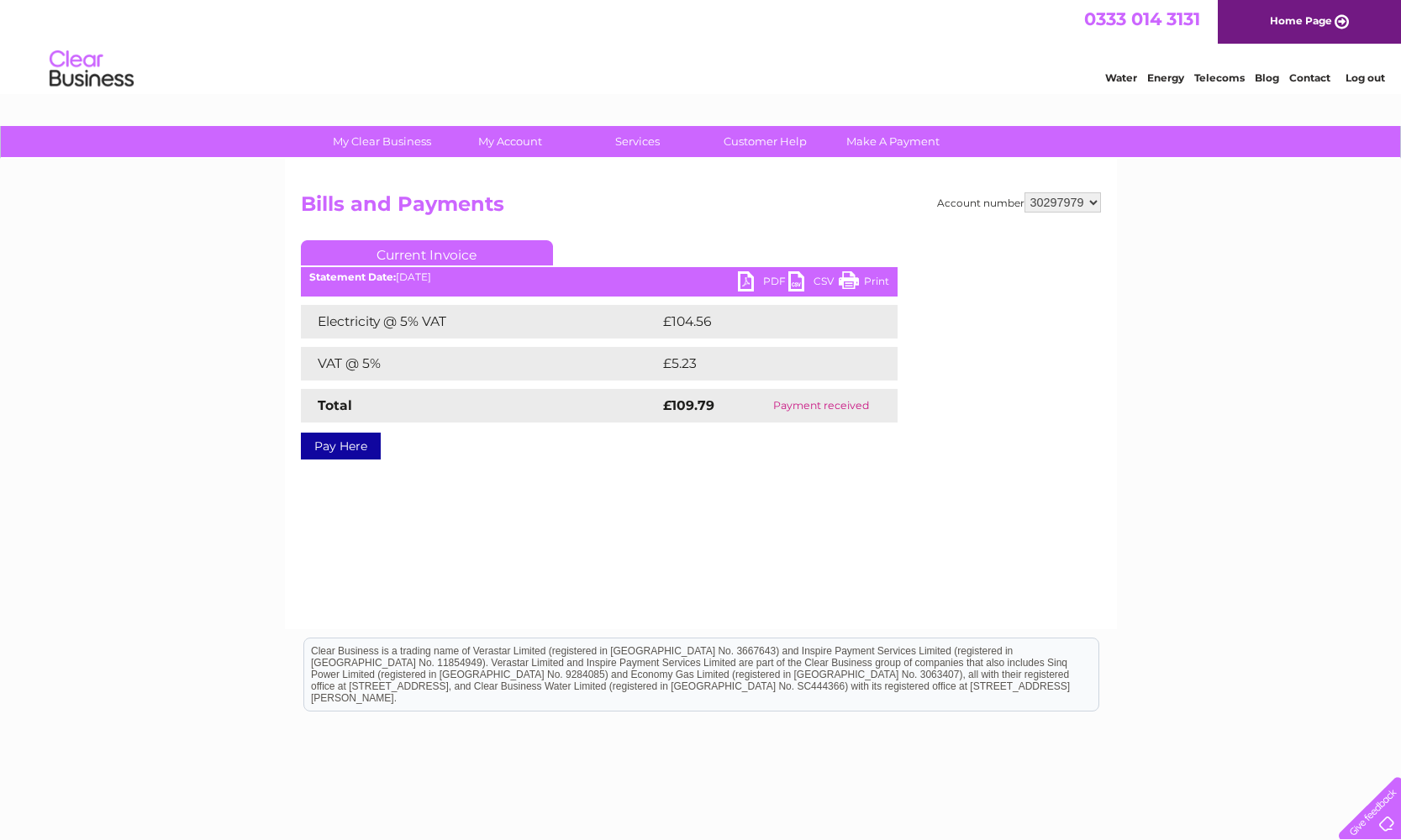 scroll, scrollTop: 0, scrollLeft: 0, axis: both 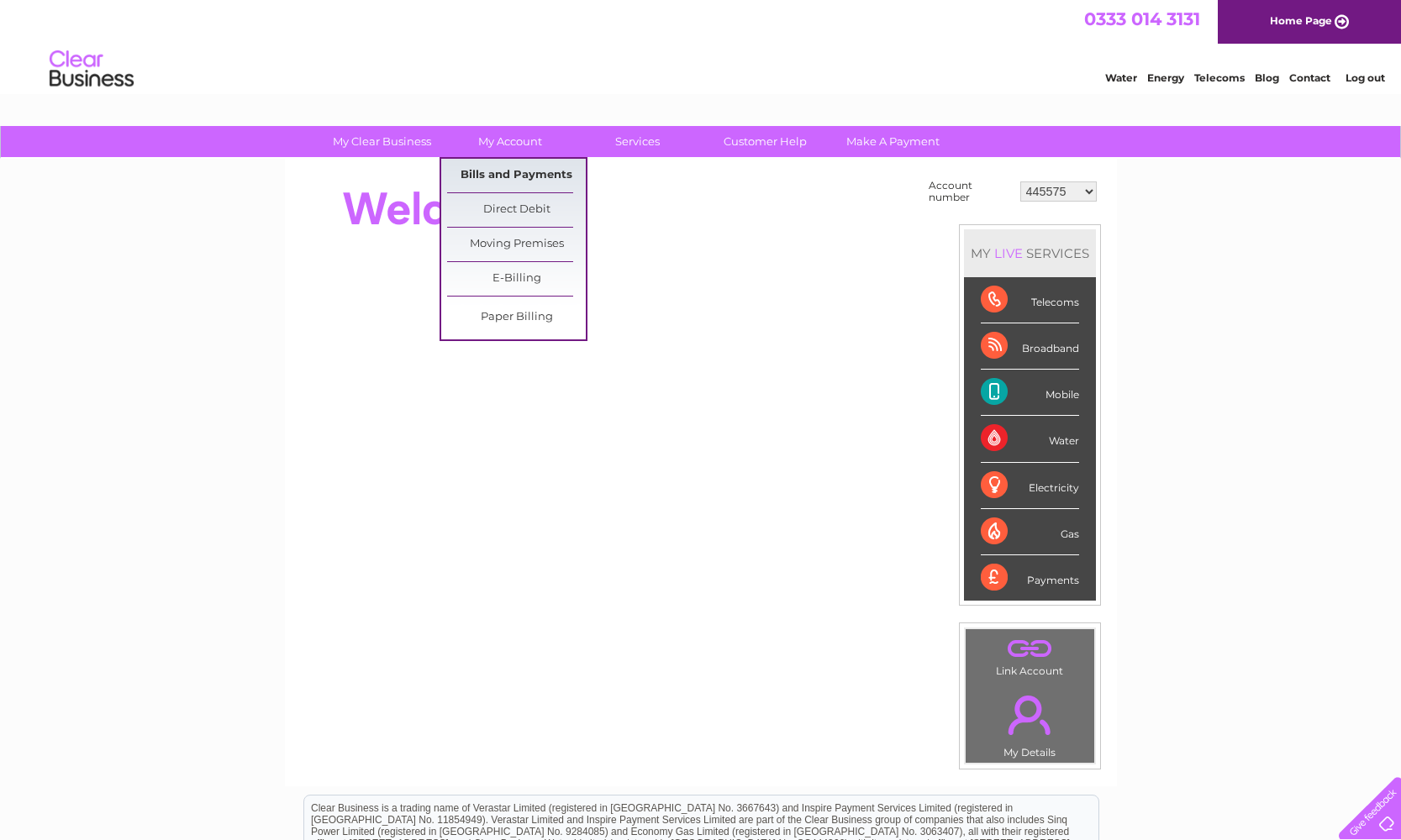 click on "Bills and Payments" at bounding box center (516, 176) 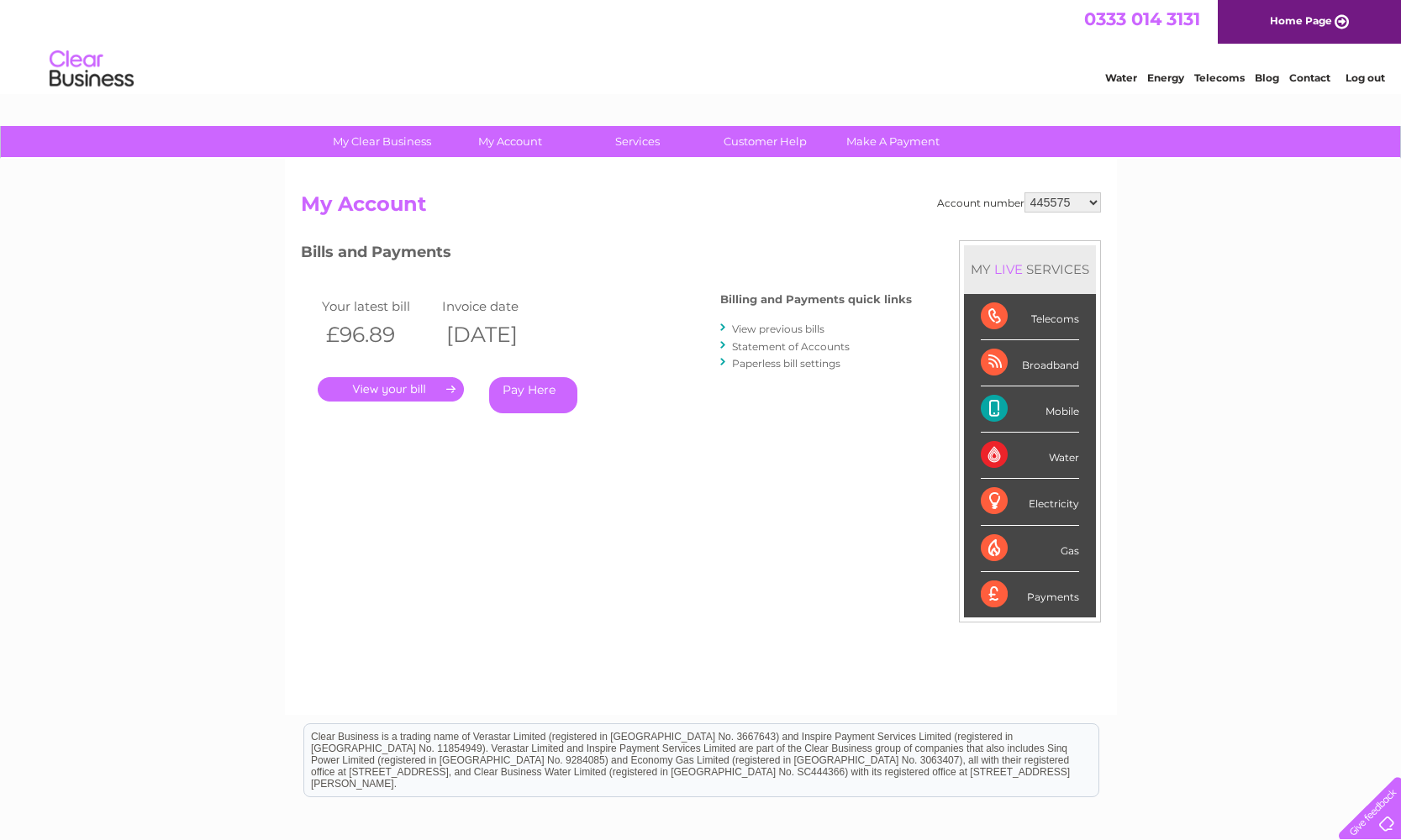 scroll, scrollTop: 0, scrollLeft: 0, axis: both 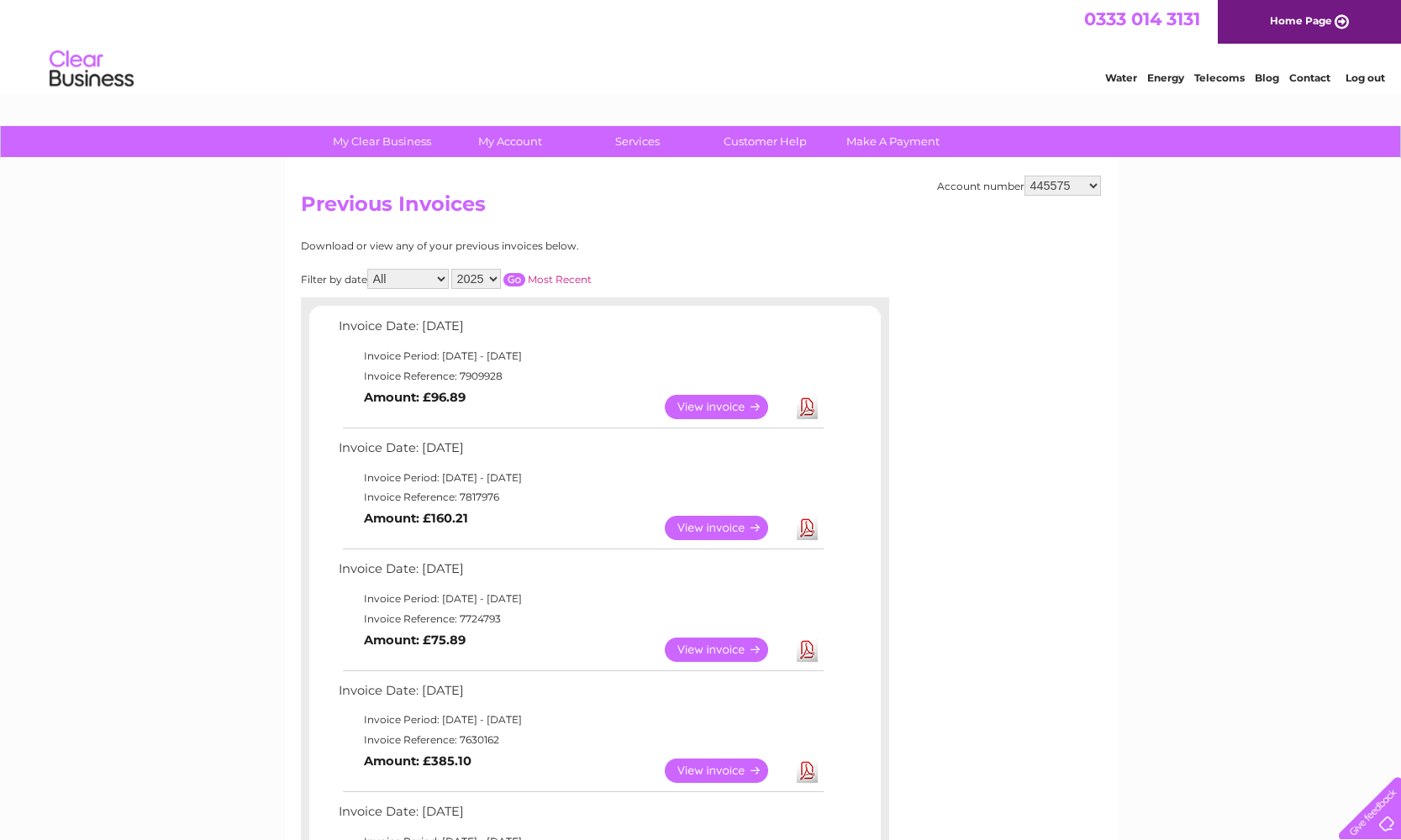 select on "30297979" 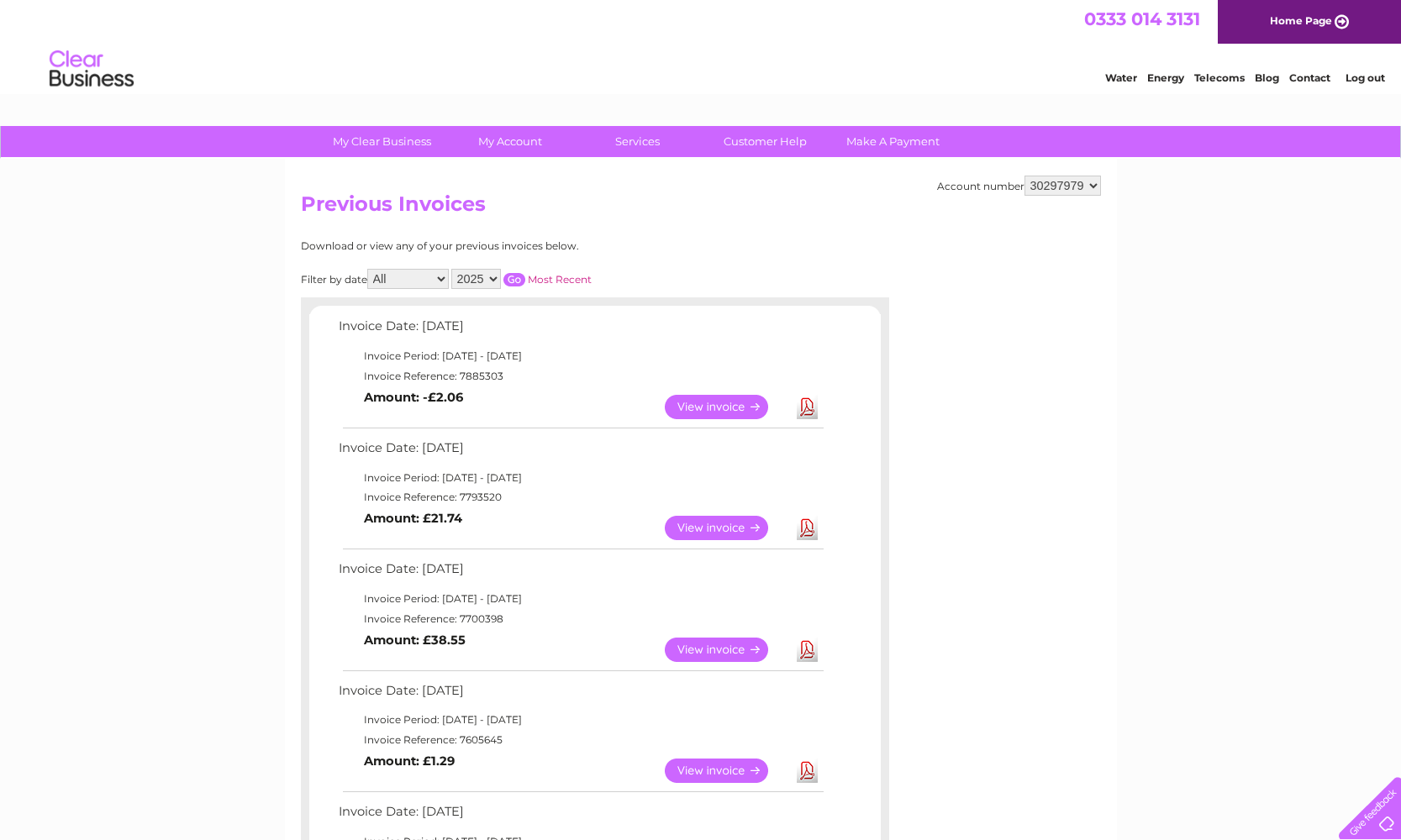 scroll, scrollTop: 0, scrollLeft: 0, axis: both 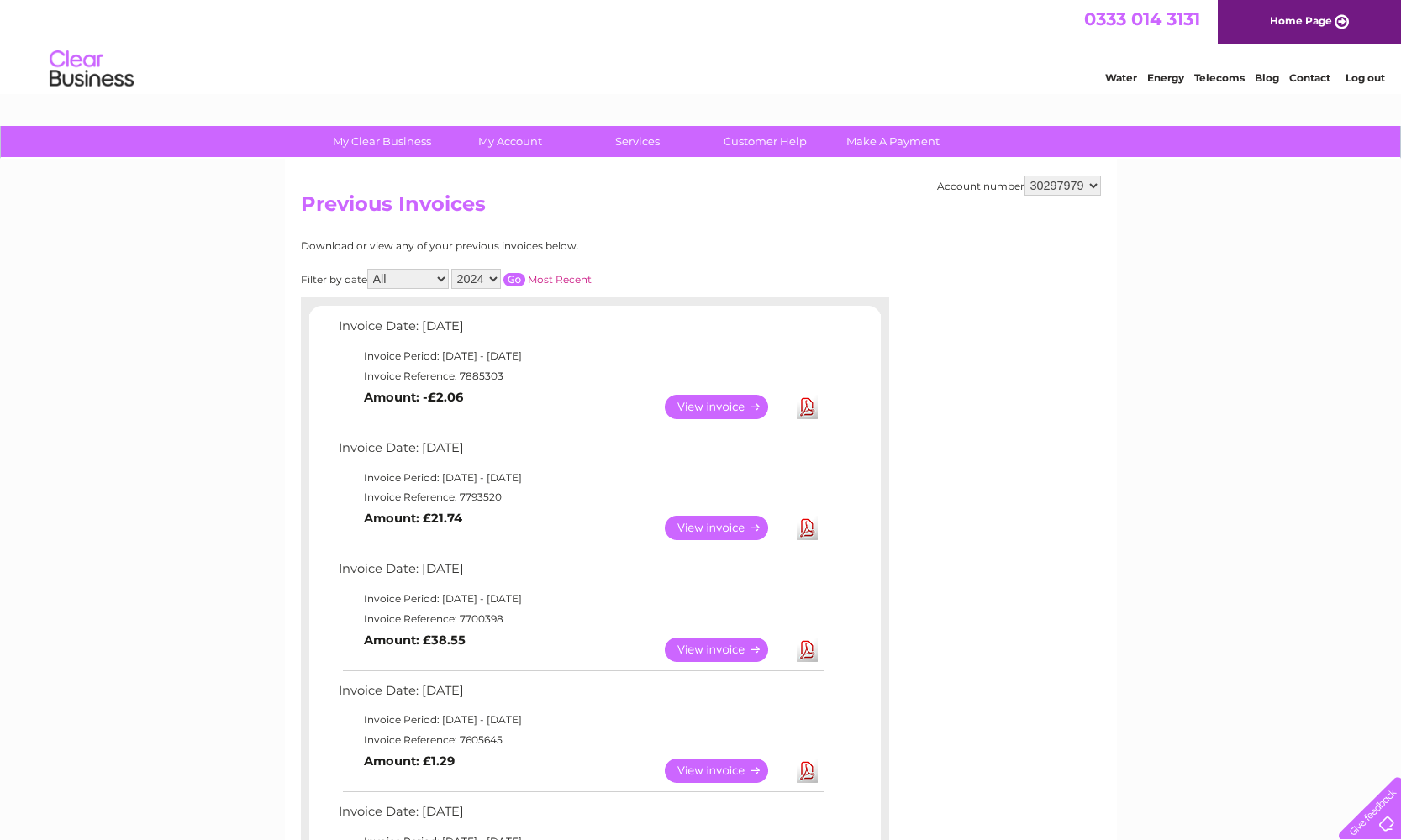 click at bounding box center [514, 280] 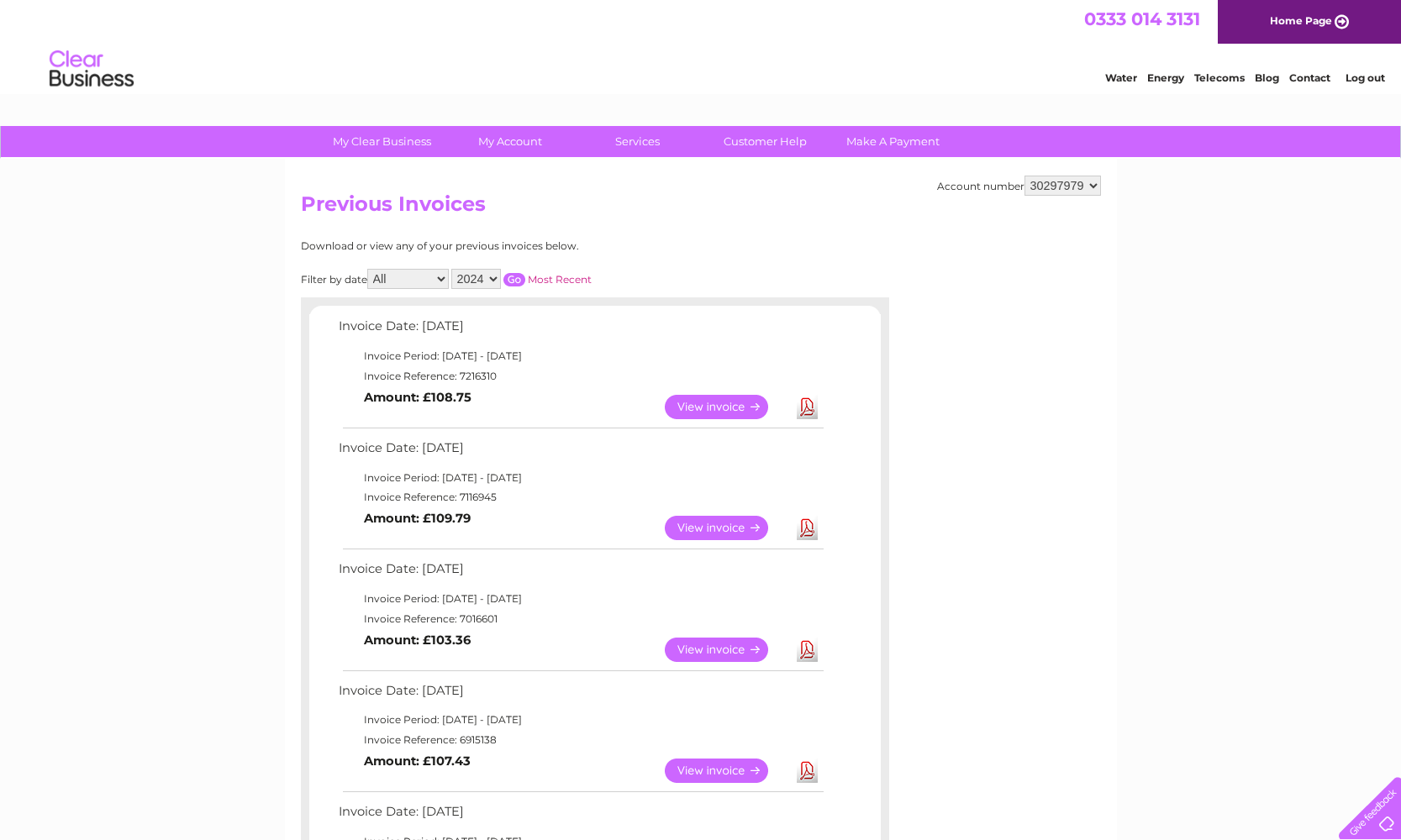 scroll, scrollTop: 0, scrollLeft: 0, axis: both 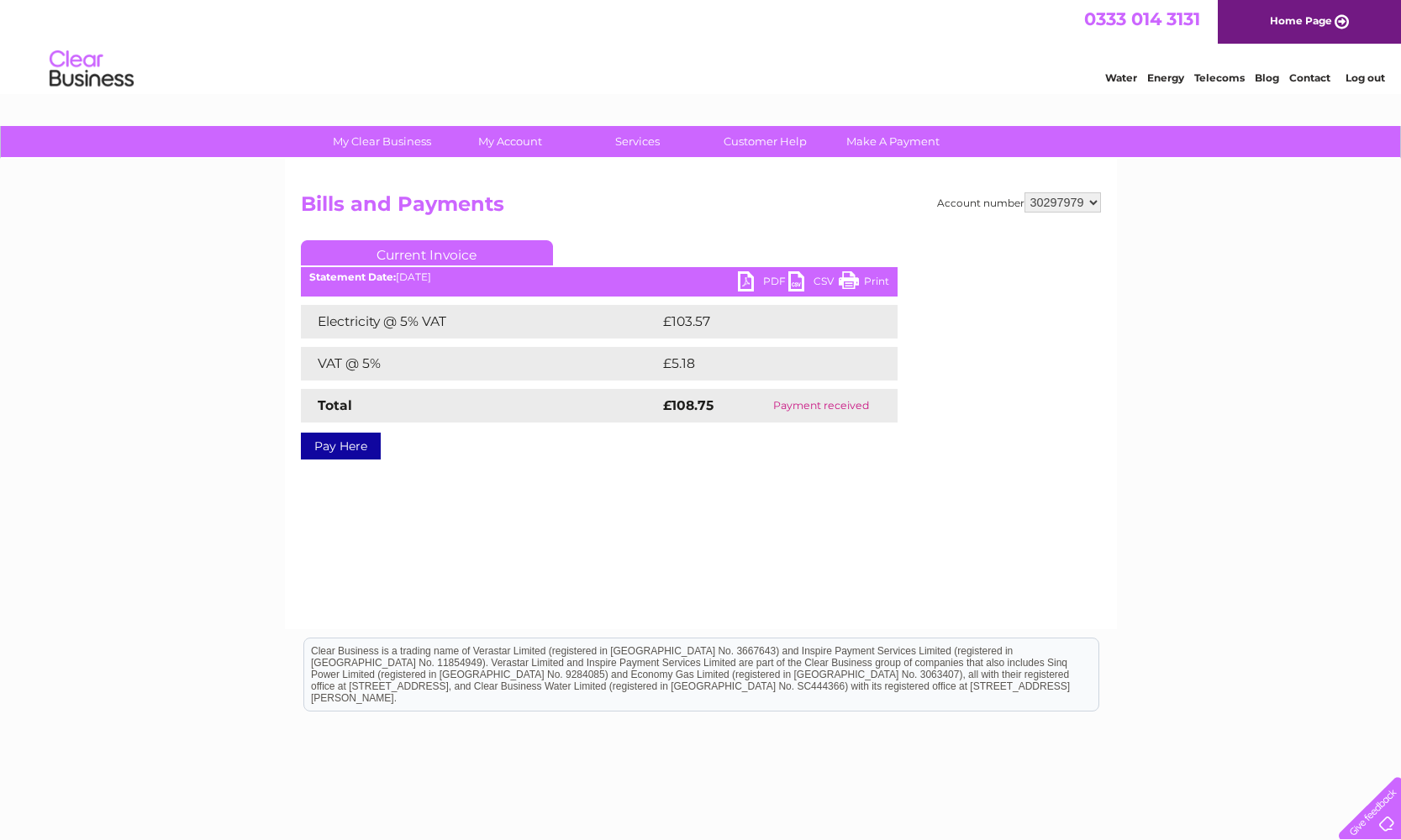 click on "PDF" at bounding box center (763, 283) 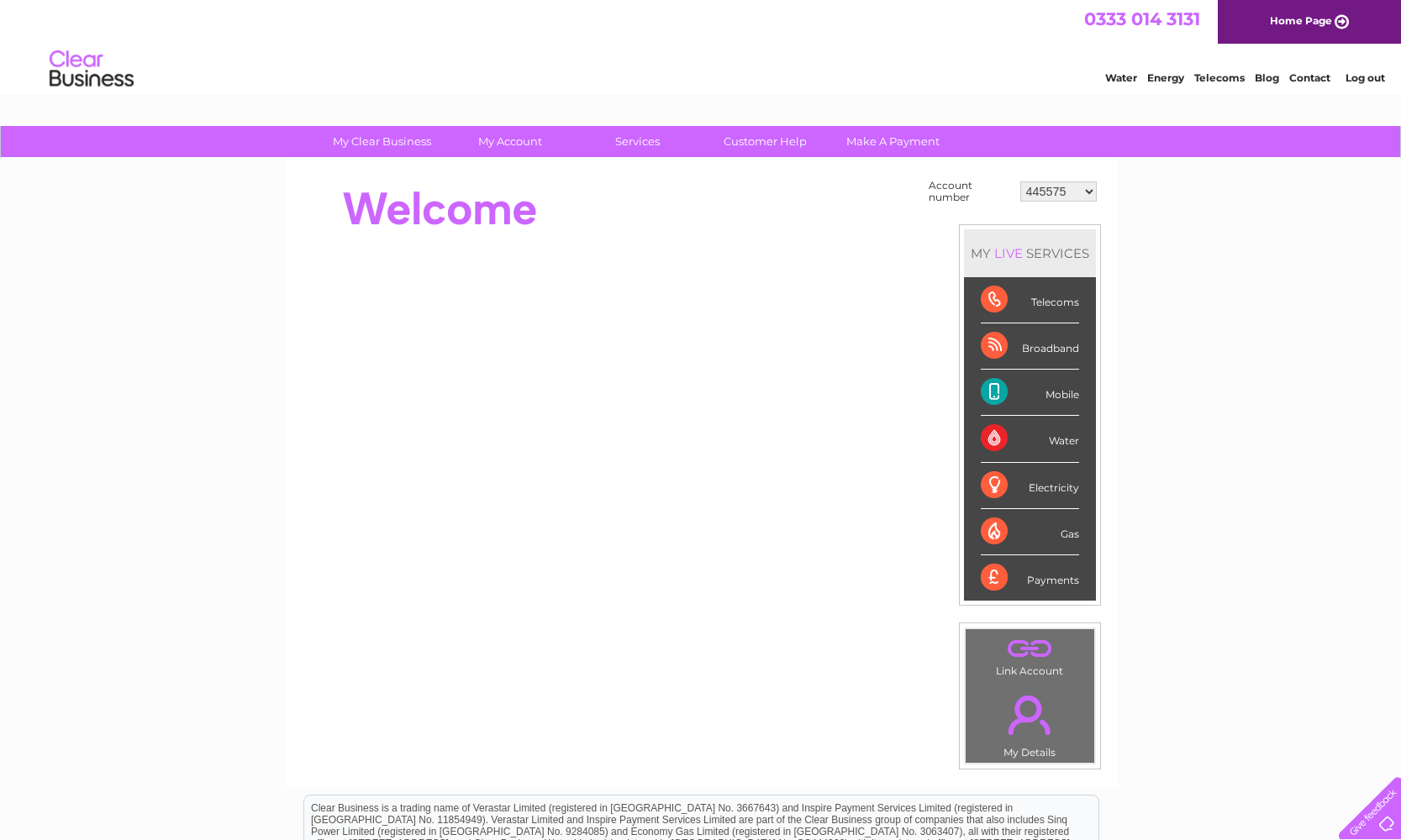scroll, scrollTop: 0, scrollLeft: 0, axis: both 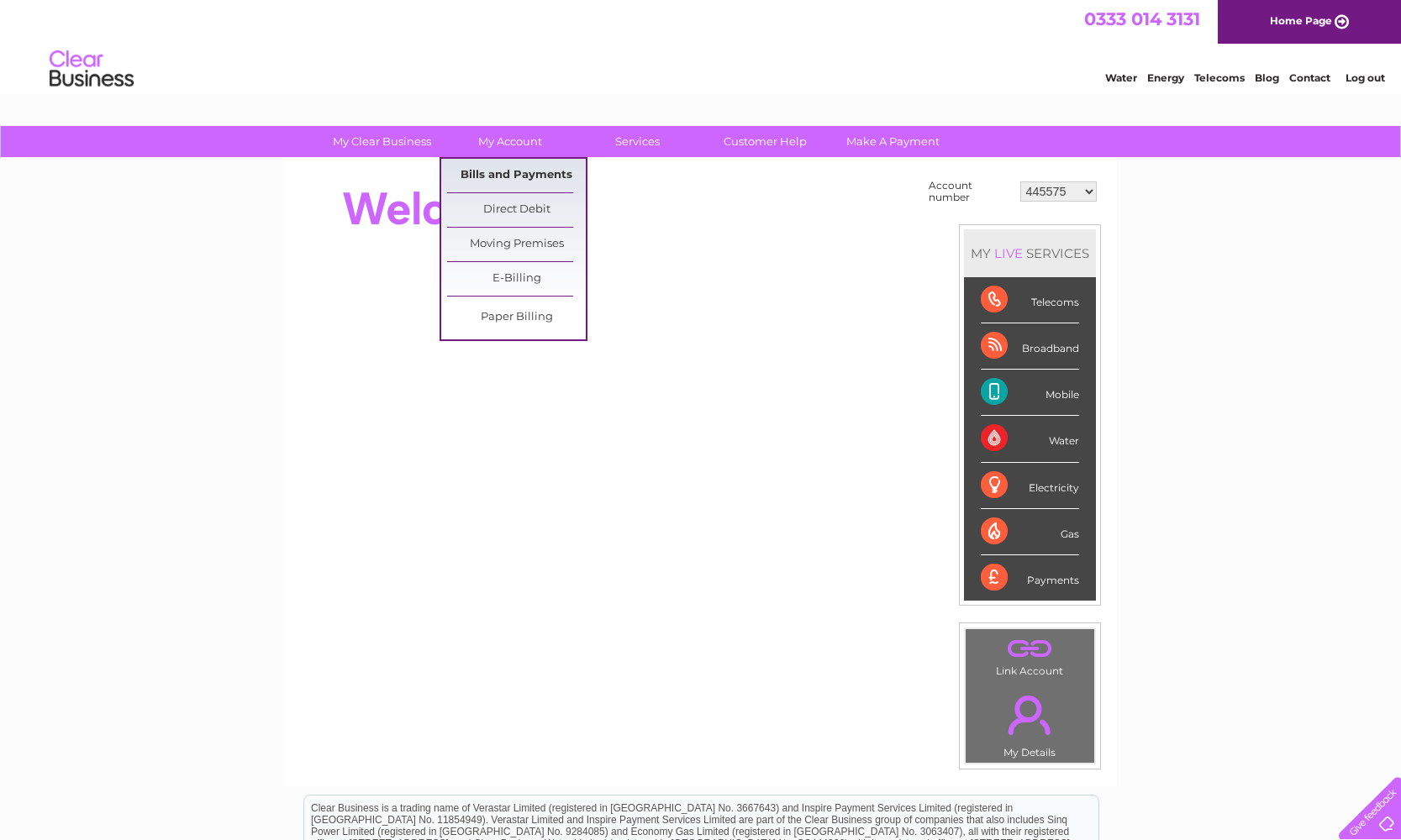 click on "Bills and Payments" at bounding box center [516, 176] 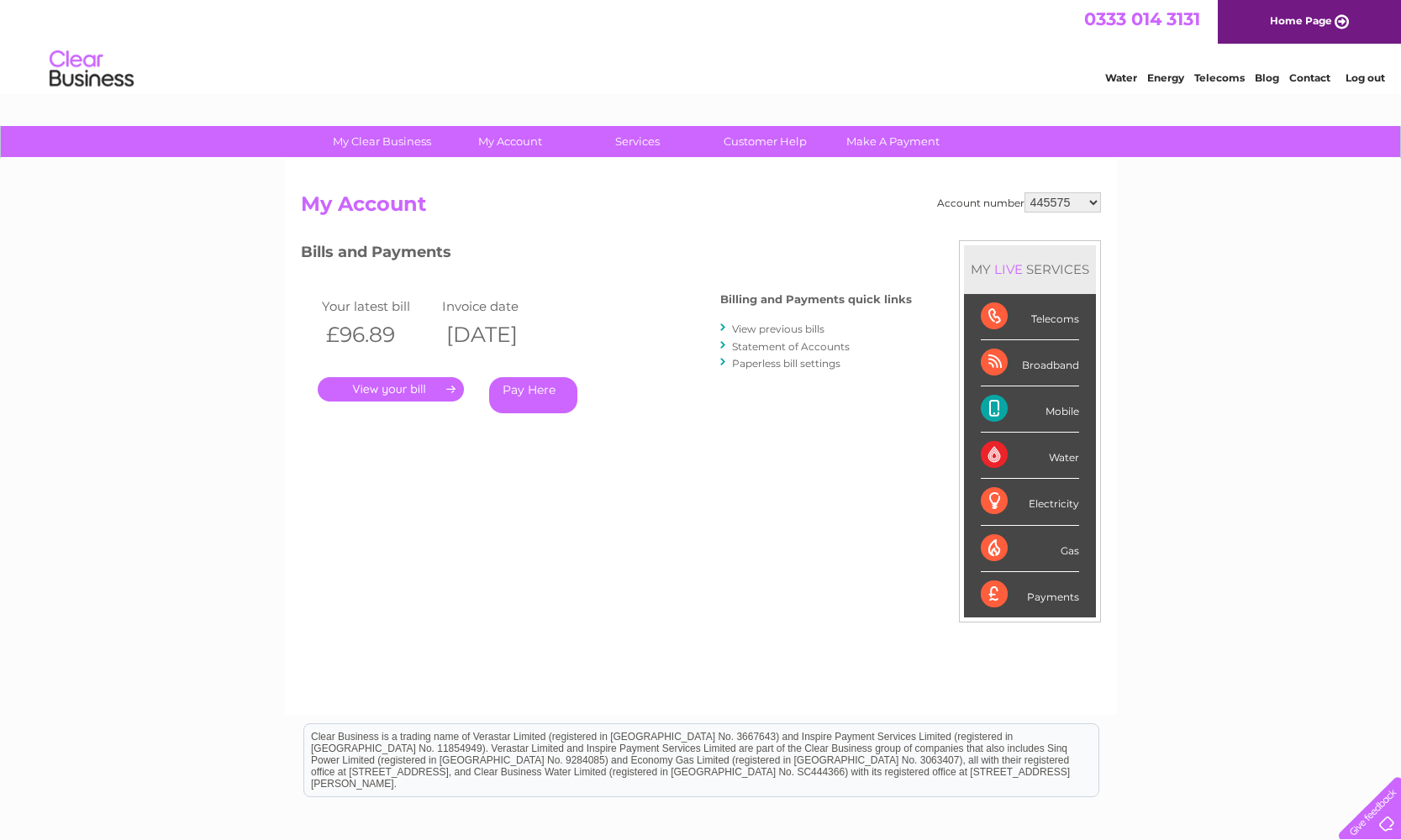 scroll, scrollTop: 0, scrollLeft: 0, axis: both 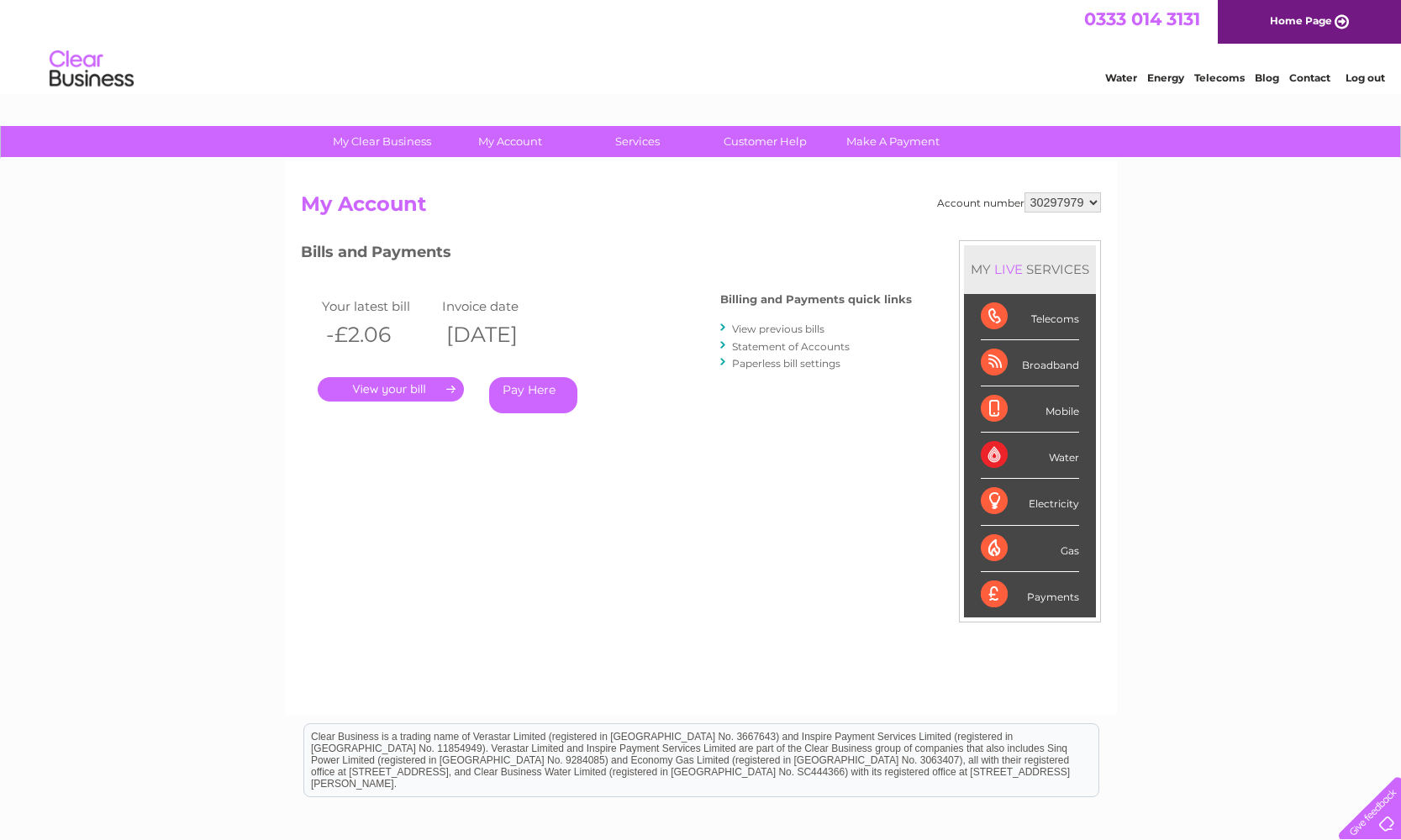 click on "View previous bills" at bounding box center [778, 328] 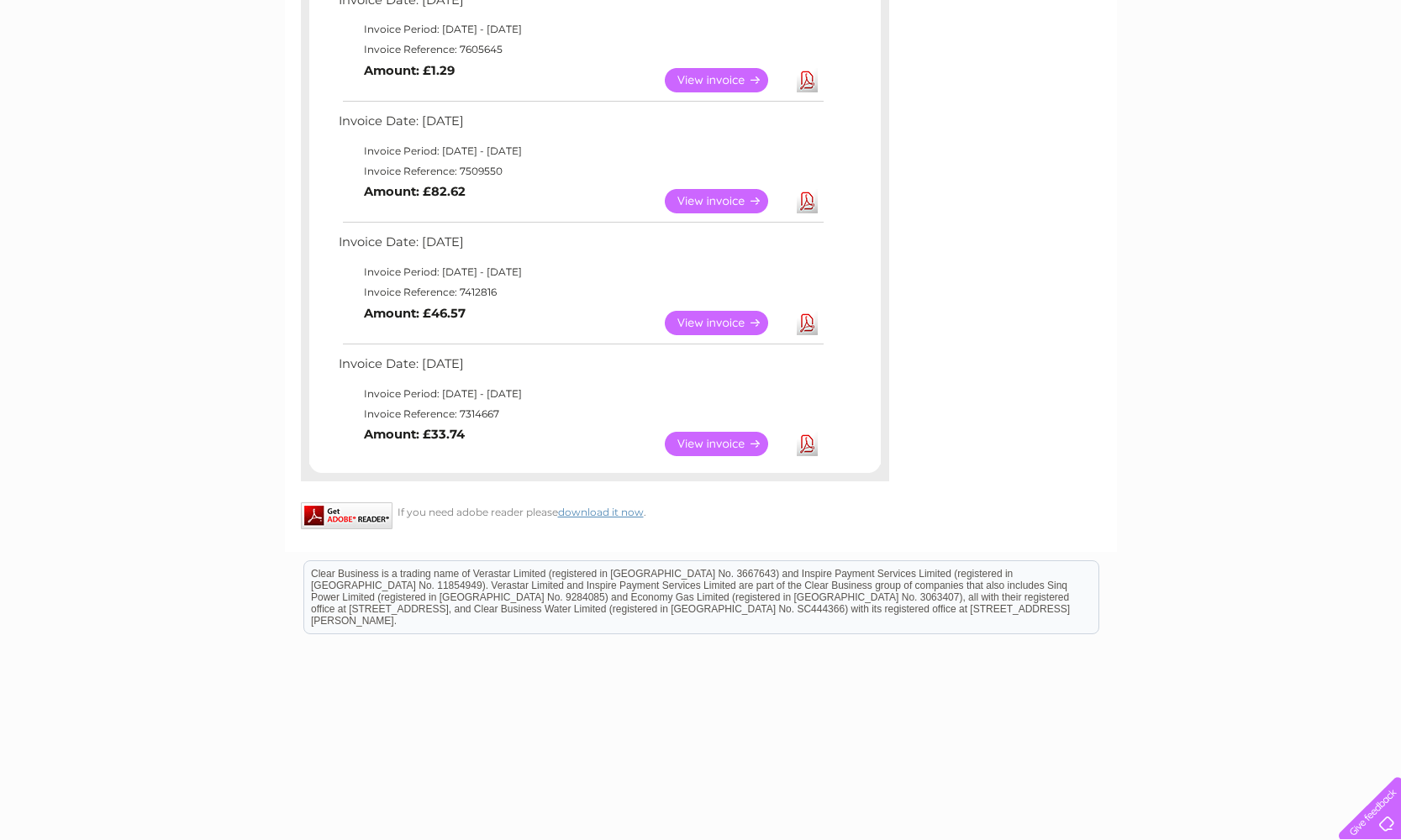 scroll, scrollTop: 690, scrollLeft: 0, axis: vertical 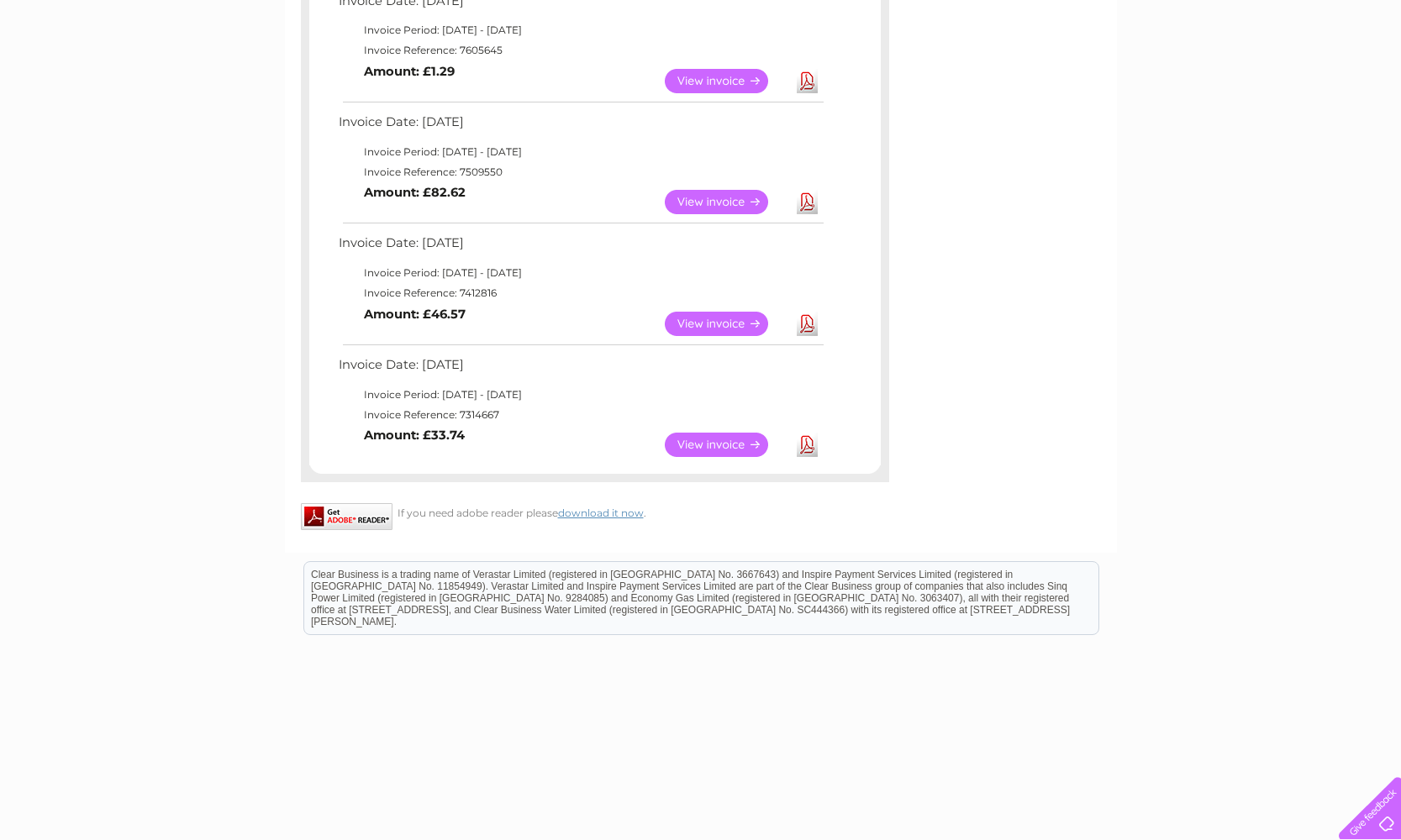 click on "View" at bounding box center (726, 444) 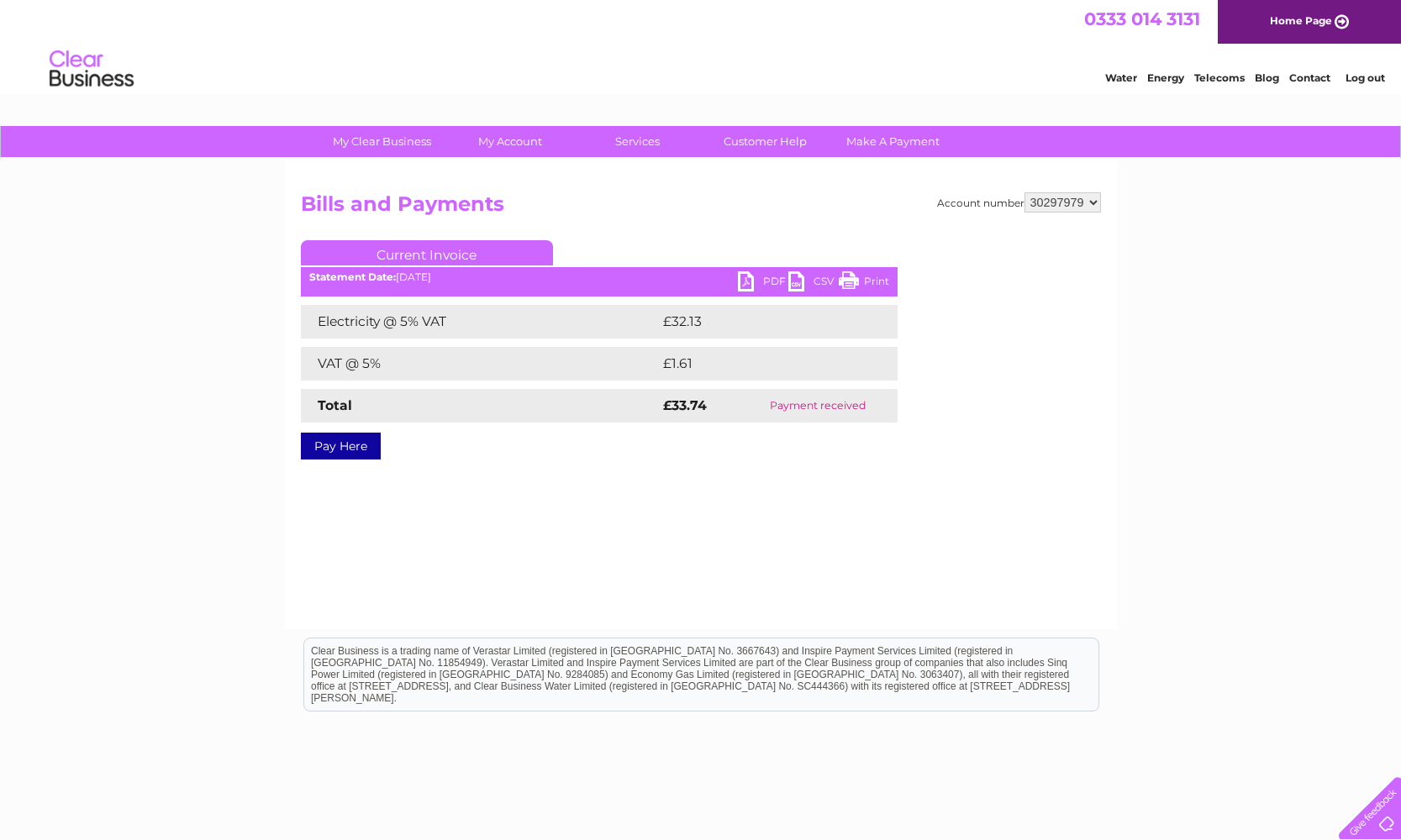 scroll, scrollTop: 0, scrollLeft: 0, axis: both 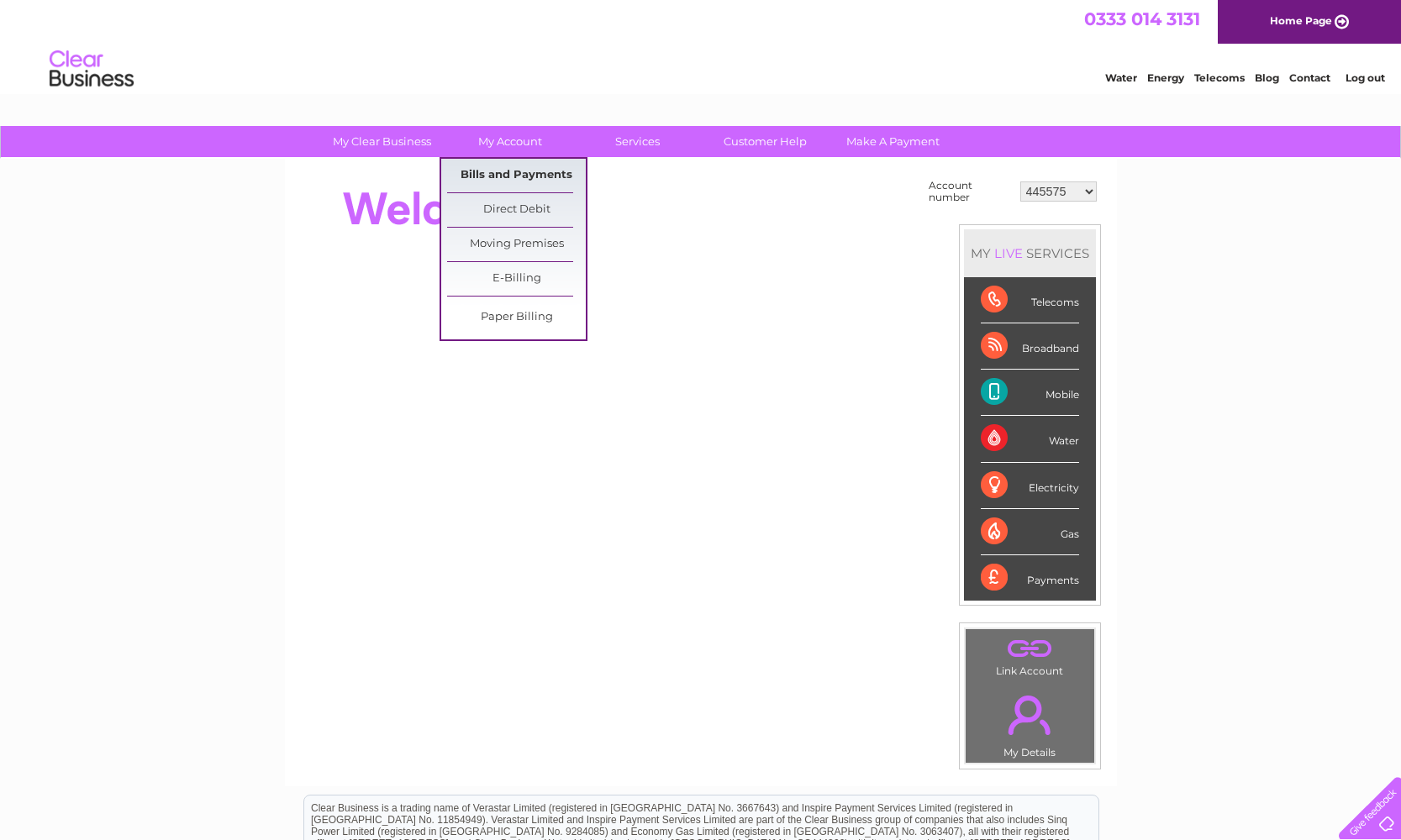 click on "Bills and Payments" at bounding box center [516, 176] 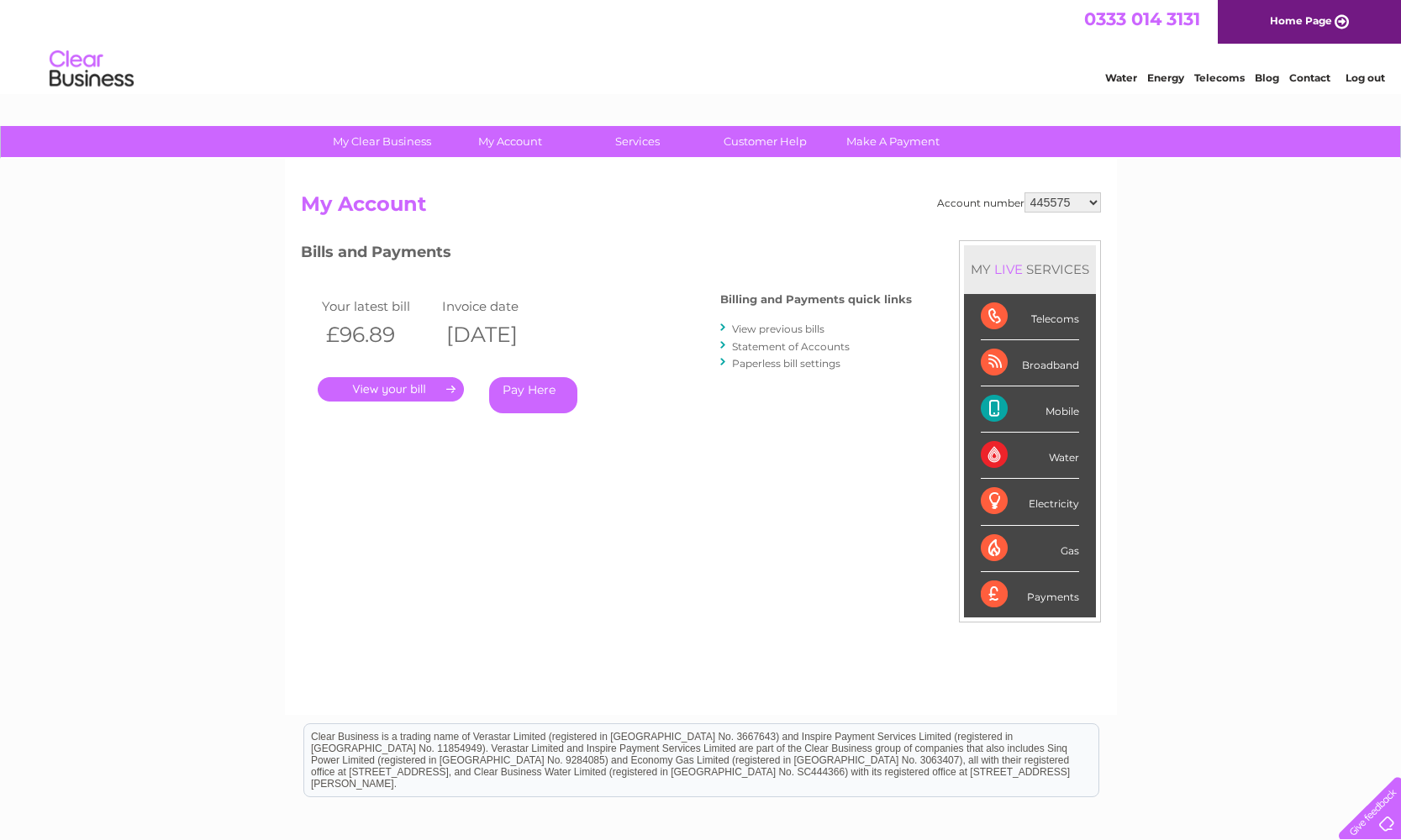 scroll, scrollTop: 0, scrollLeft: 0, axis: both 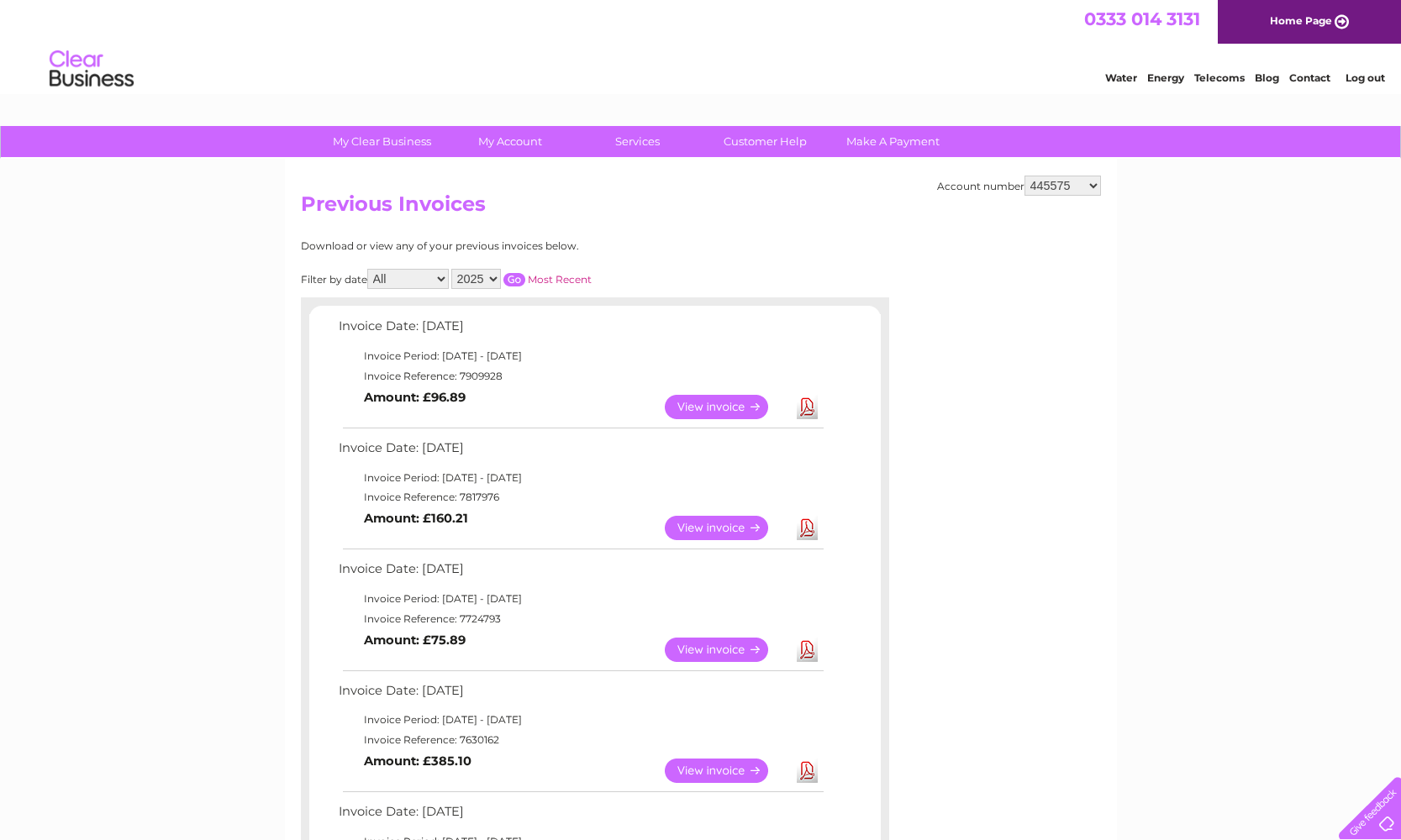 select on "30297979" 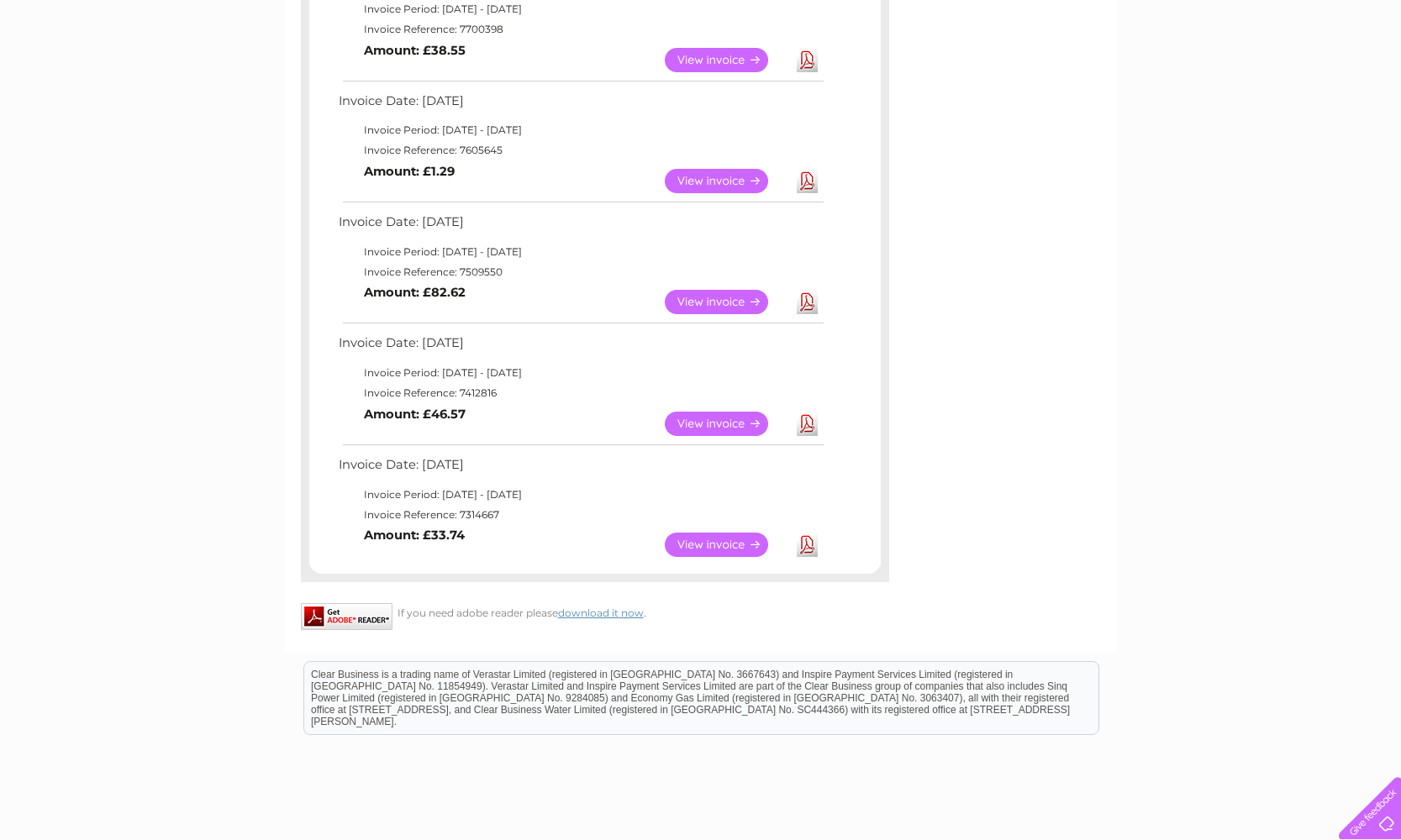 scroll, scrollTop: 597, scrollLeft: 0, axis: vertical 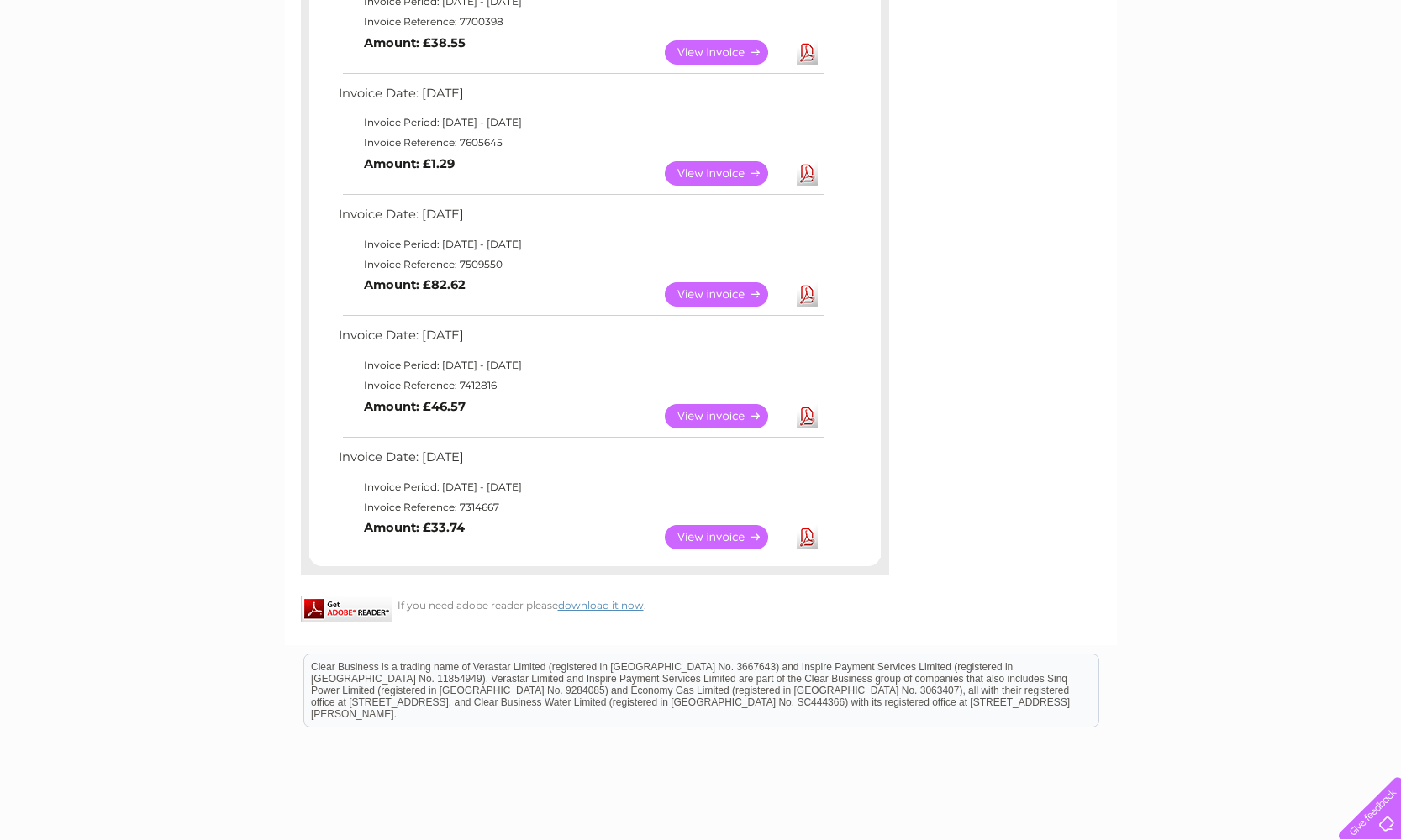 click on "View" at bounding box center [726, 416] 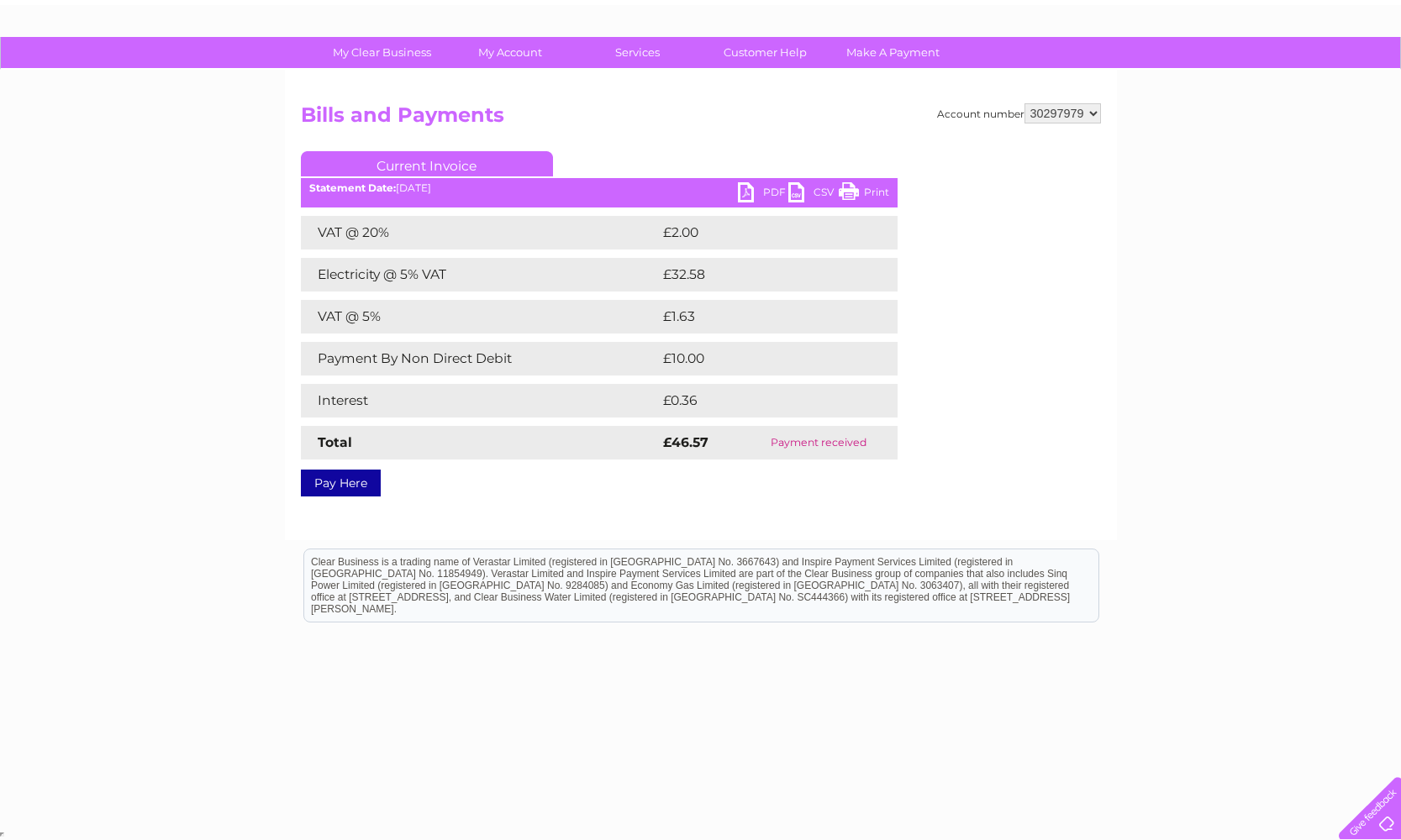 scroll, scrollTop: 88, scrollLeft: 0, axis: vertical 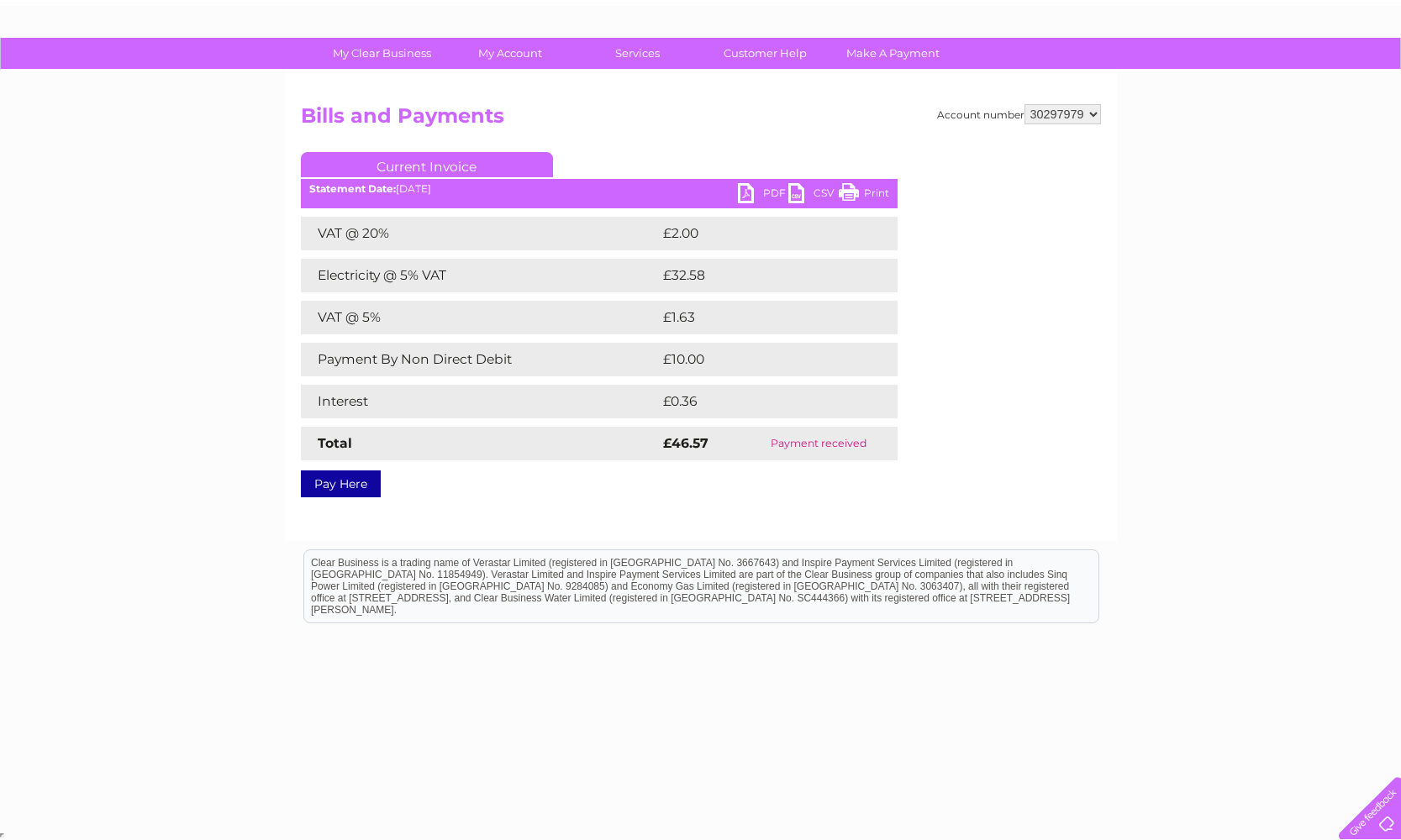 click on "PDF" at bounding box center [763, 195] 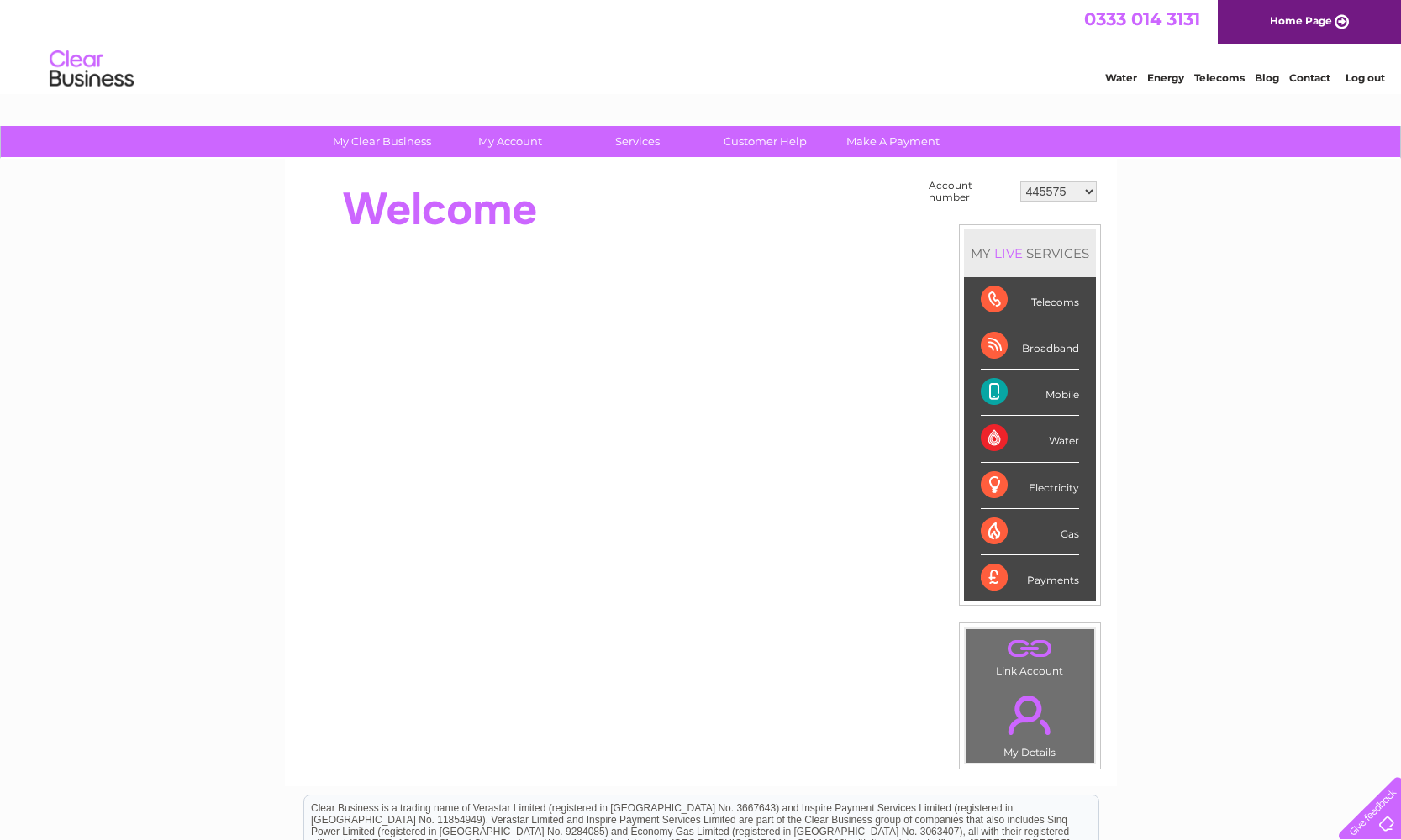 scroll, scrollTop: 0, scrollLeft: 0, axis: both 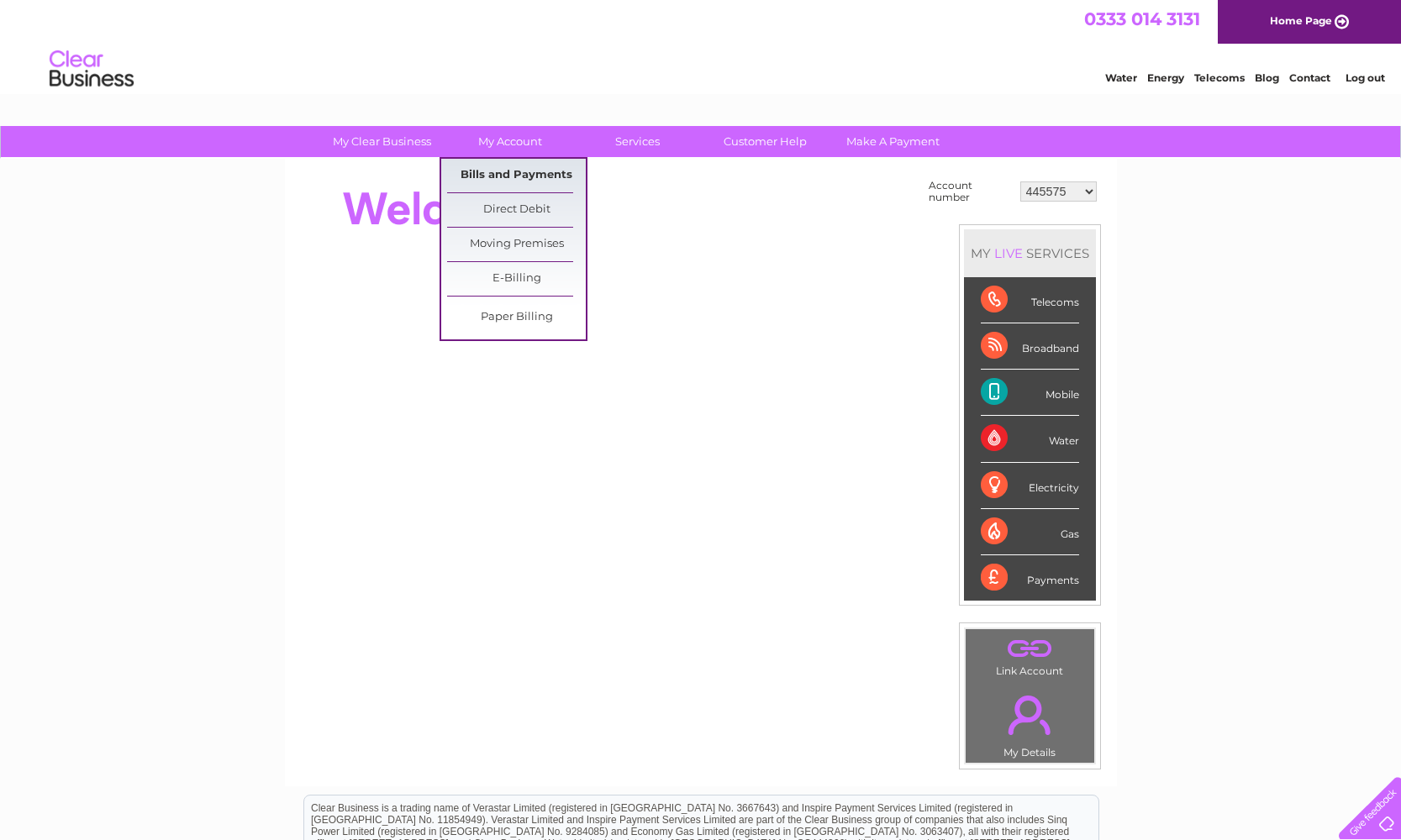 click on "Bills and Payments" at bounding box center [516, 176] 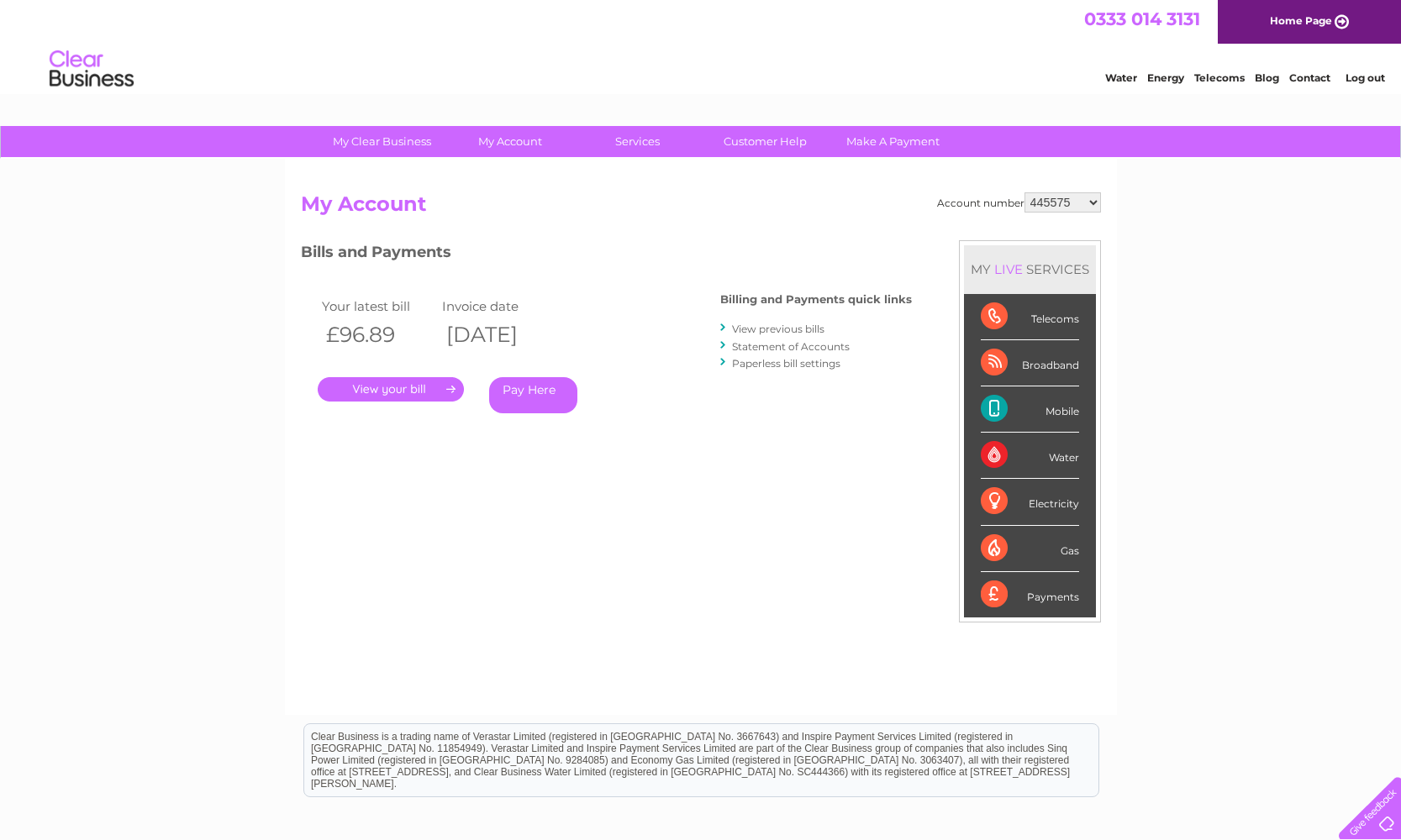 scroll, scrollTop: 0, scrollLeft: 0, axis: both 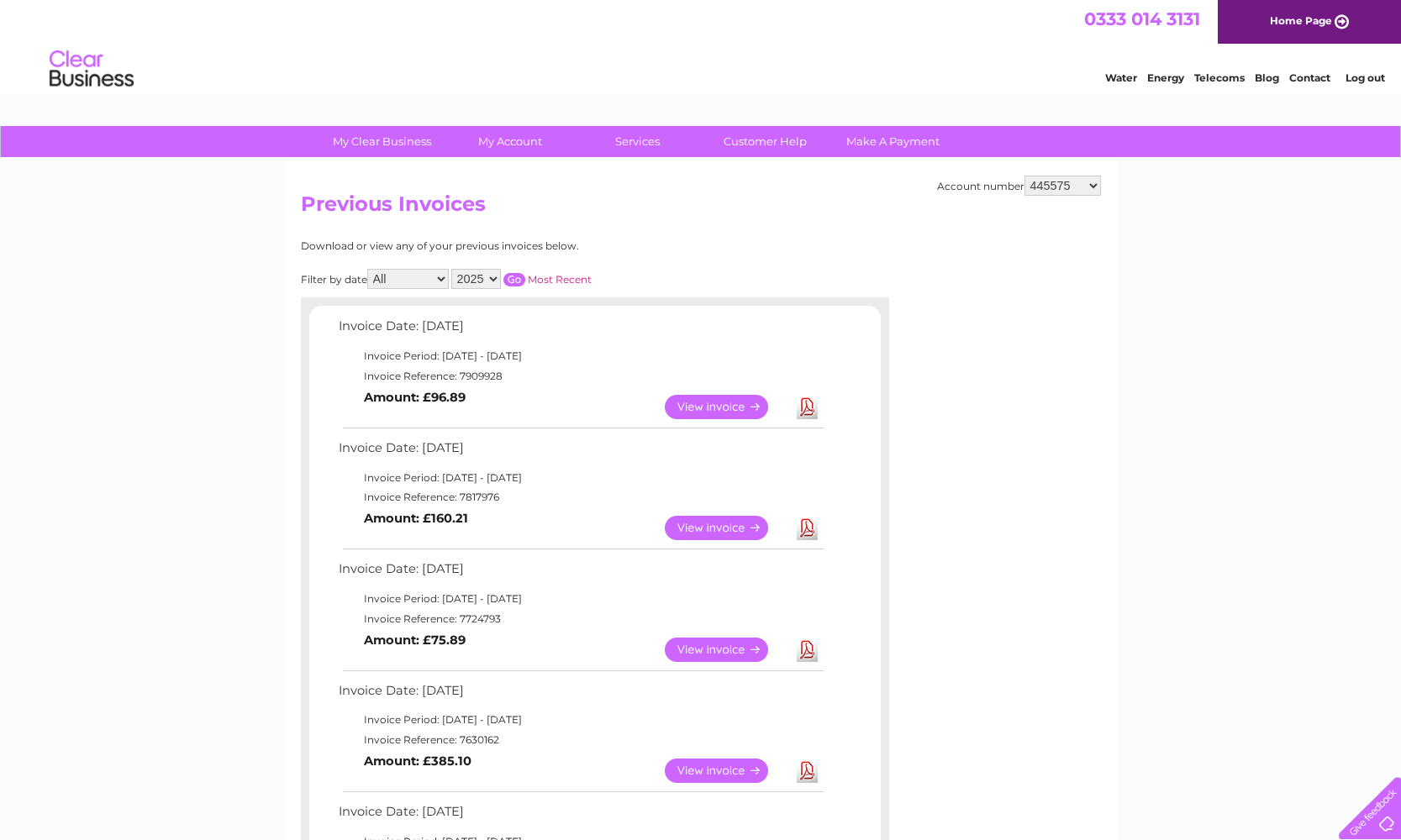select on "30297979" 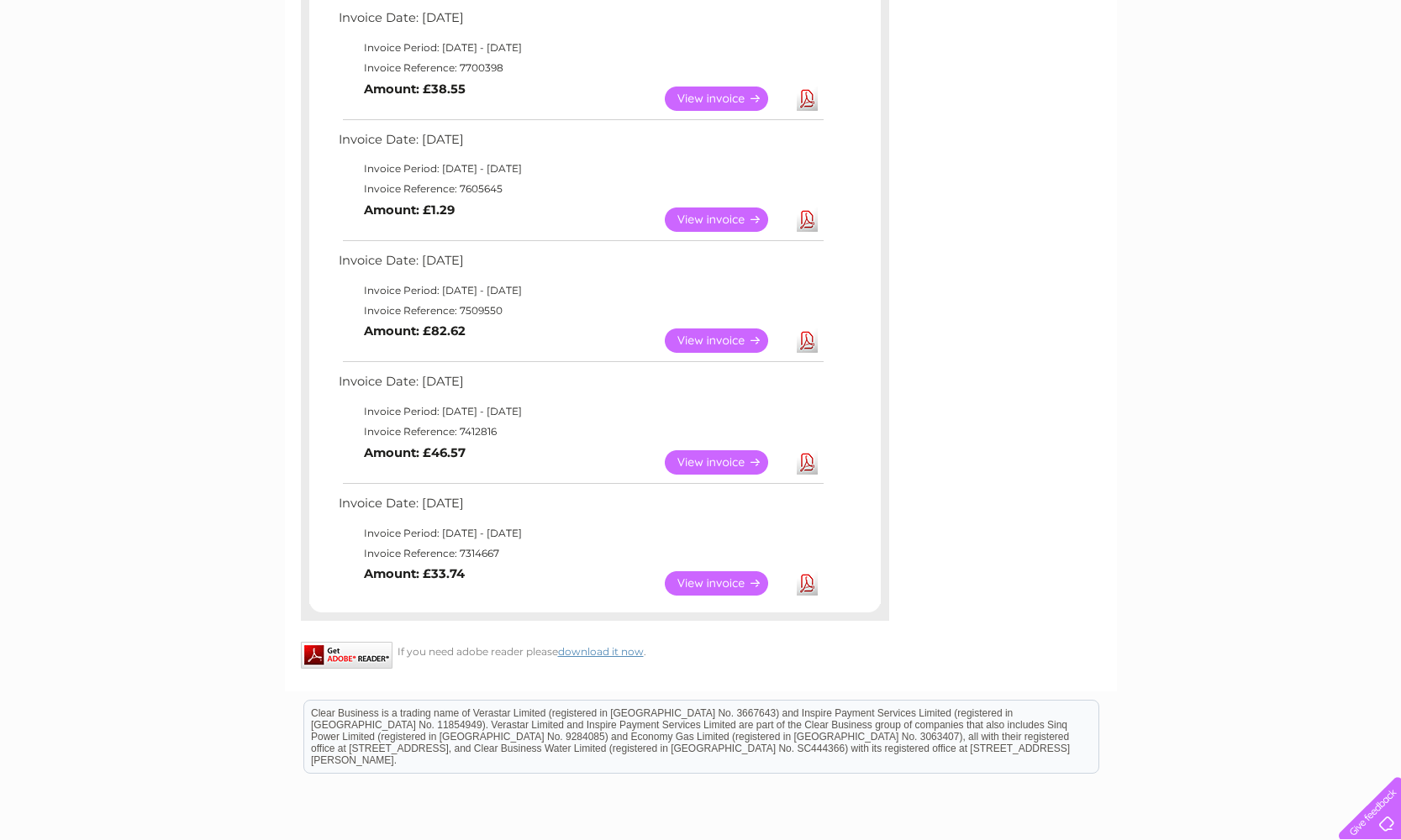 scroll, scrollTop: 0, scrollLeft: 0, axis: both 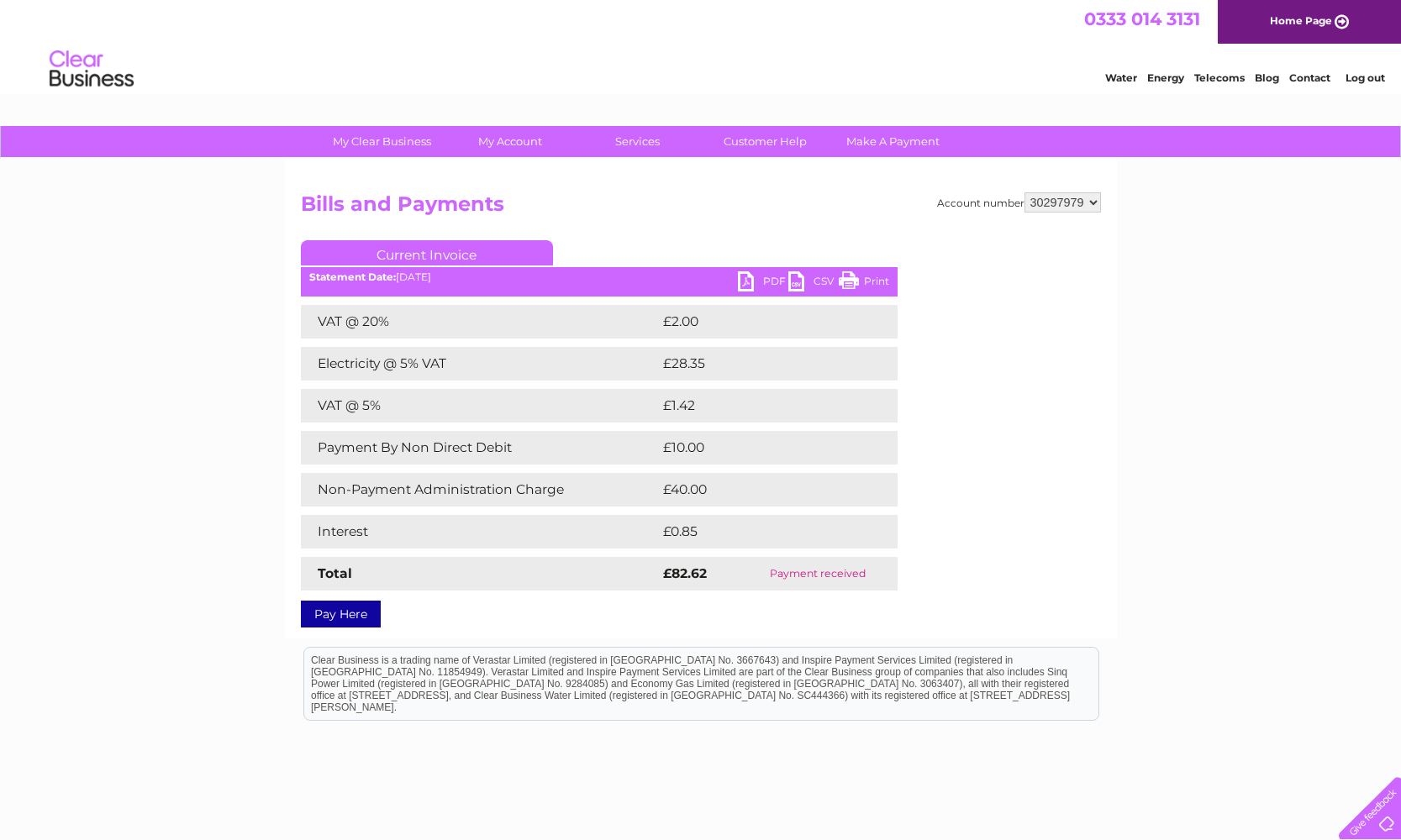 click on "PDF" at bounding box center (763, 283) 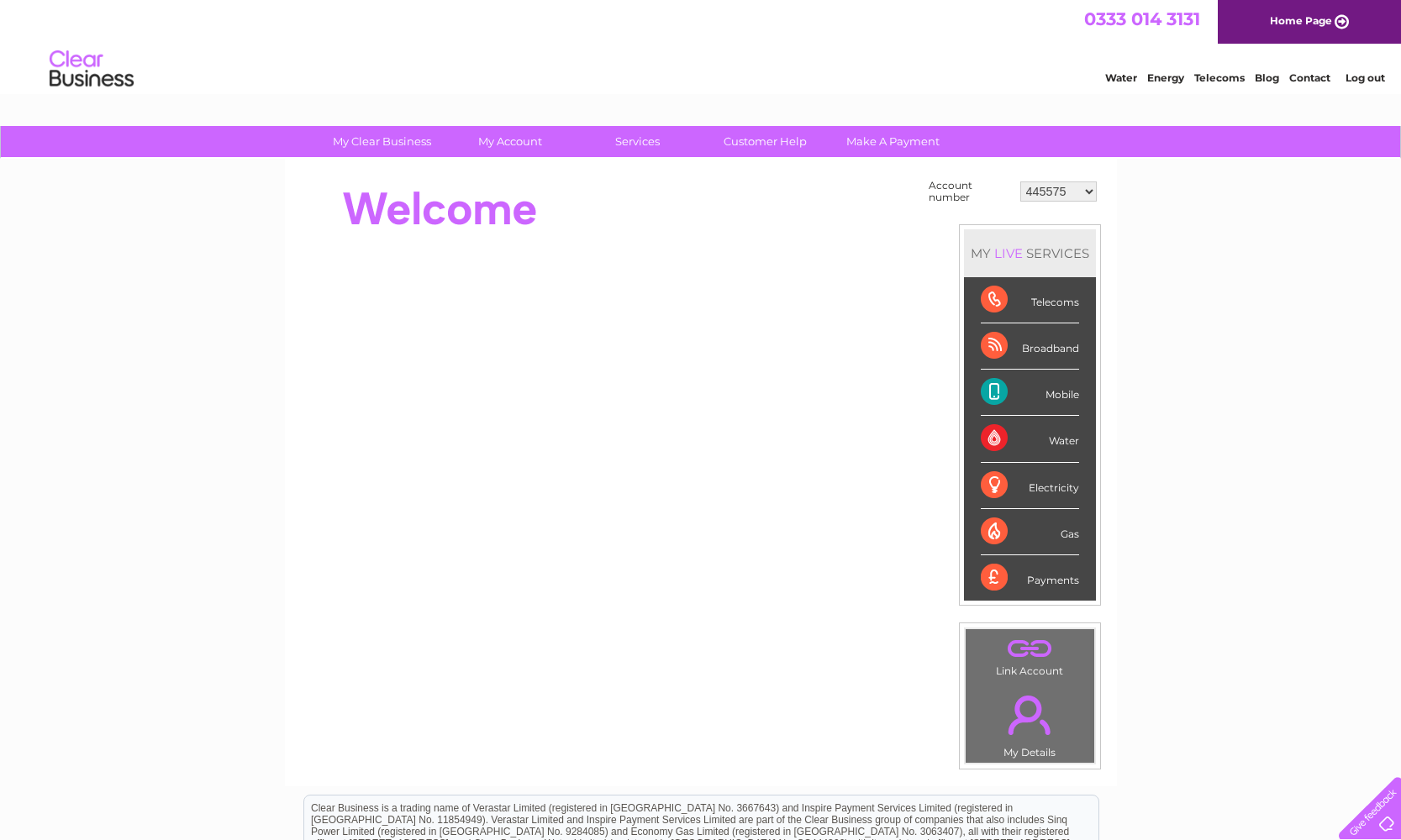 scroll, scrollTop: 0, scrollLeft: 0, axis: both 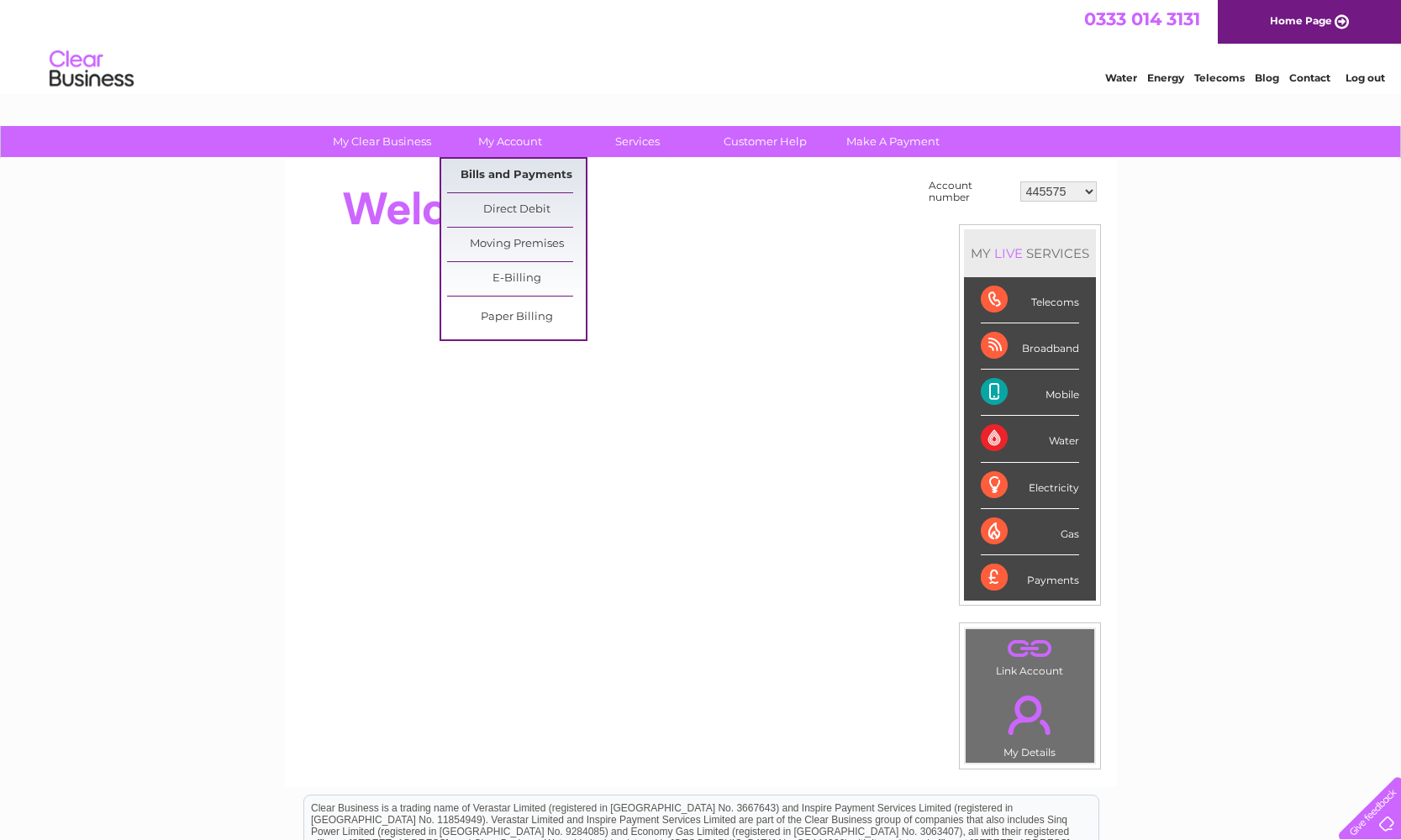 click on "Bills and Payments" at bounding box center [516, 176] 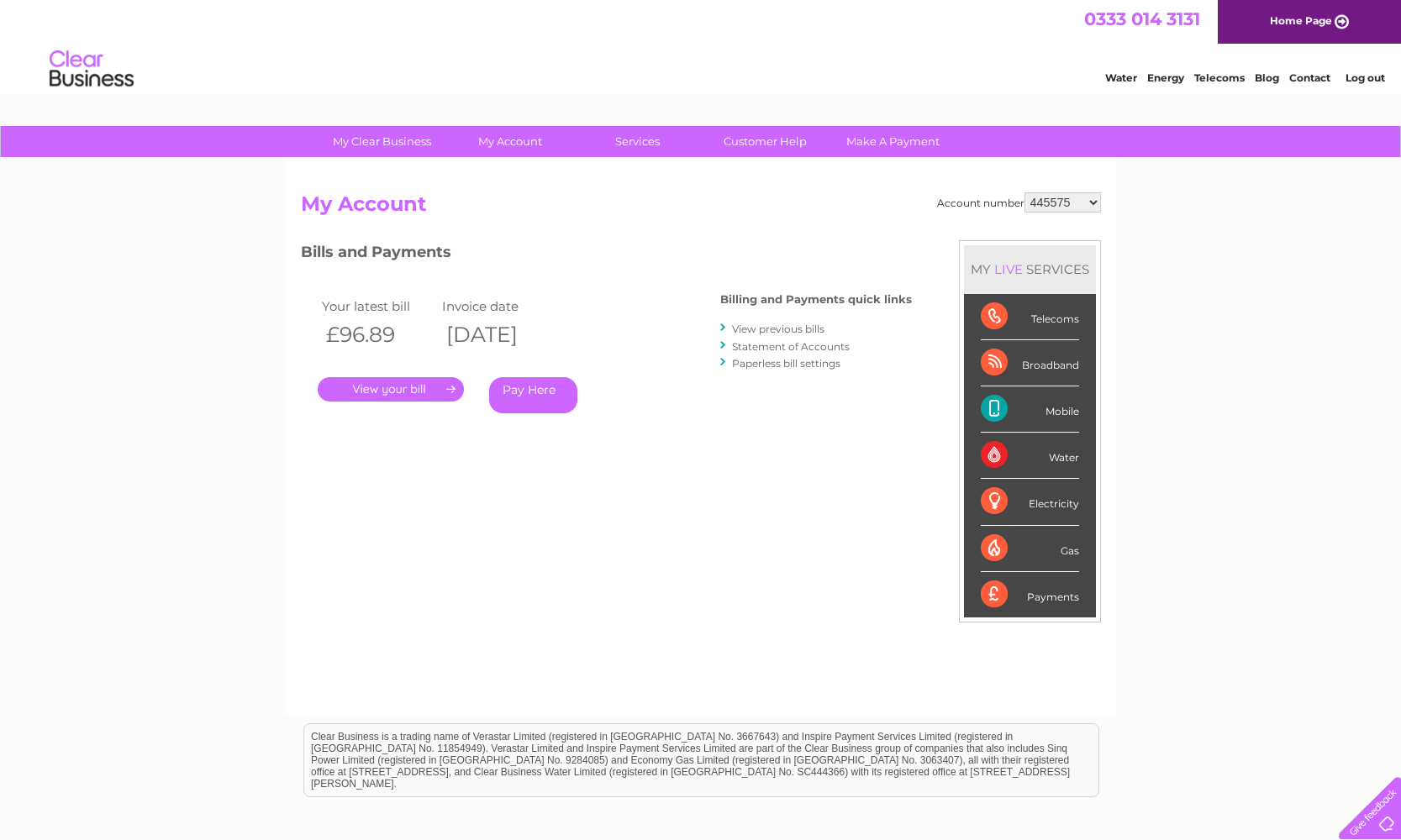 scroll, scrollTop: 0, scrollLeft: 0, axis: both 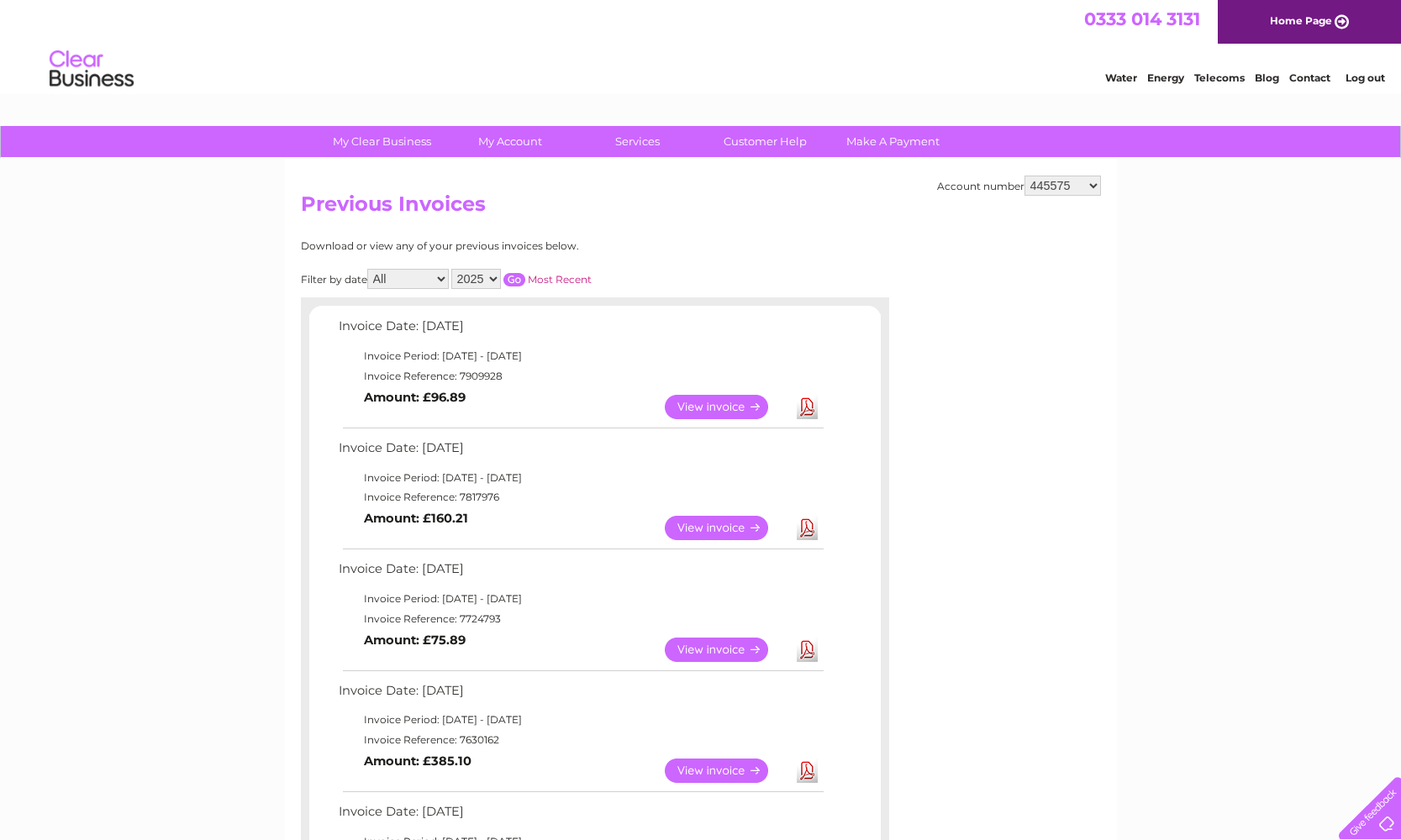 select on "30297979" 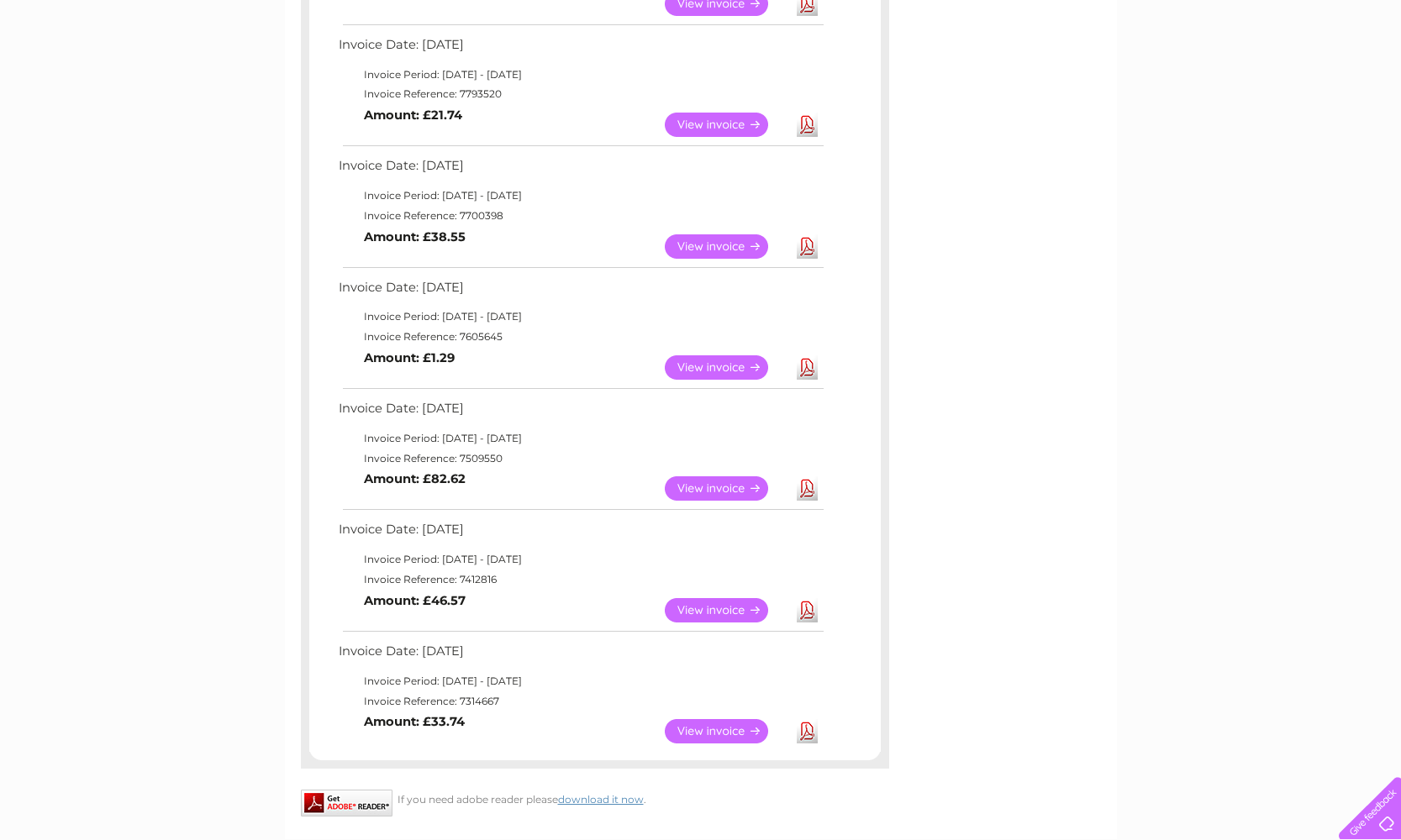 scroll, scrollTop: 417, scrollLeft: 0, axis: vertical 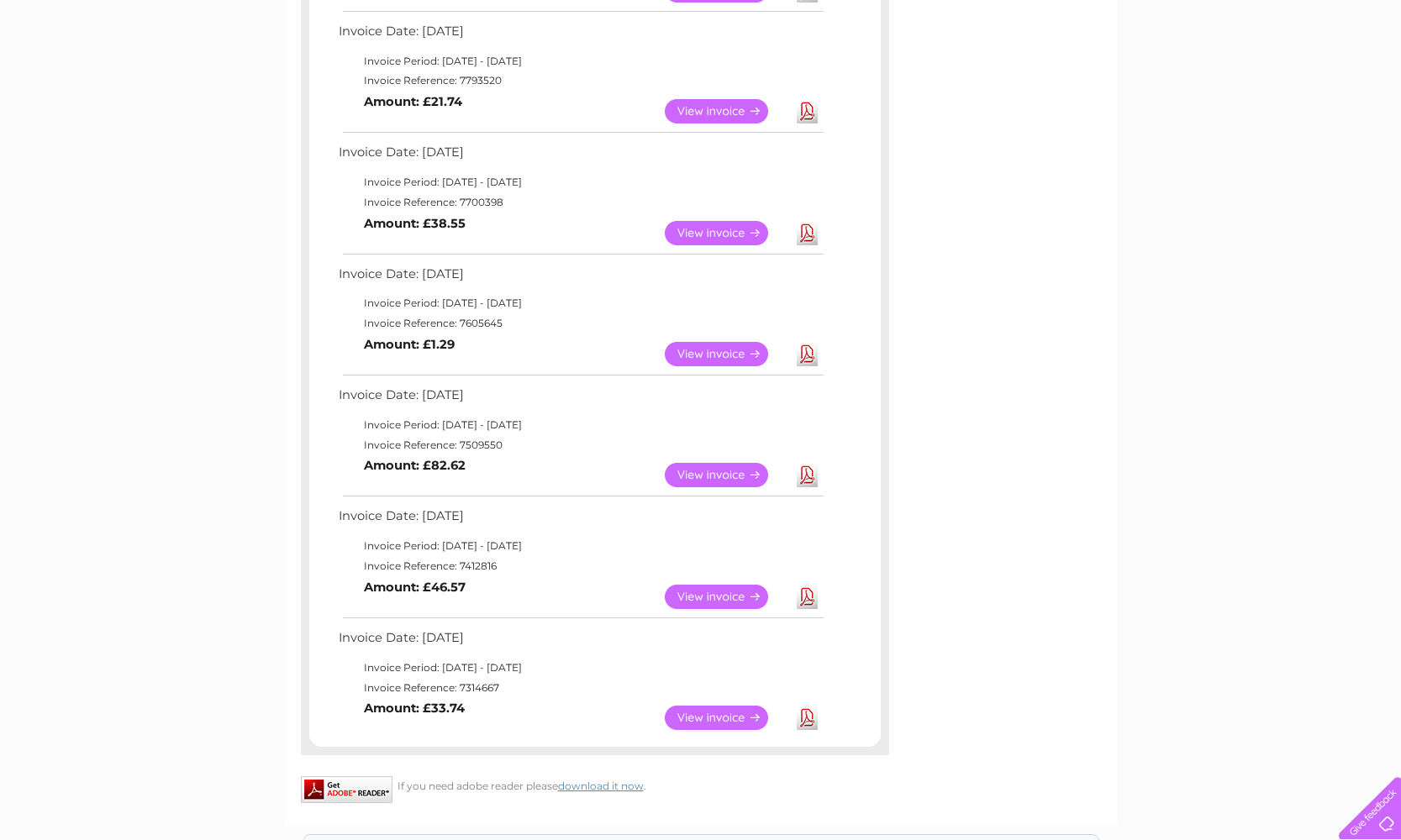 click on "View" at bounding box center [726, 354] 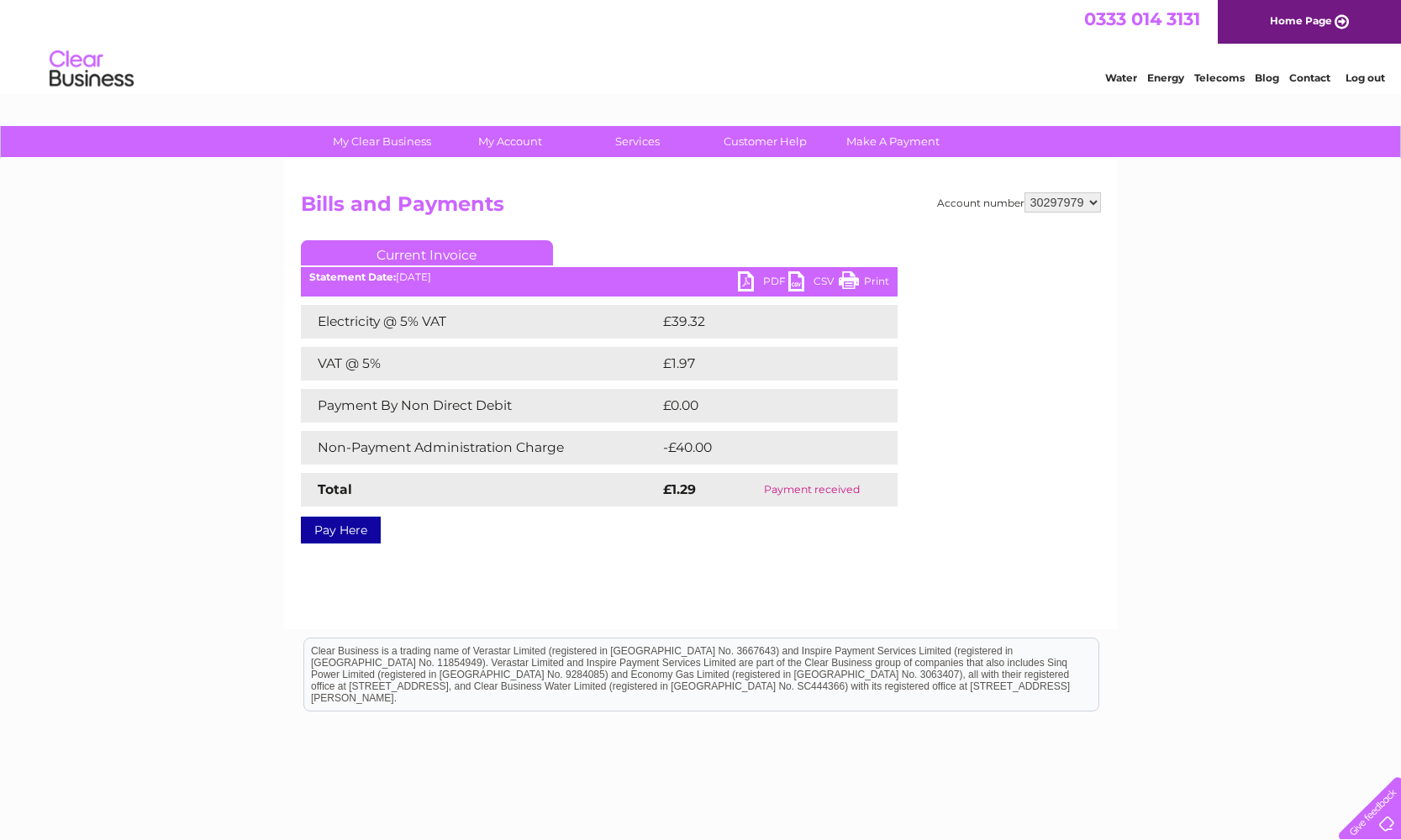 scroll, scrollTop: 0, scrollLeft: 0, axis: both 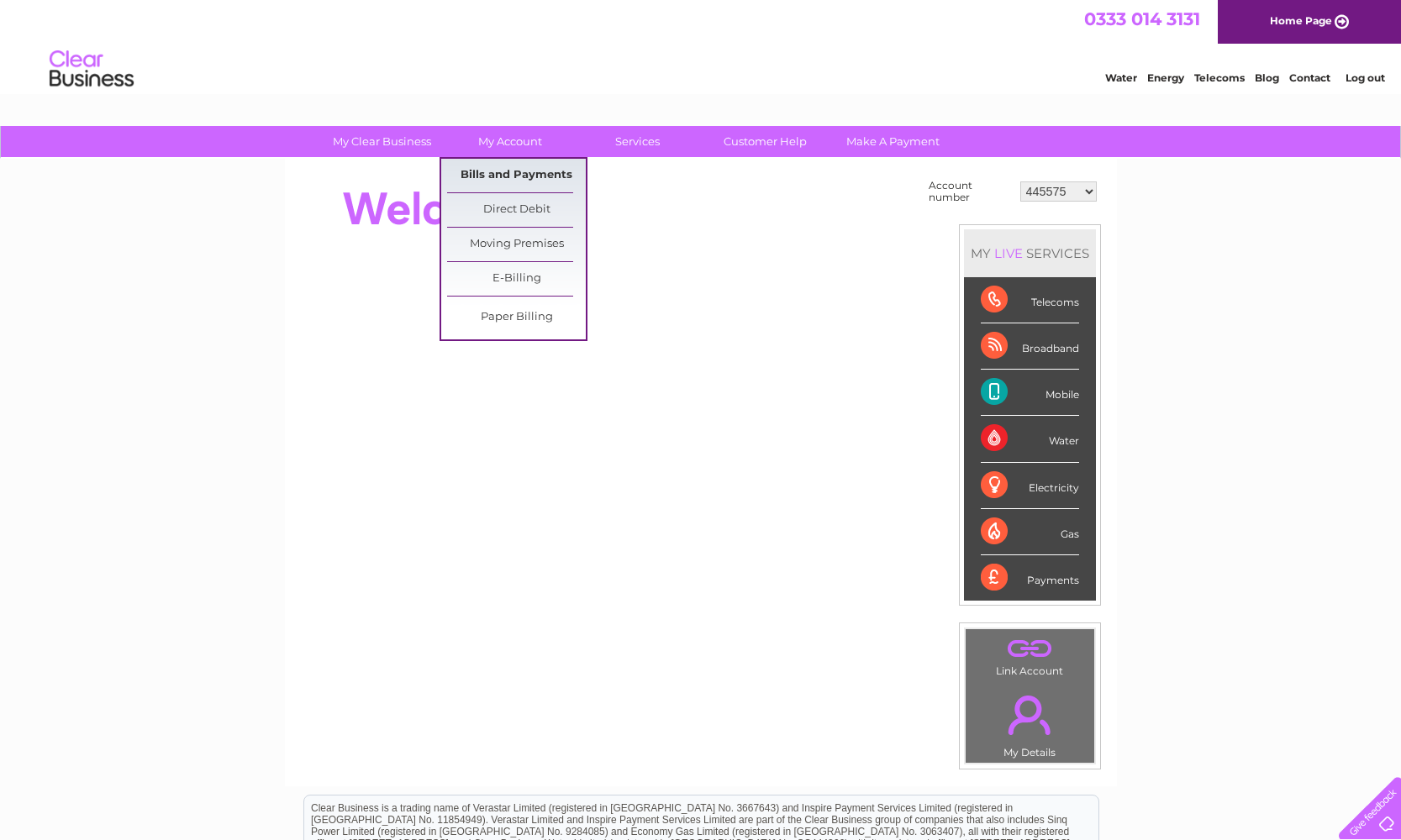 click on "Bills and Payments" at bounding box center (516, 176) 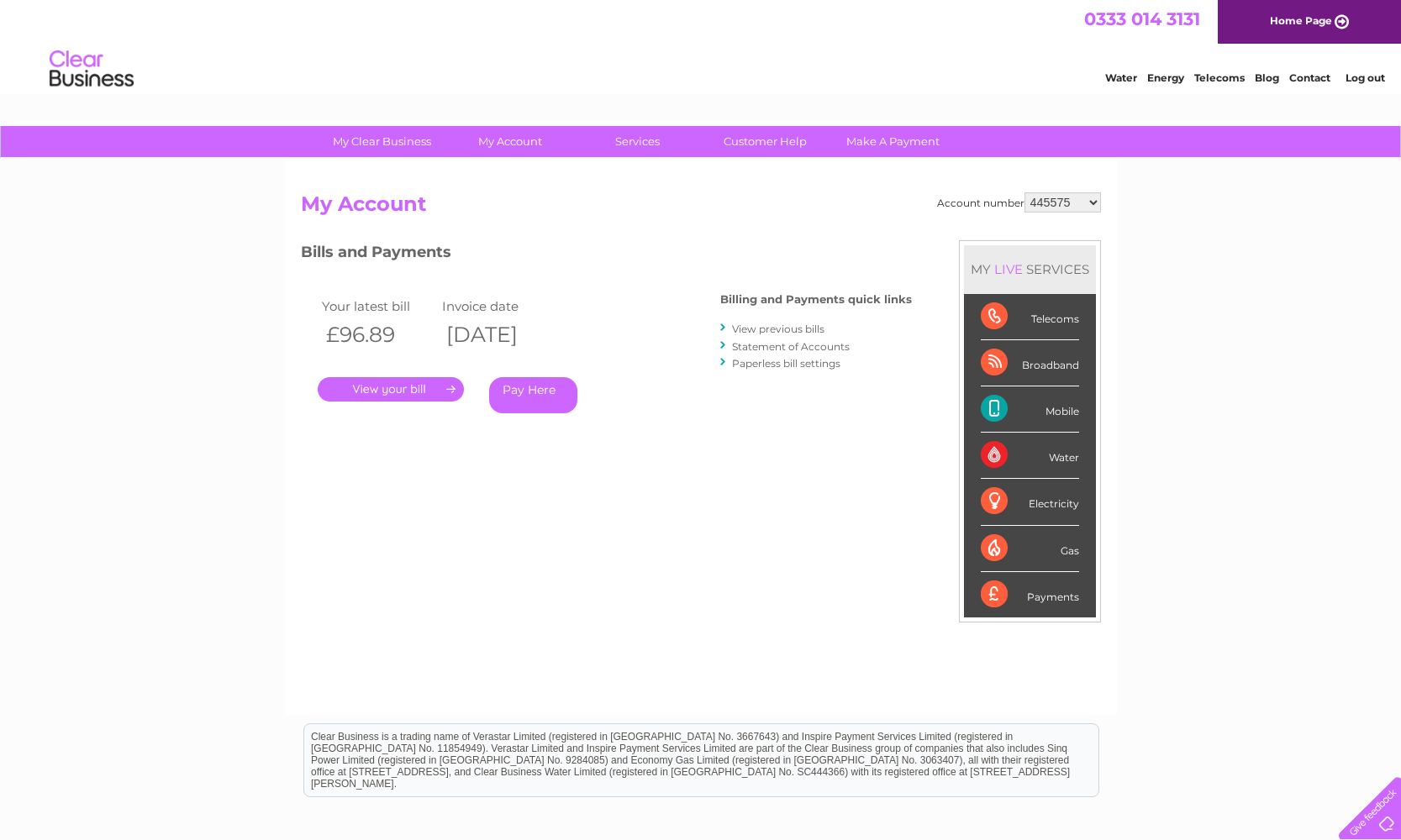 scroll, scrollTop: 0, scrollLeft: 0, axis: both 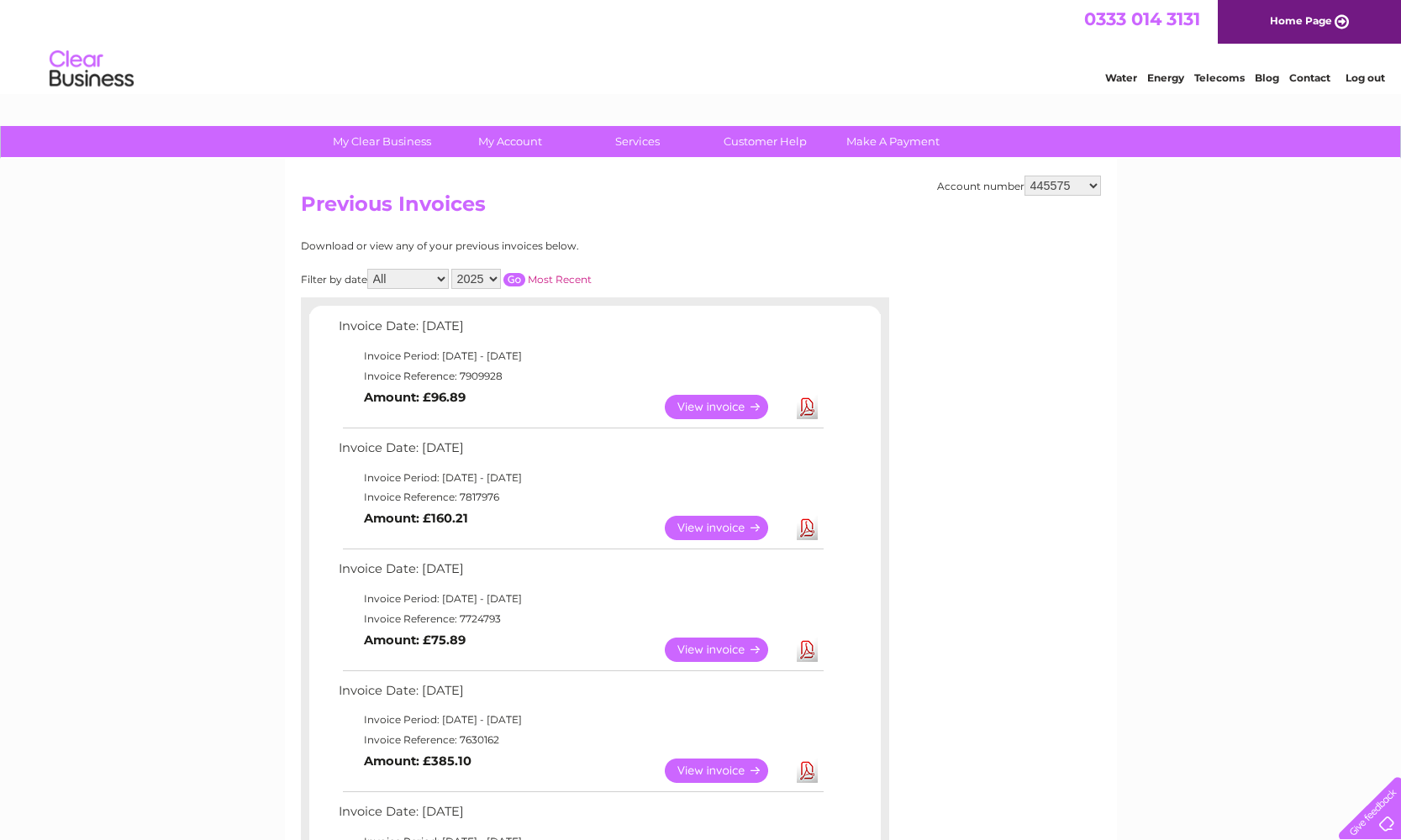 select on "30297979" 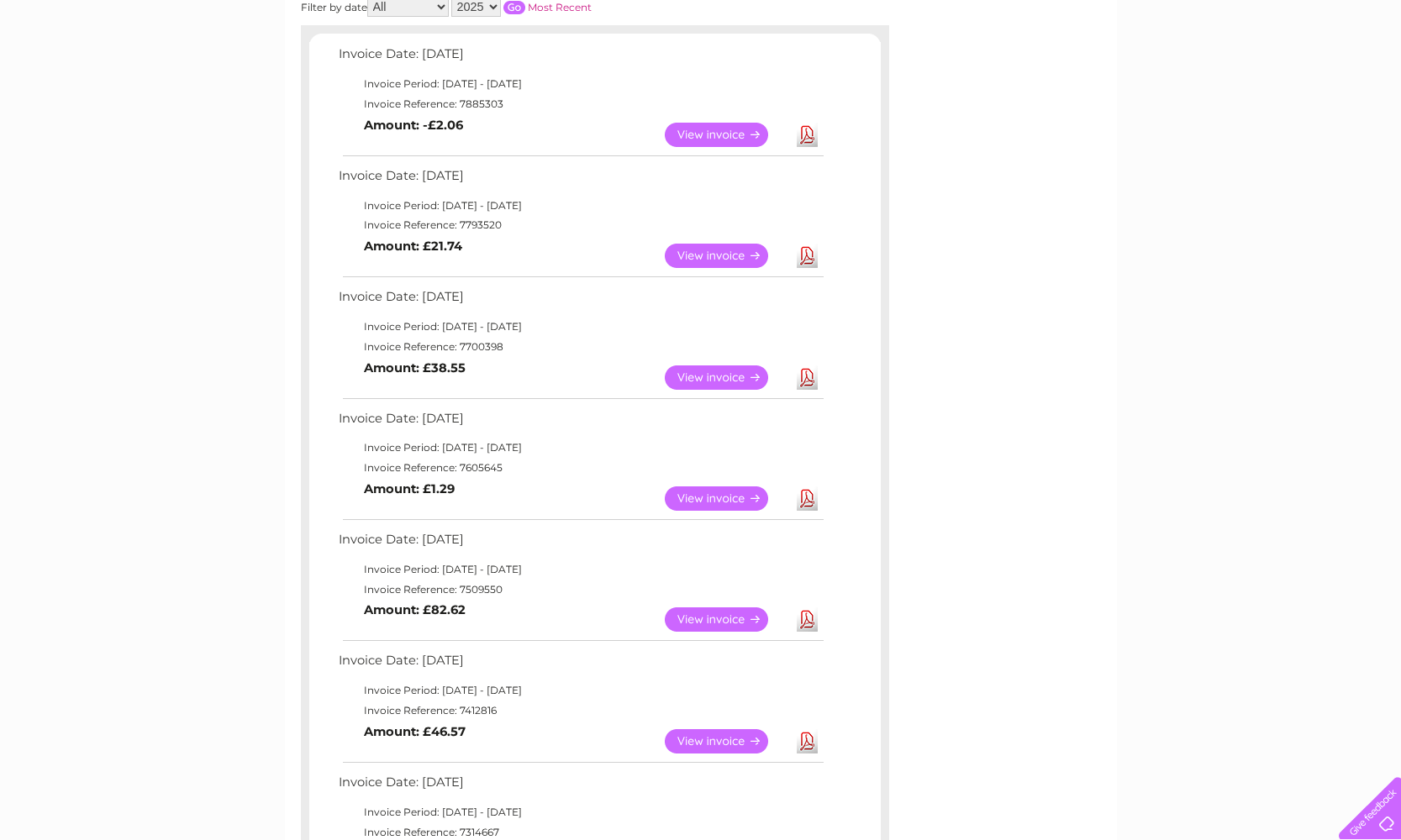 scroll, scrollTop: 212, scrollLeft: 0, axis: vertical 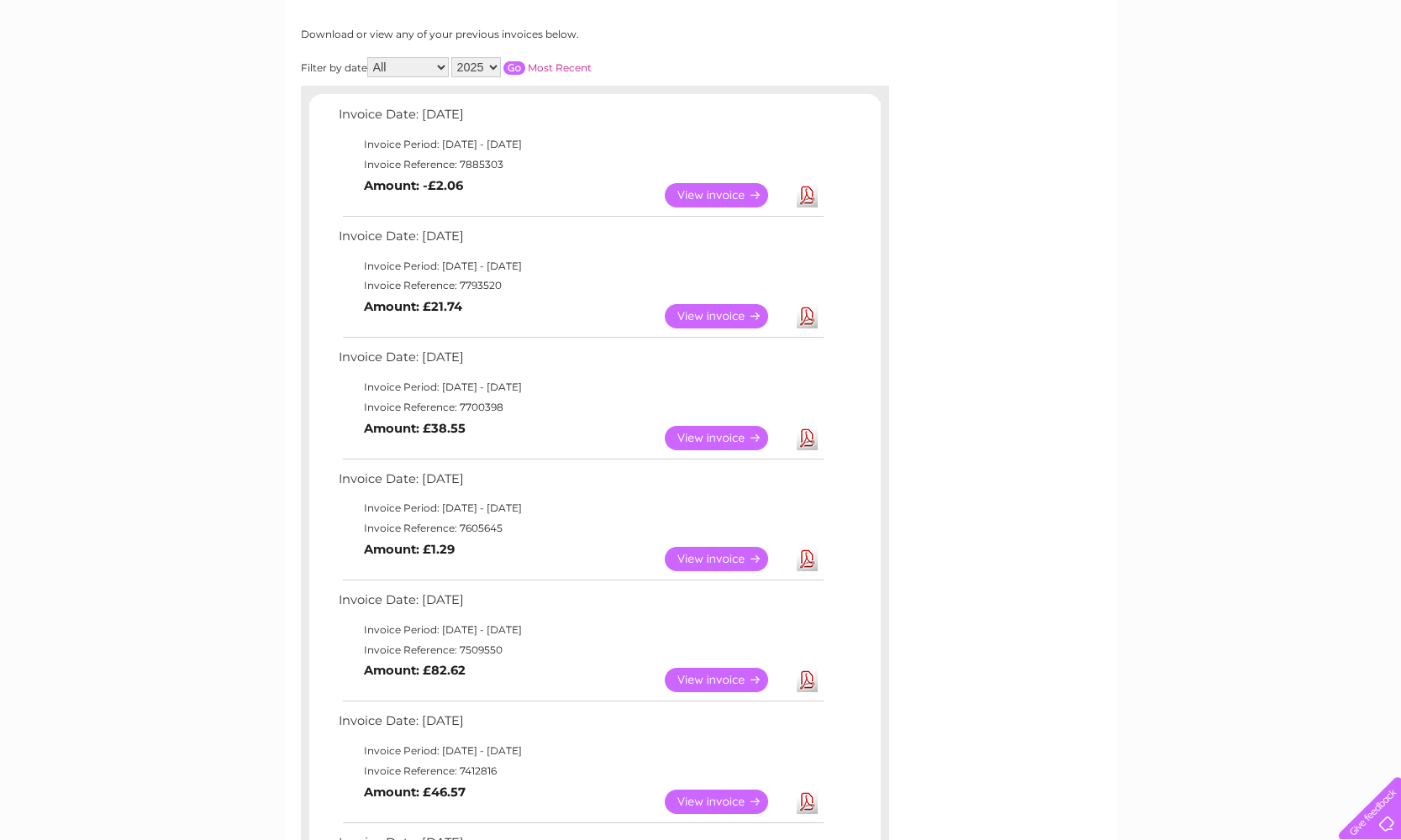click on "View" at bounding box center [726, 438] 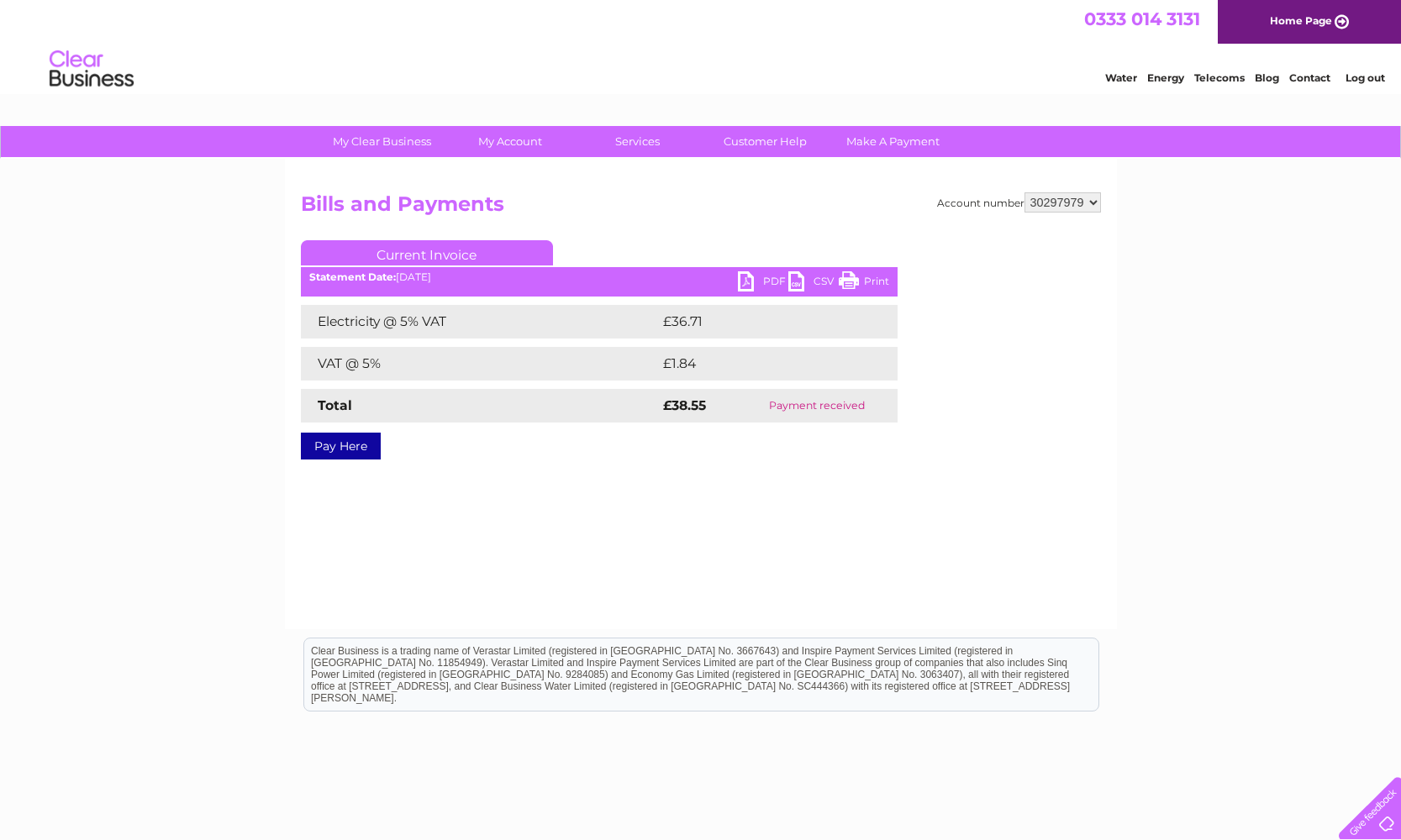 scroll, scrollTop: 0, scrollLeft: 0, axis: both 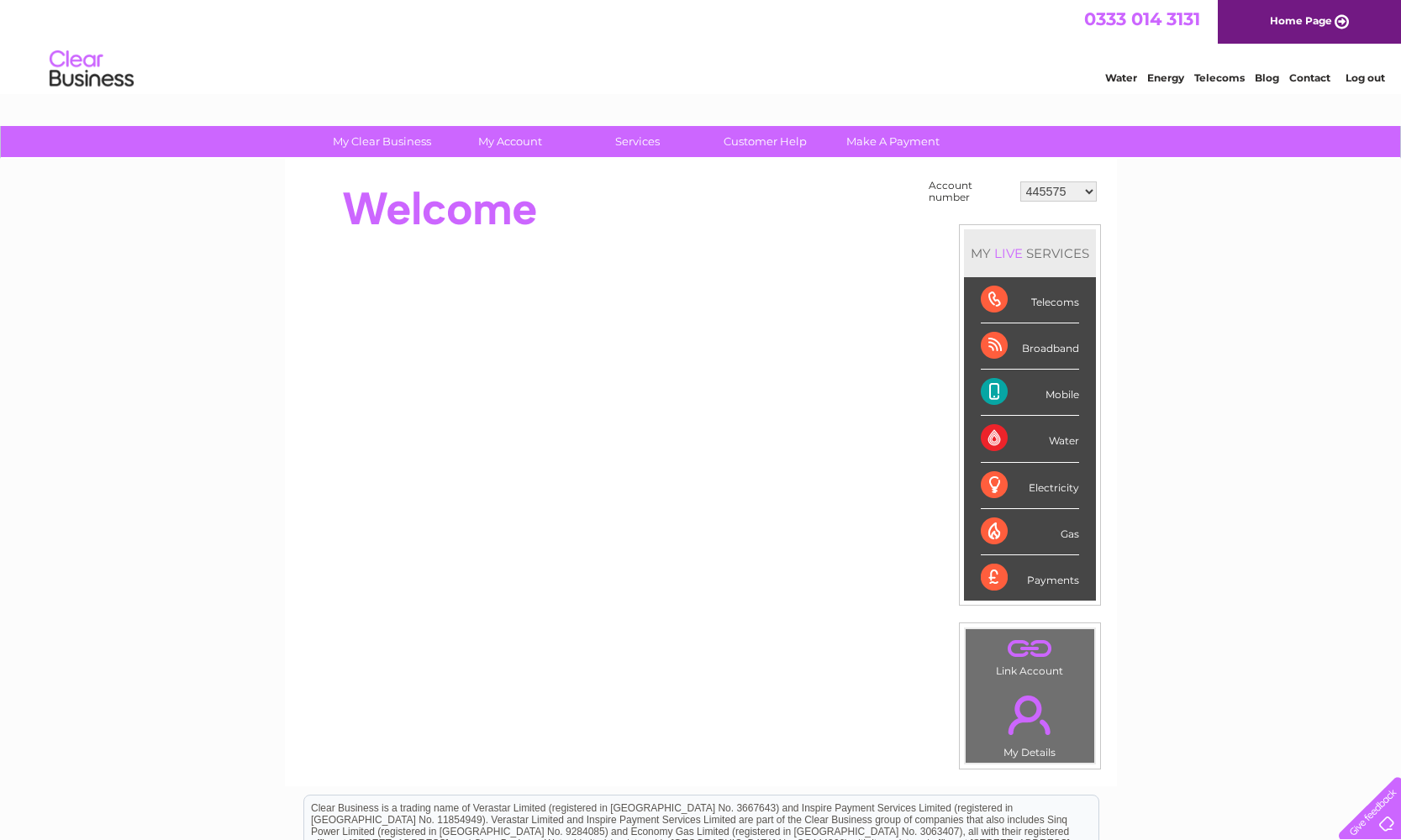 click on "Account number
445575
30297979
MY LIVE SERVICES
Telecoms
Broadband
Mobile
Water
Electricity
." at bounding box center [701, 472] 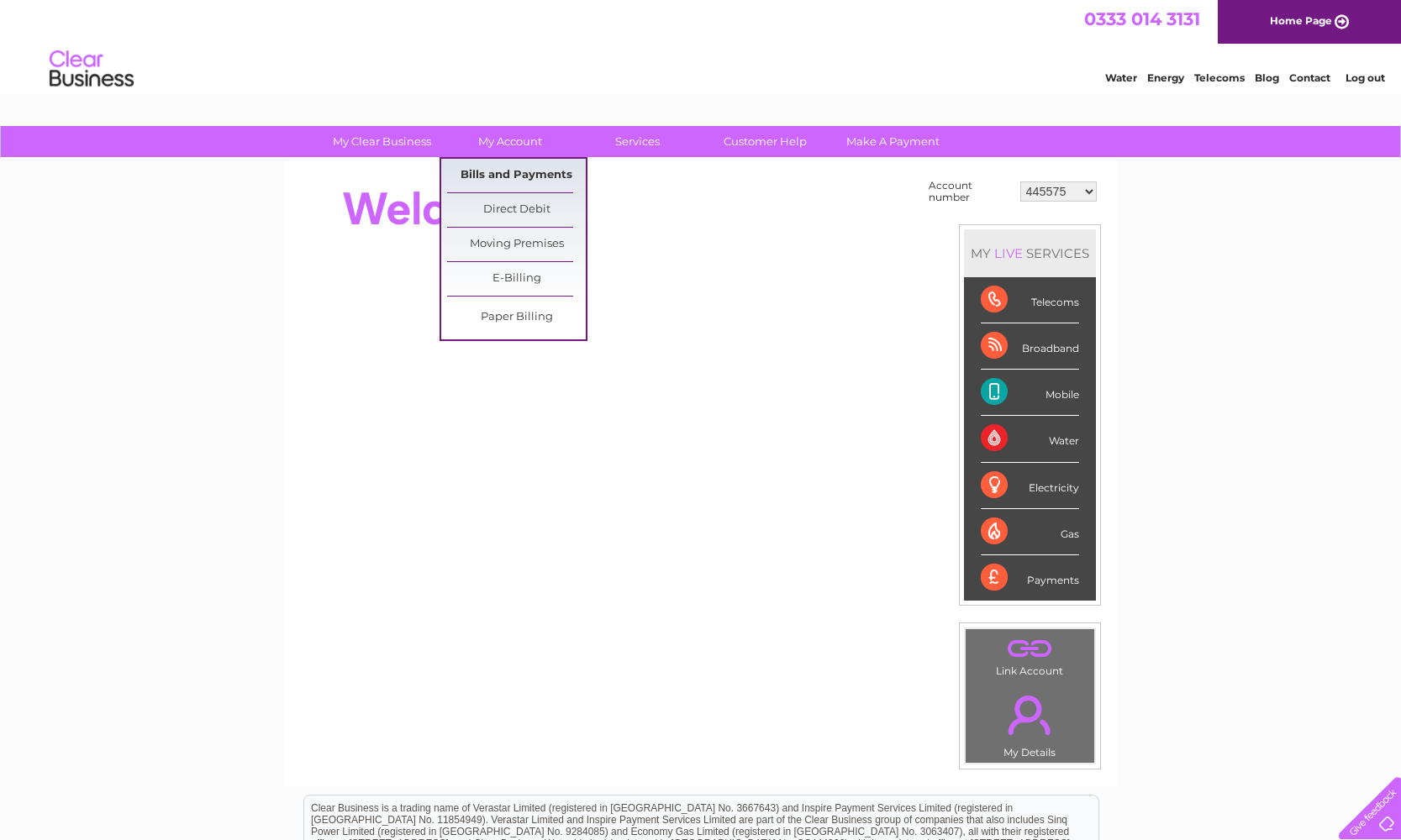 click on "Bills and Payments" at bounding box center [516, 176] 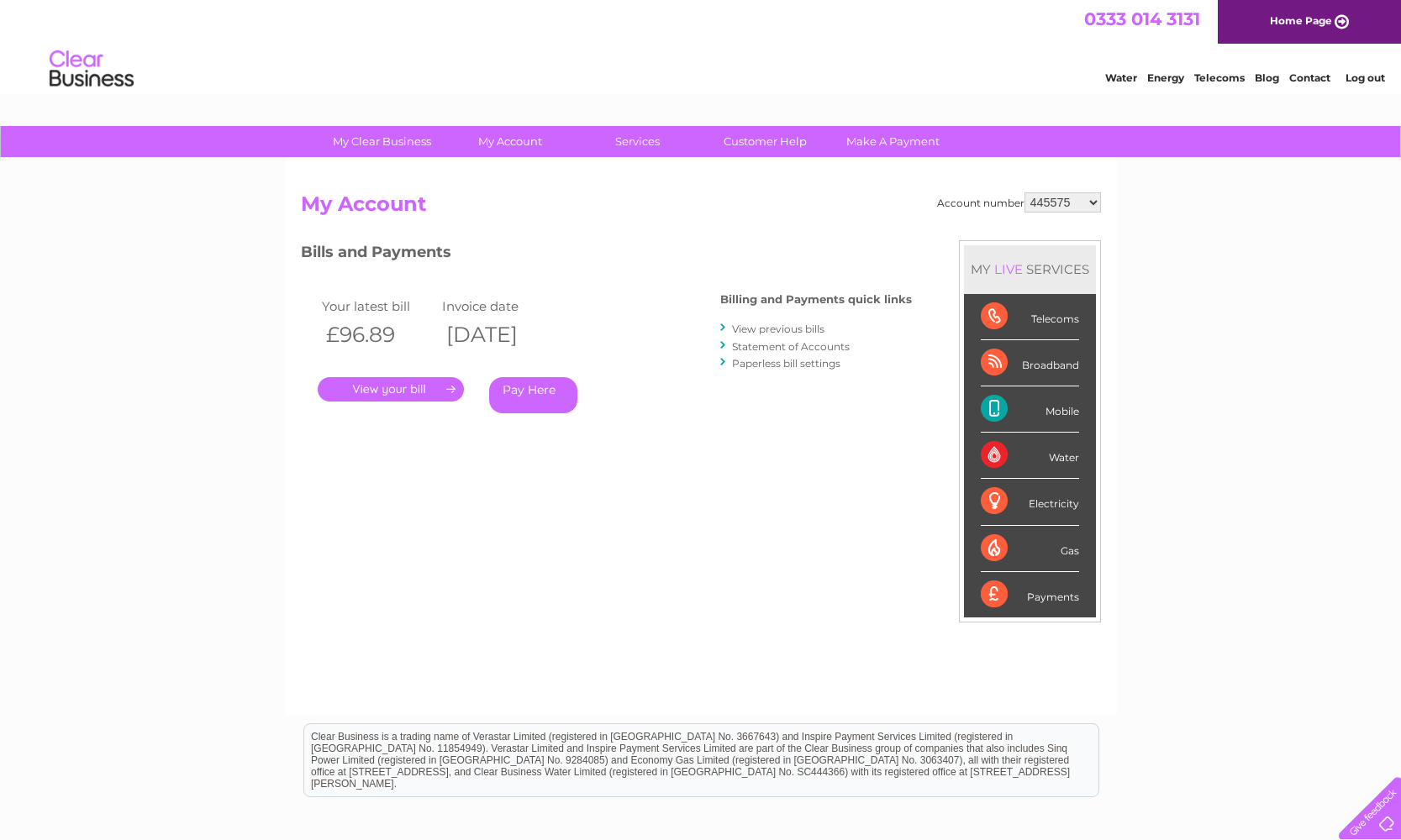 scroll, scrollTop: 0, scrollLeft: 0, axis: both 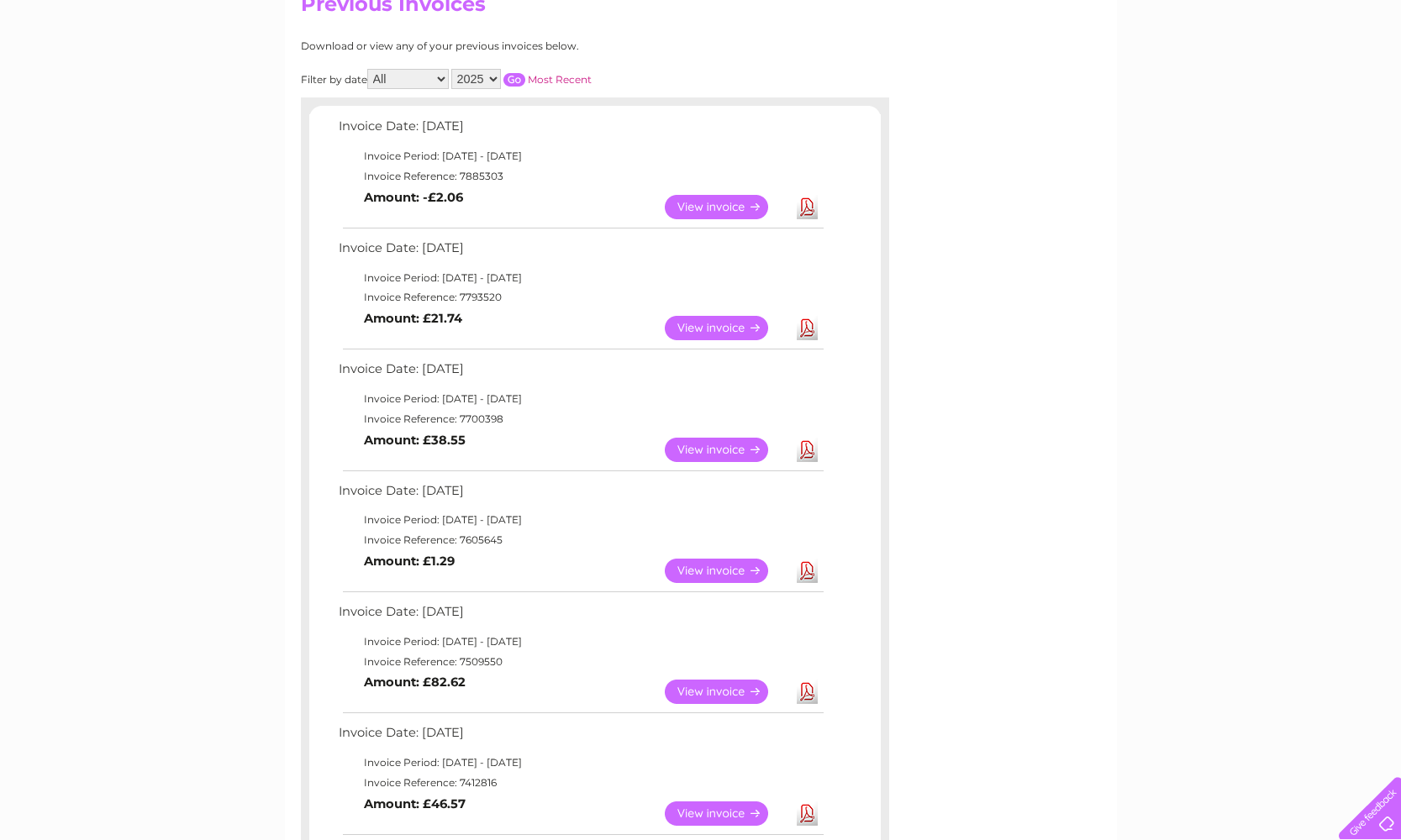 click on "View" at bounding box center (726, 328) 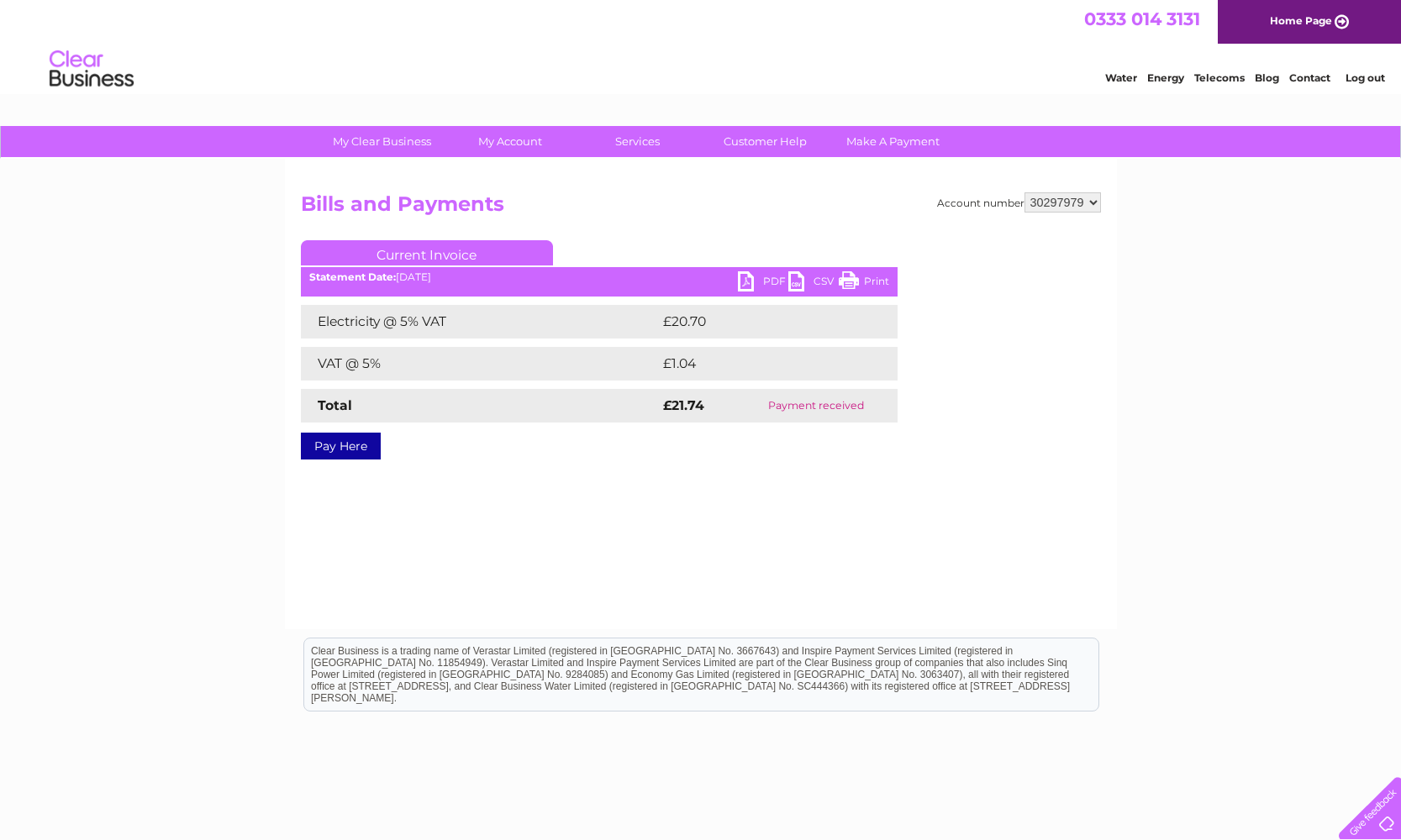 scroll, scrollTop: 0, scrollLeft: 0, axis: both 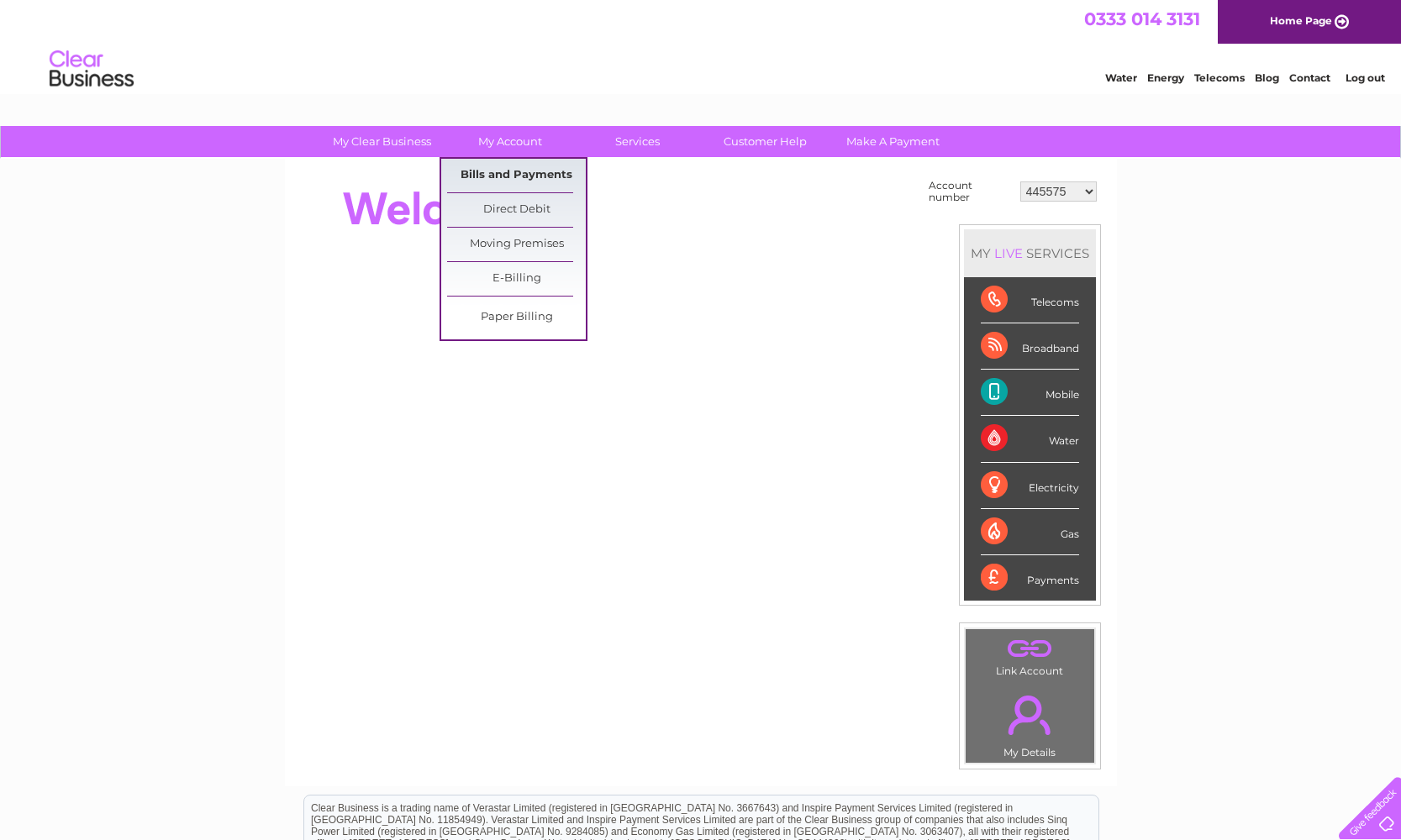 click on "Bills and Payments" at bounding box center (516, 176) 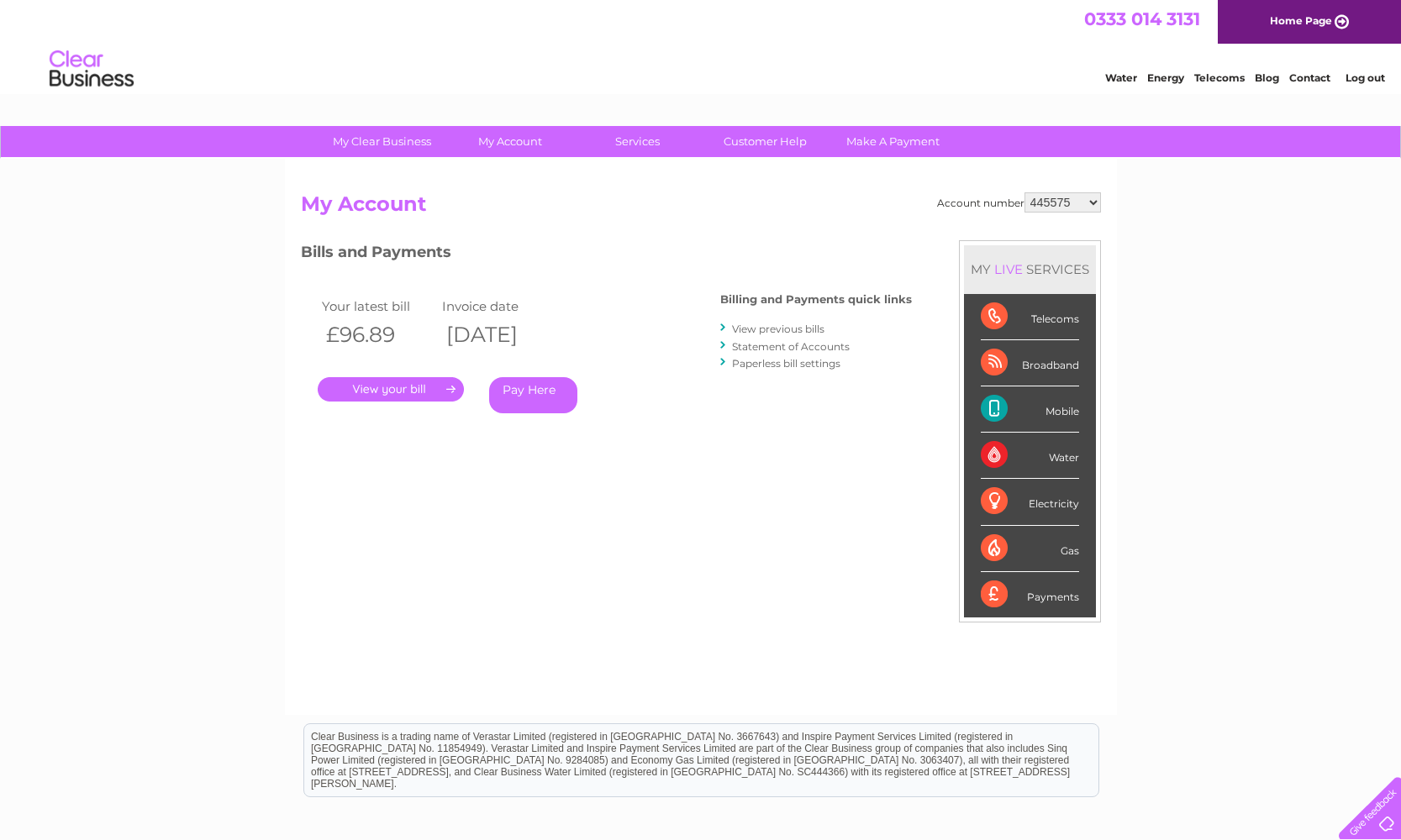 scroll, scrollTop: 0, scrollLeft: 0, axis: both 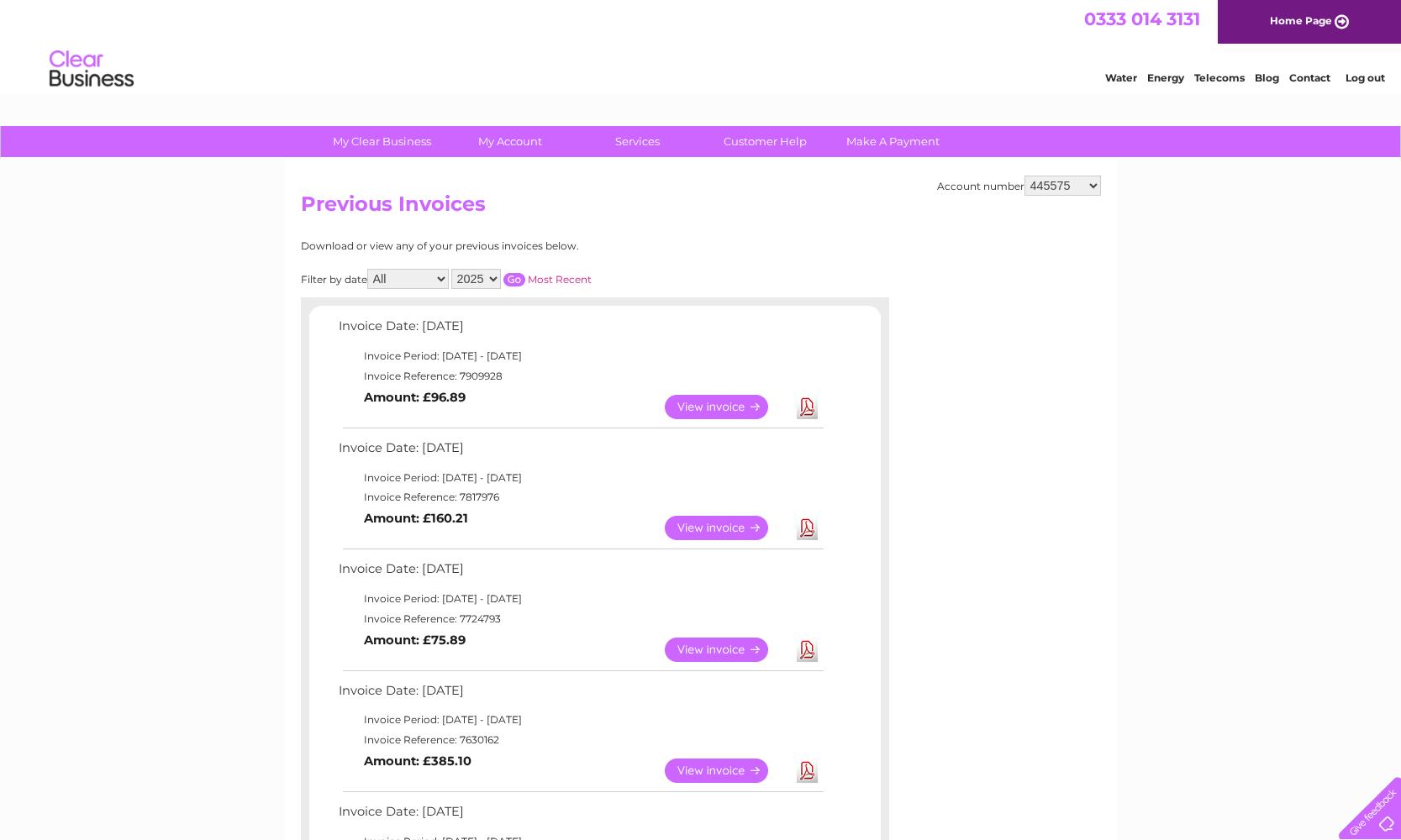 select on "30297979" 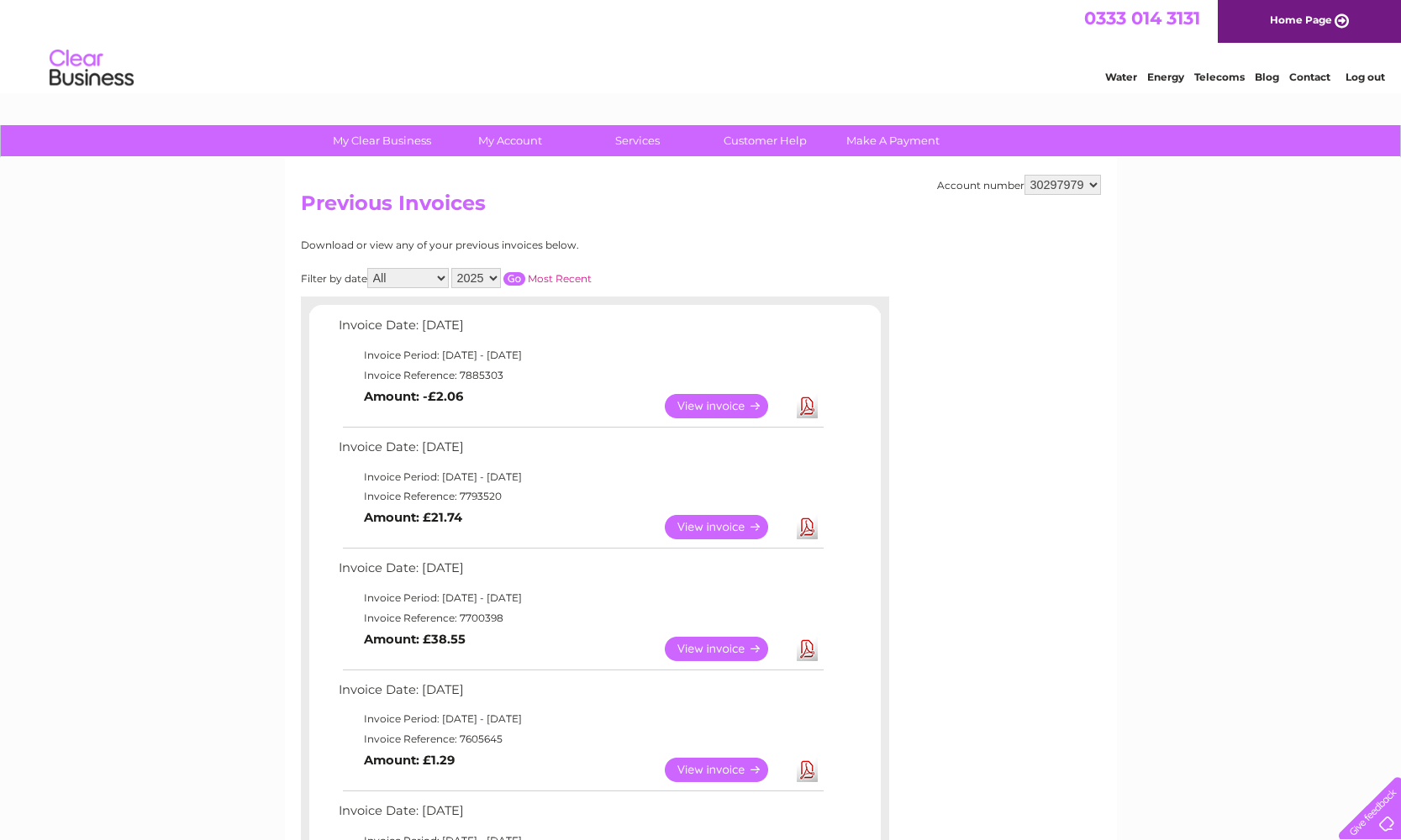 scroll, scrollTop: 2, scrollLeft: 0, axis: vertical 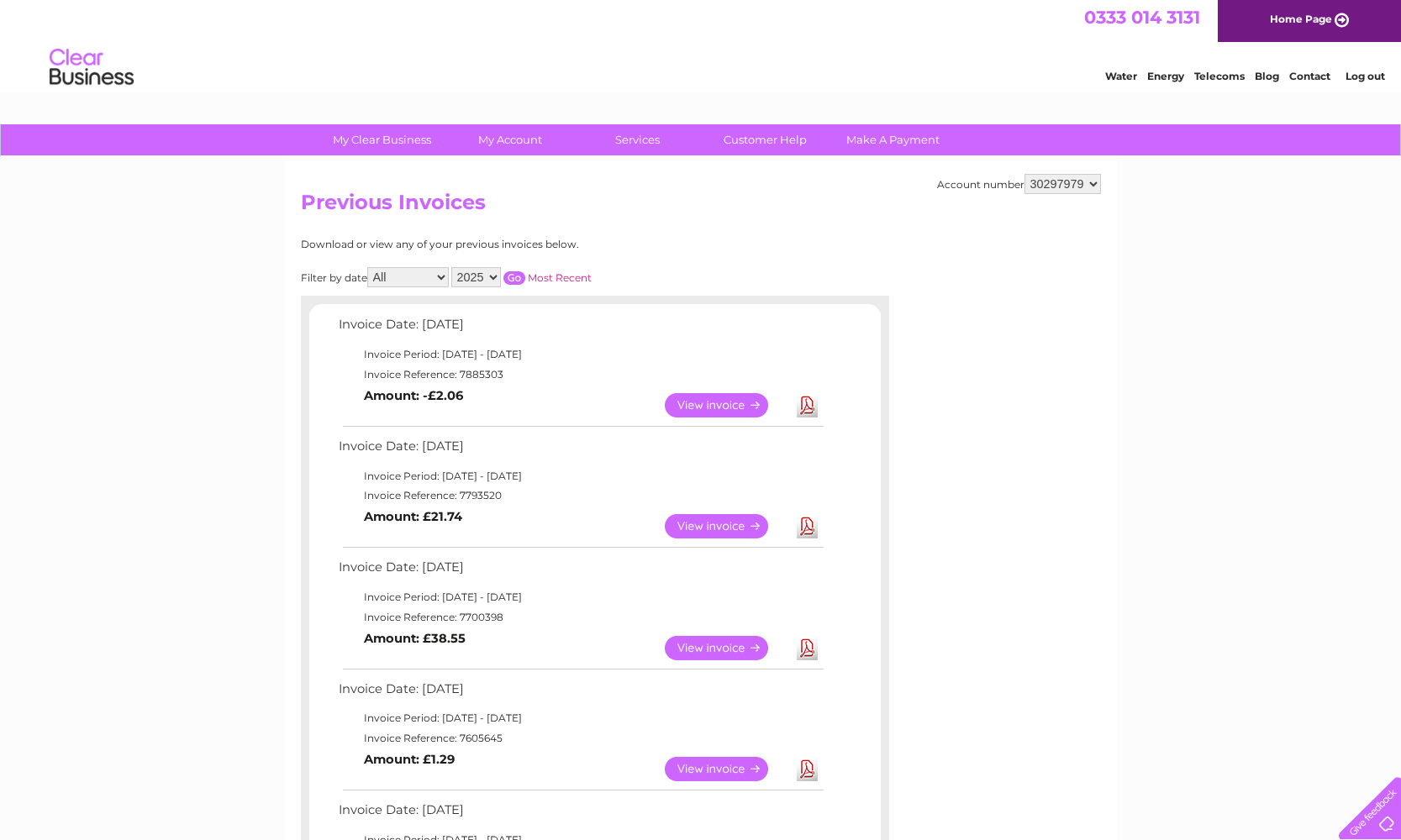 click on "View" at bounding box center [726, 405] 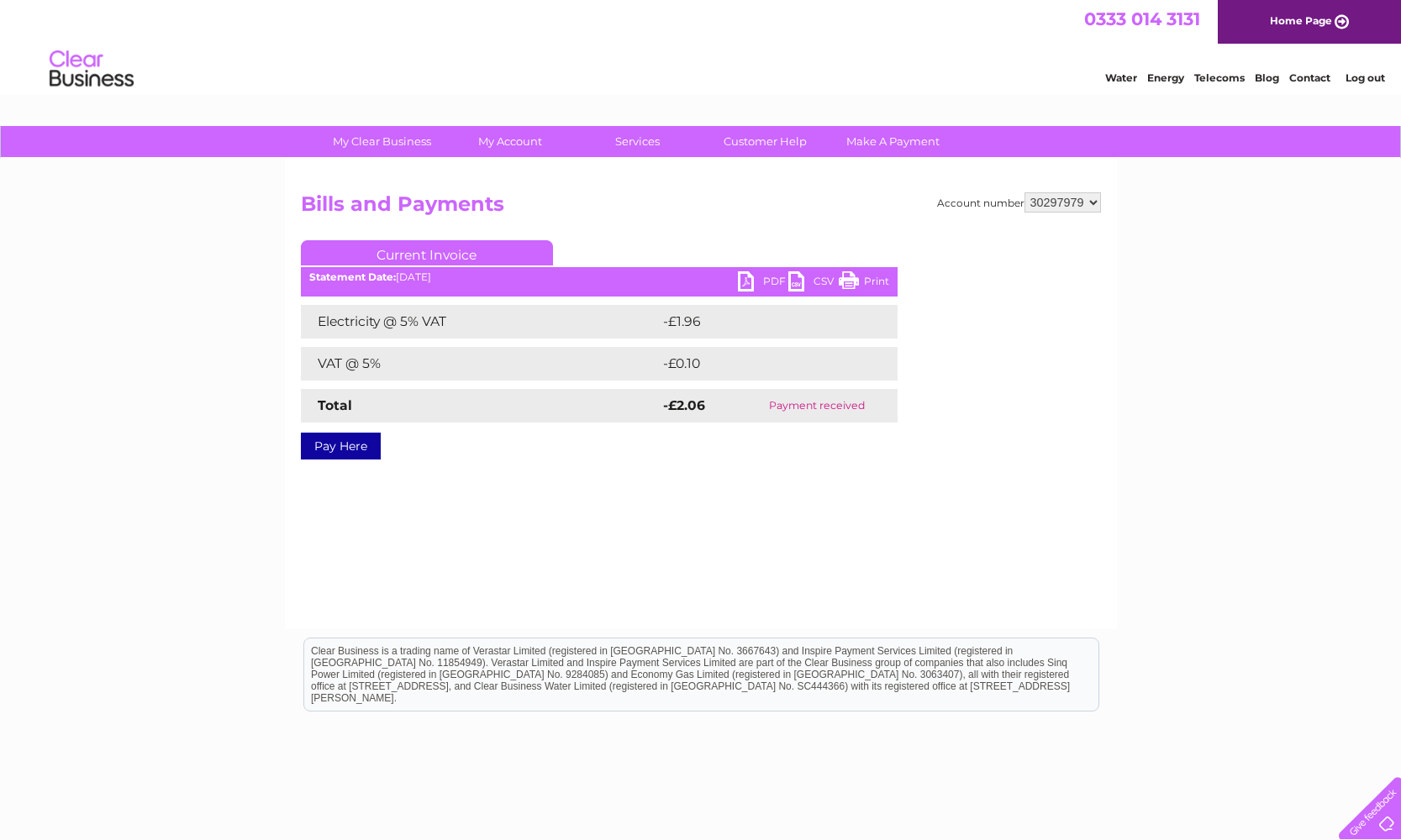 scroll, scrollTop: 0, scrollLeft: 0, axis: both 